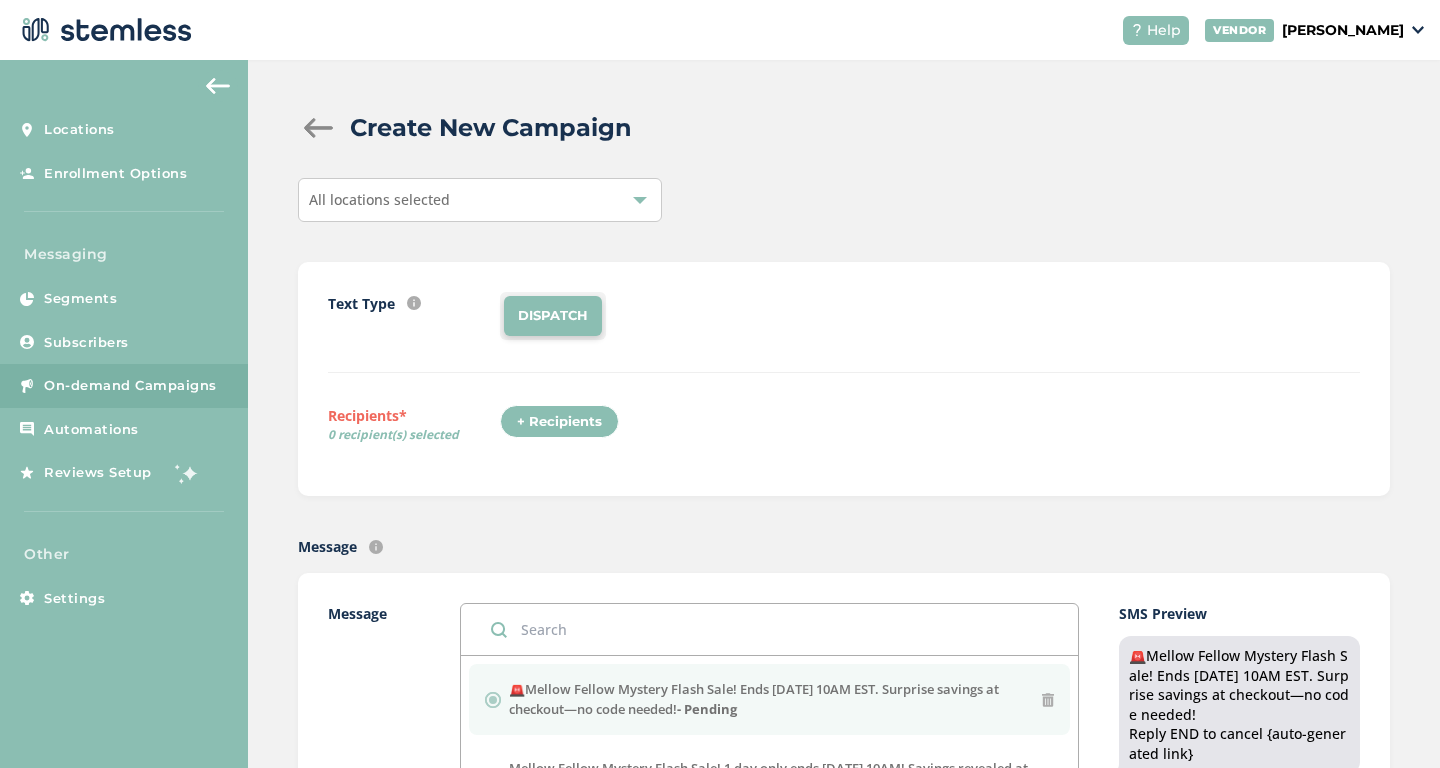 scroll, scrollTop: 0, scrollLeft: 0, axis: both 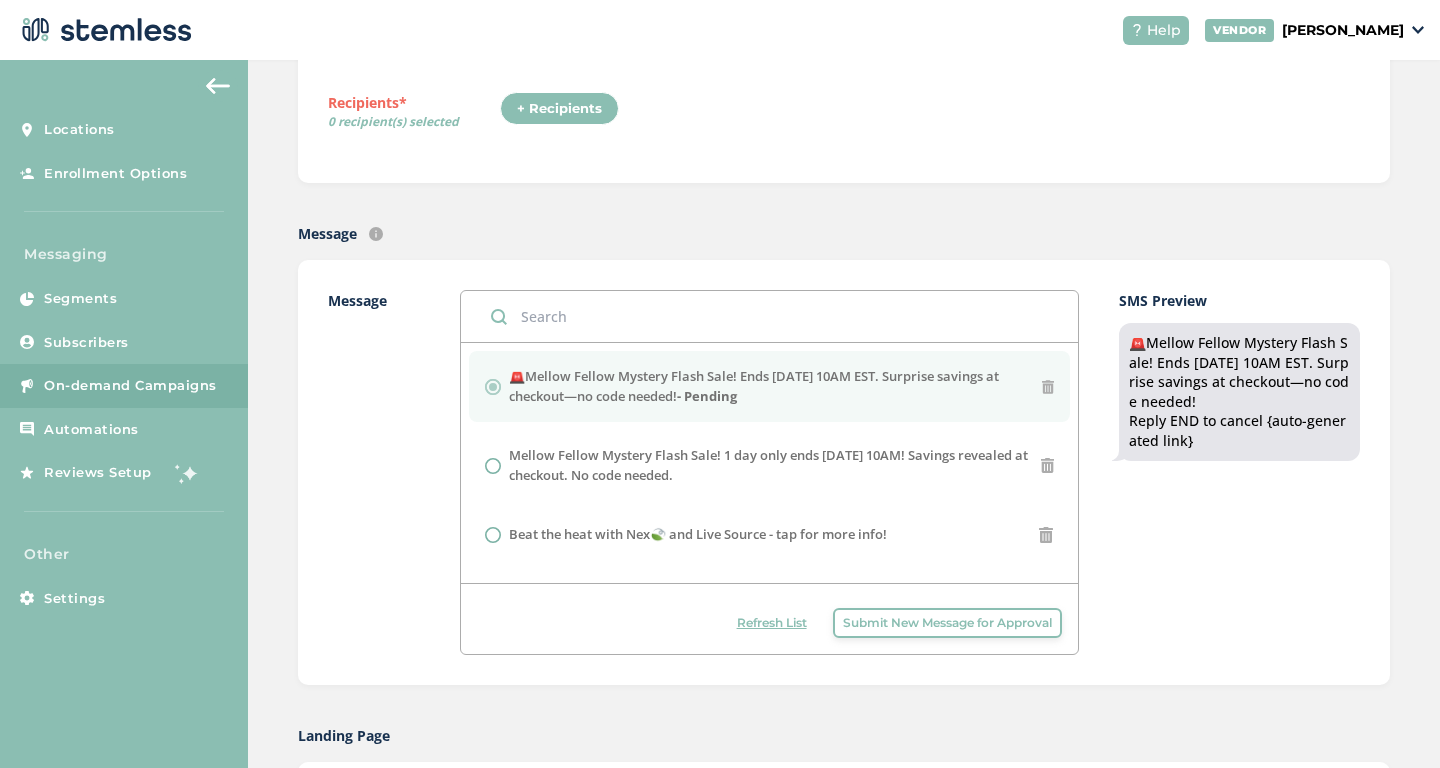 click on "Refresh List" at bounding box center [772, 623] 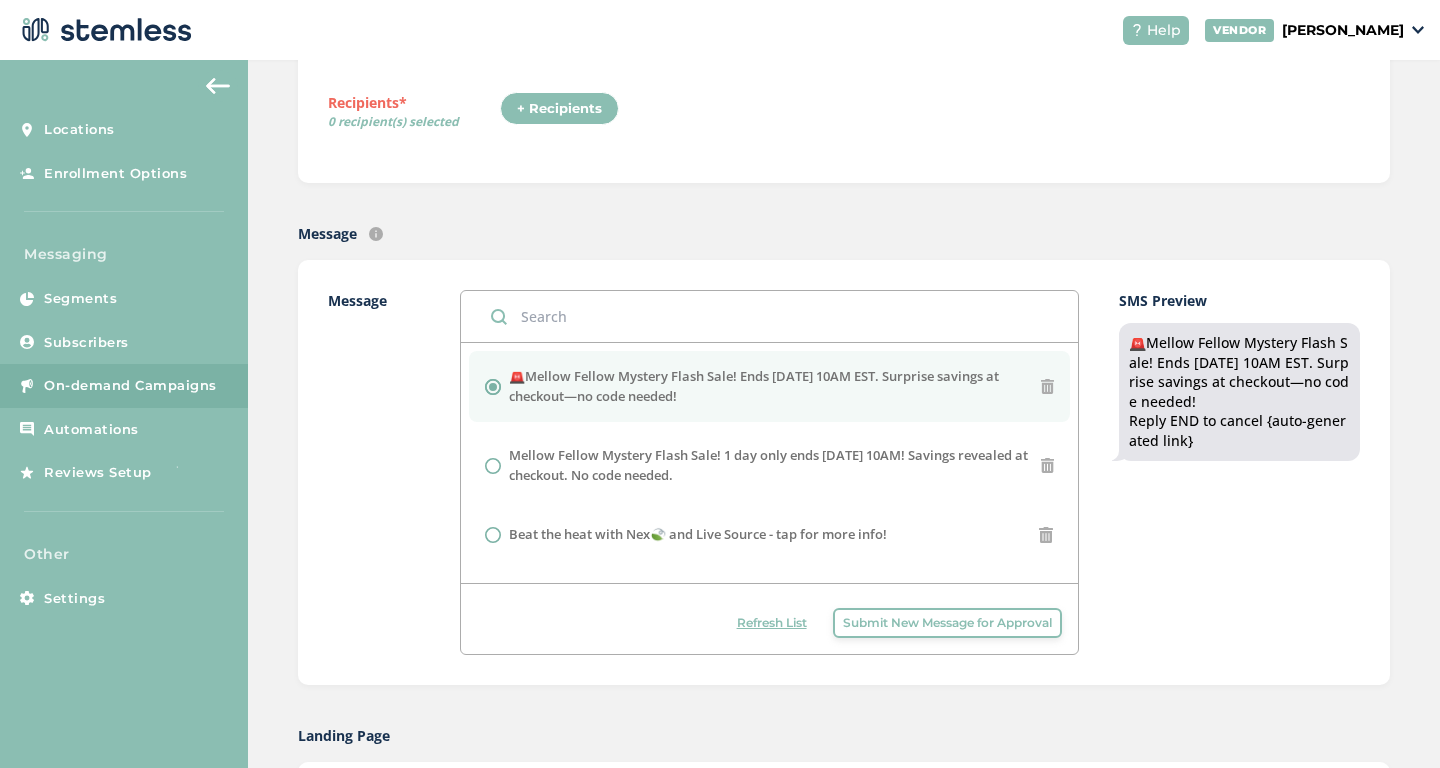 scroll, scrollTop: 0, scrollLeft: 0, axis: both 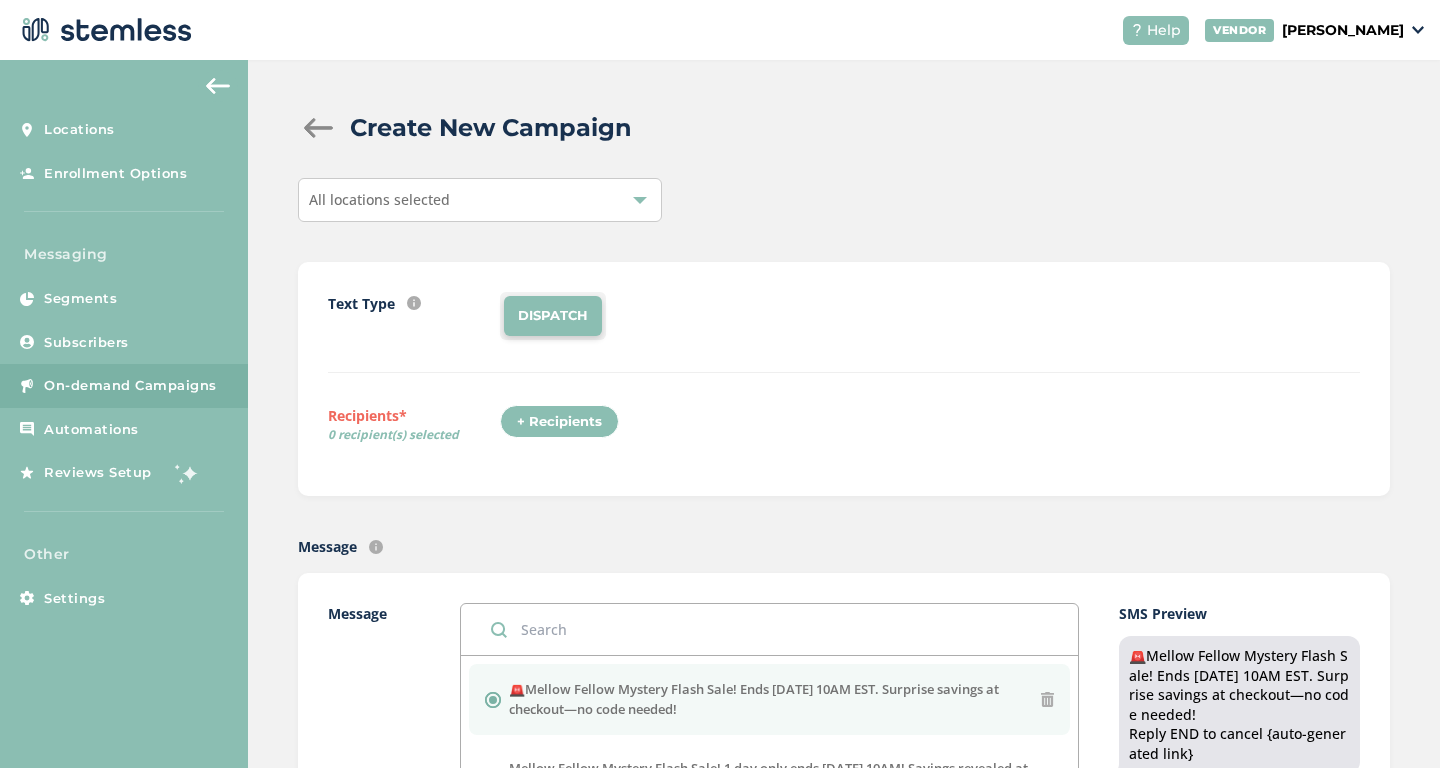 click on "All locations selected" at bounding box center (480, 200) 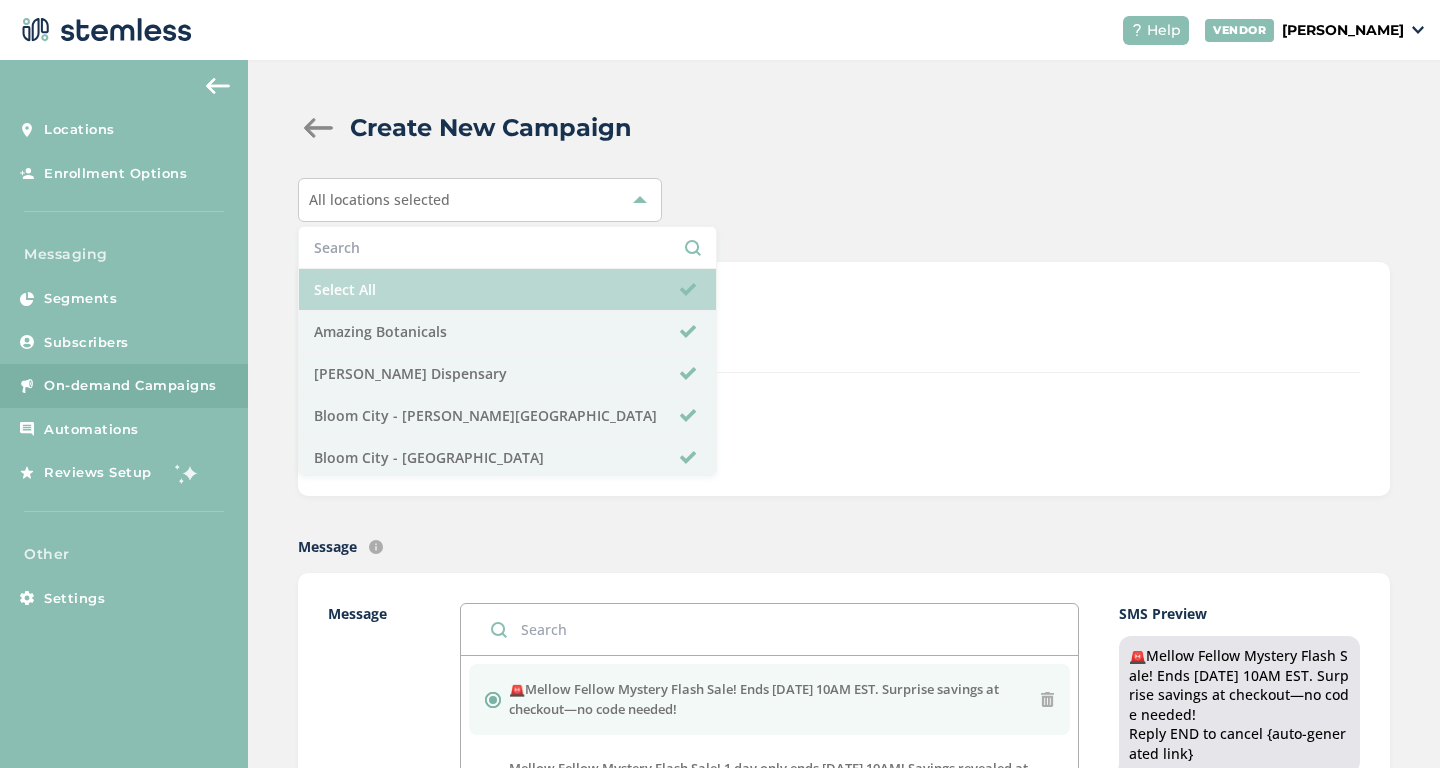 click on "Select All" at bounding box center [507, 290] 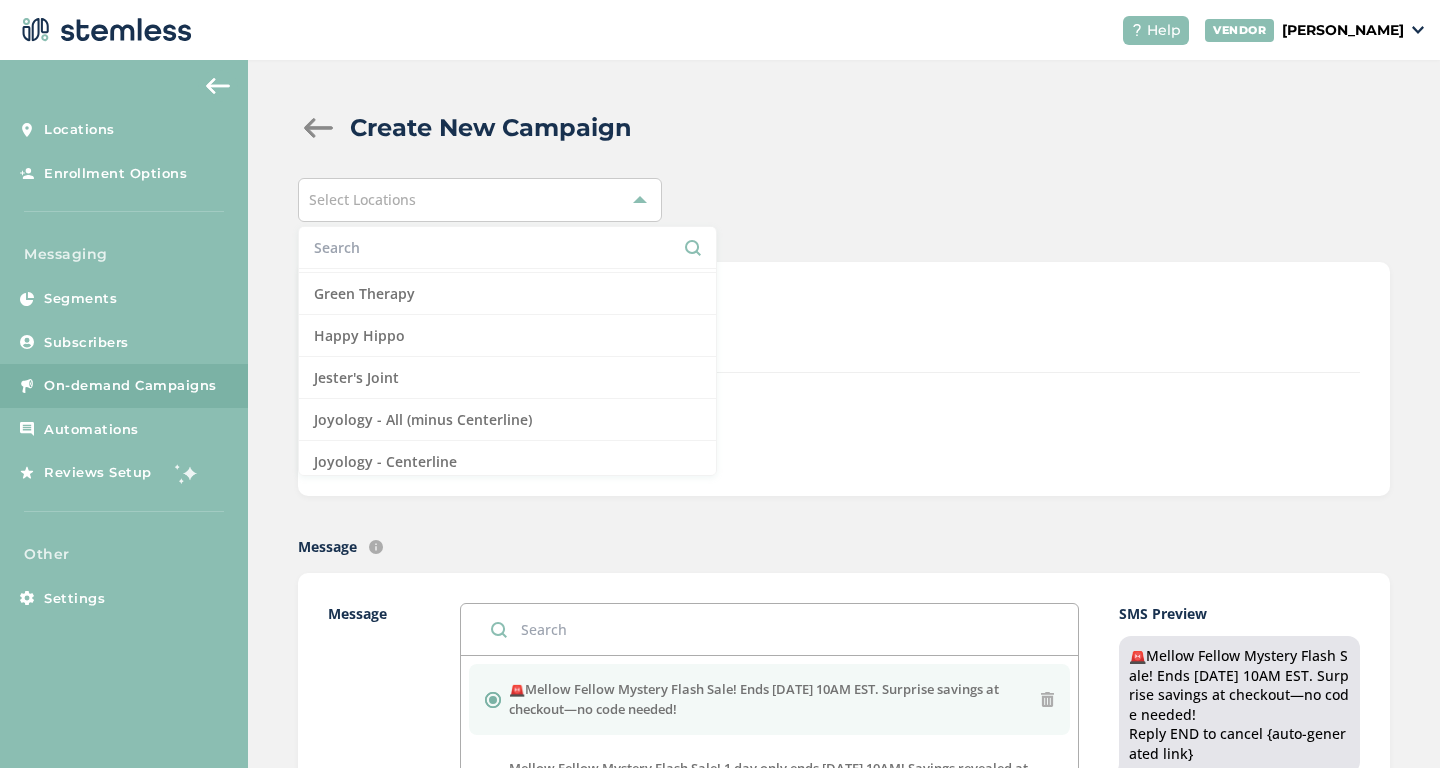 scroll, scrollTop: 1258, scrollLeft: 0, axis: vertical 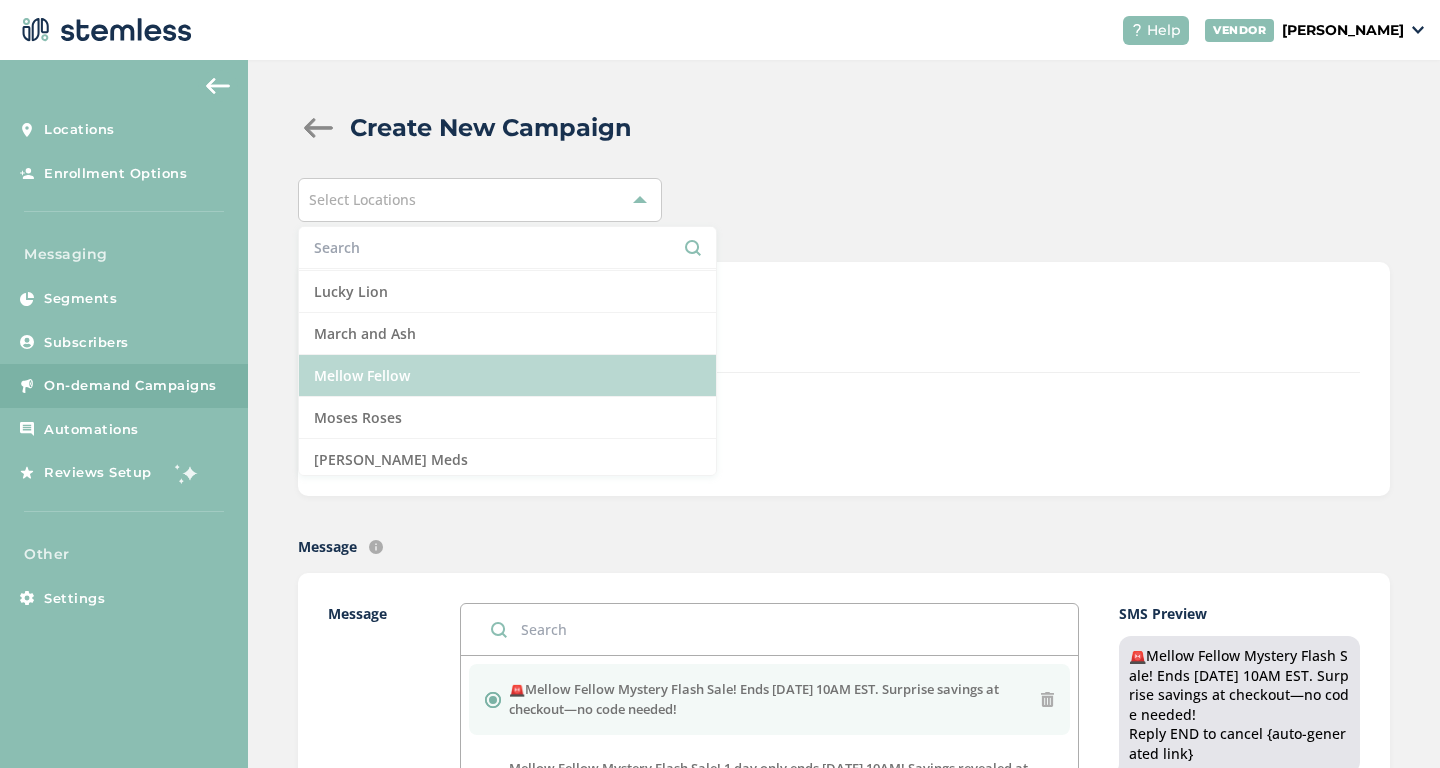 click on "Mellow Fellow" at bounding box center [507, 376] 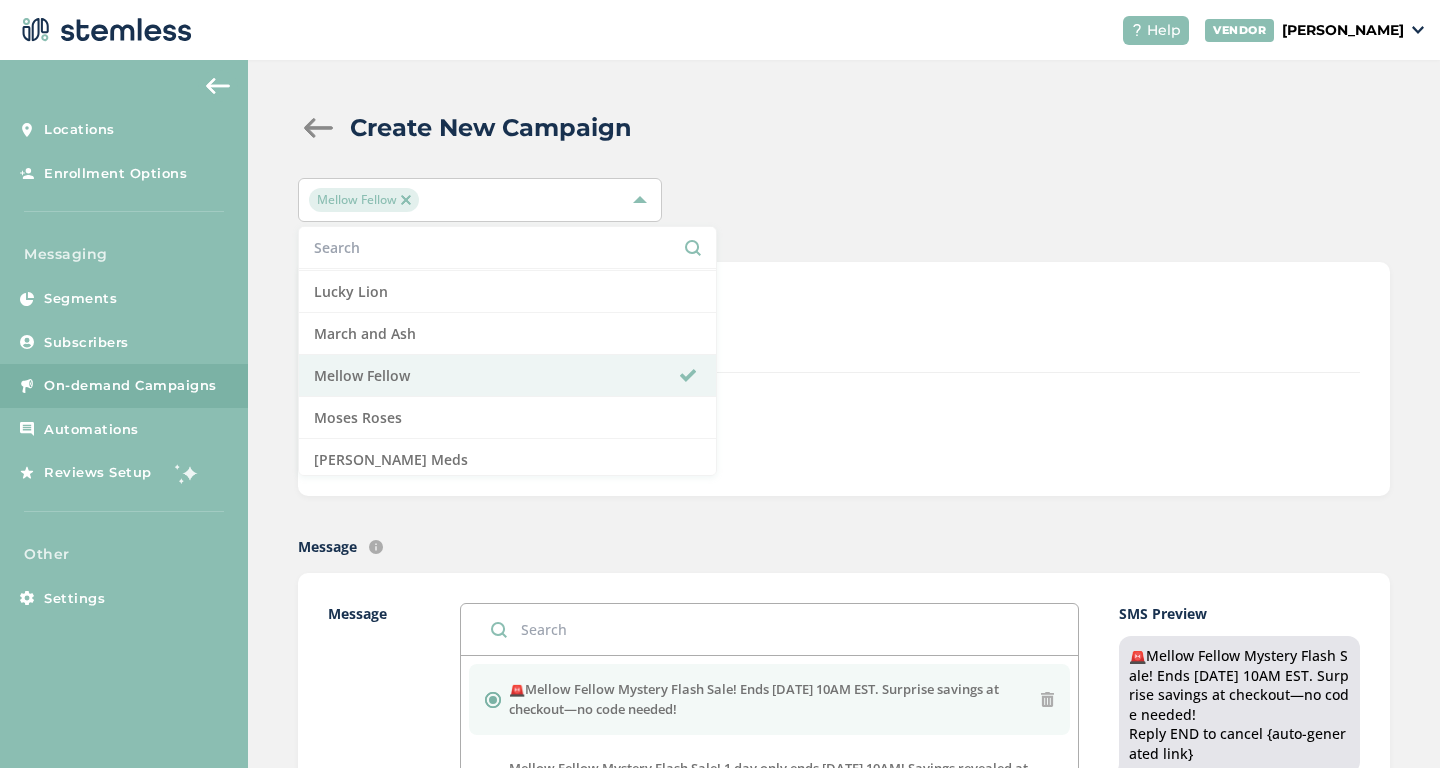 click on "DISPATCH" at bounding box center (930, 316) 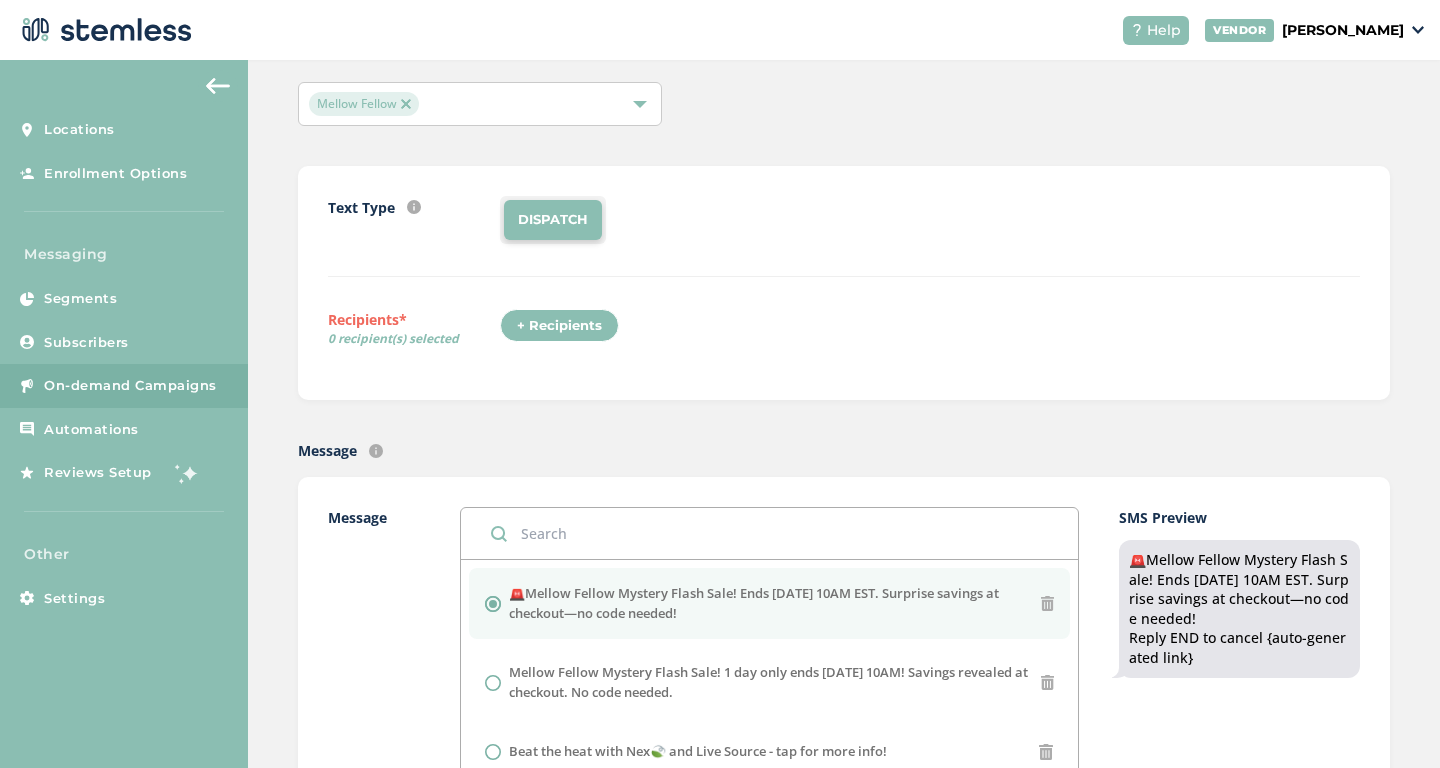 scroll, scrollTop: 97, scrollLeft: 0, axis: vertical 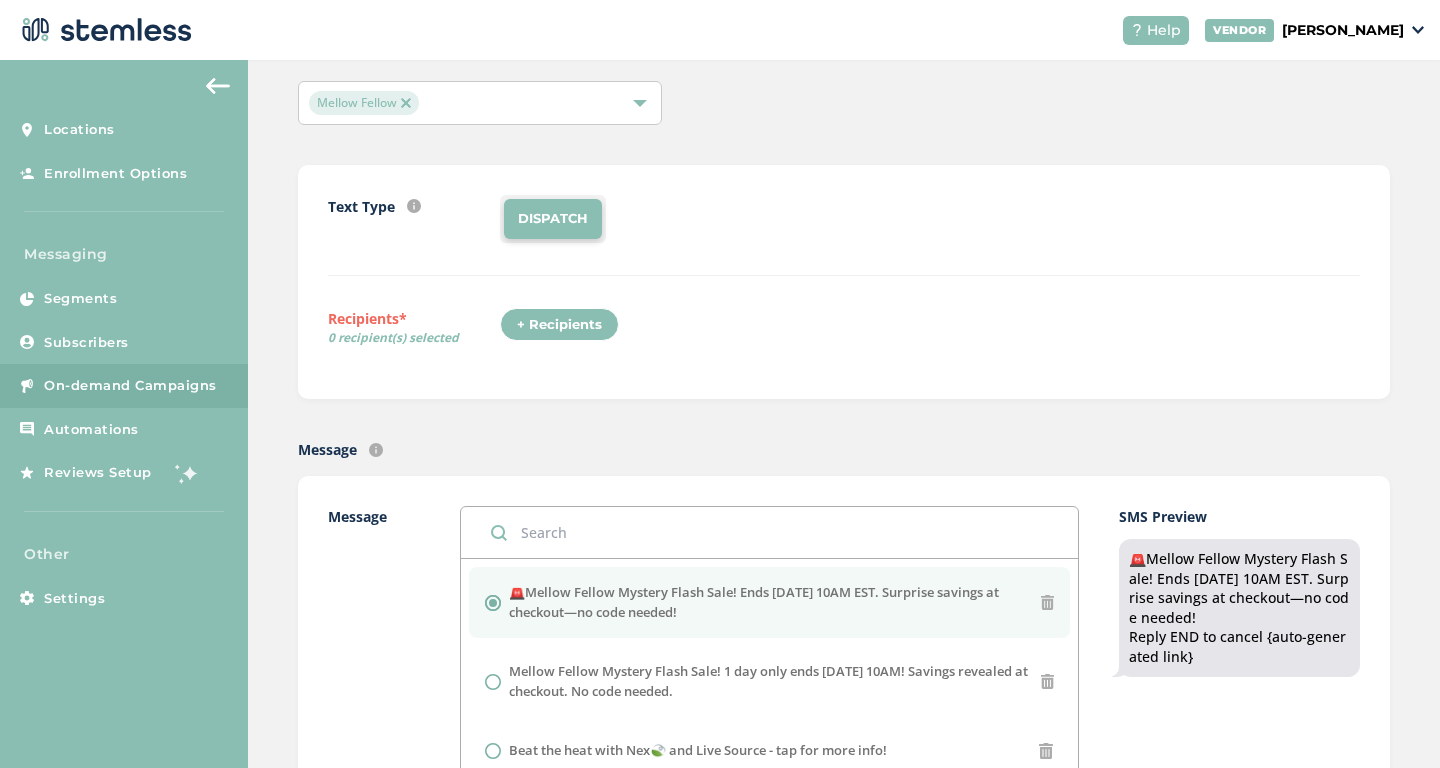 click on "+ Recipients" at bounding box center (559, 325) 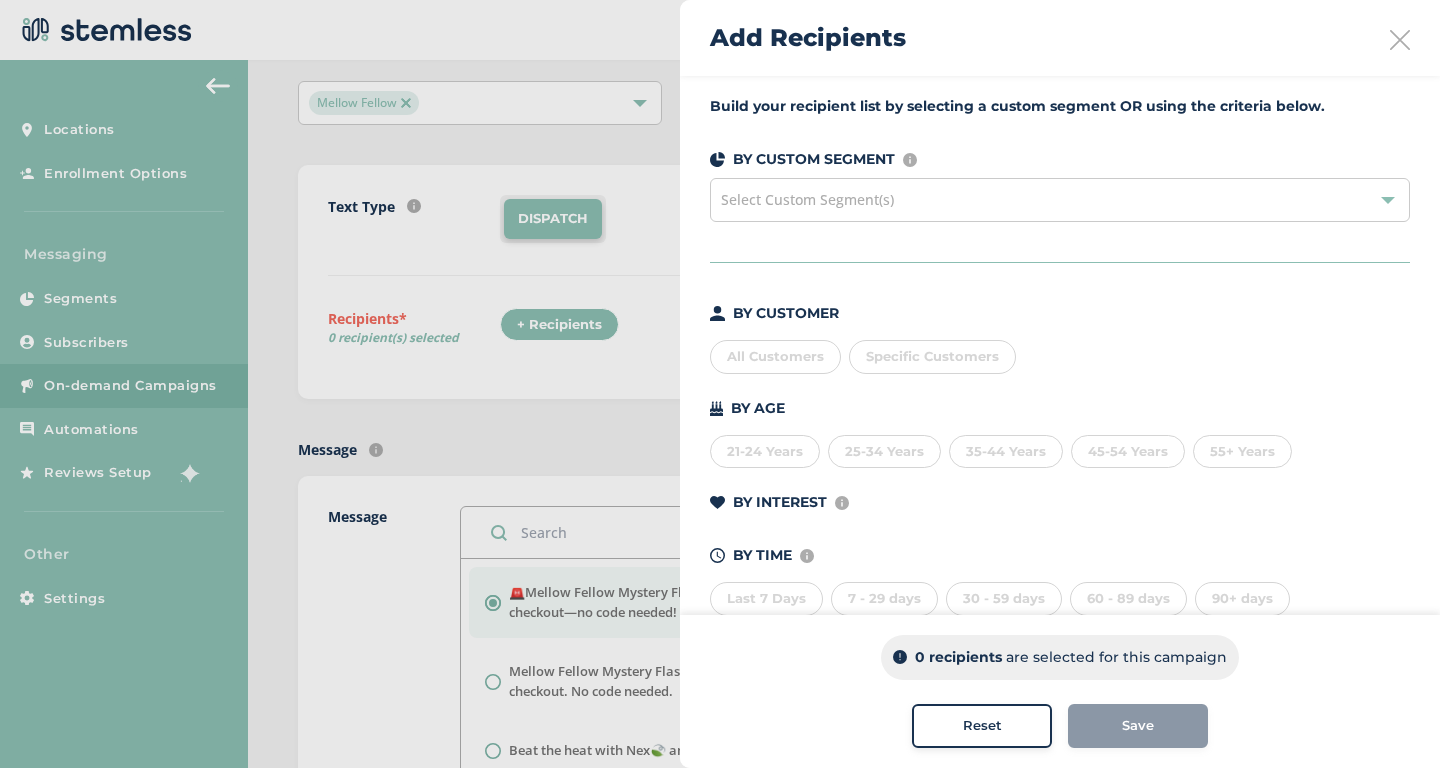 click on "Select Custom Segment(s)" at bounding box center [1060, 200] 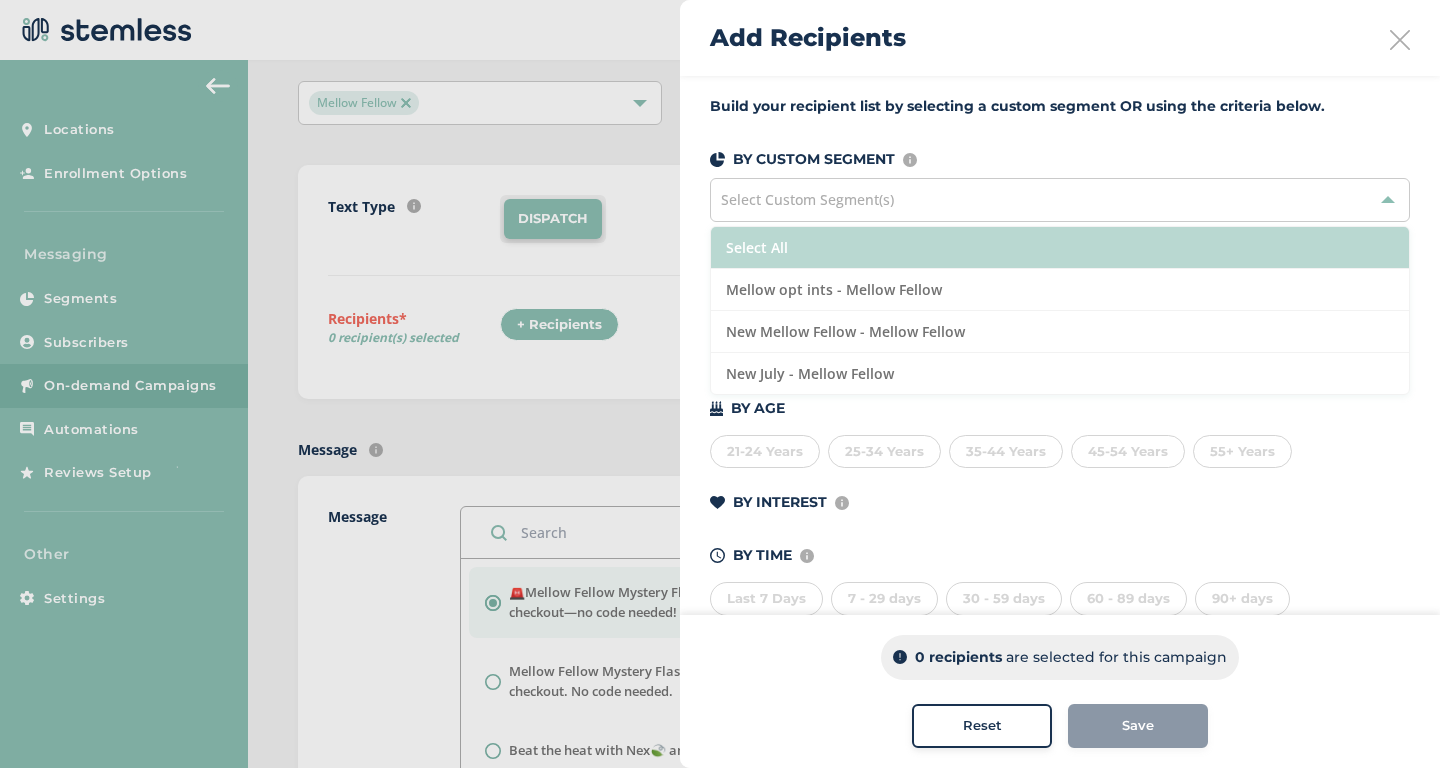 click on "Select All" at bounding box center (1060, 248) 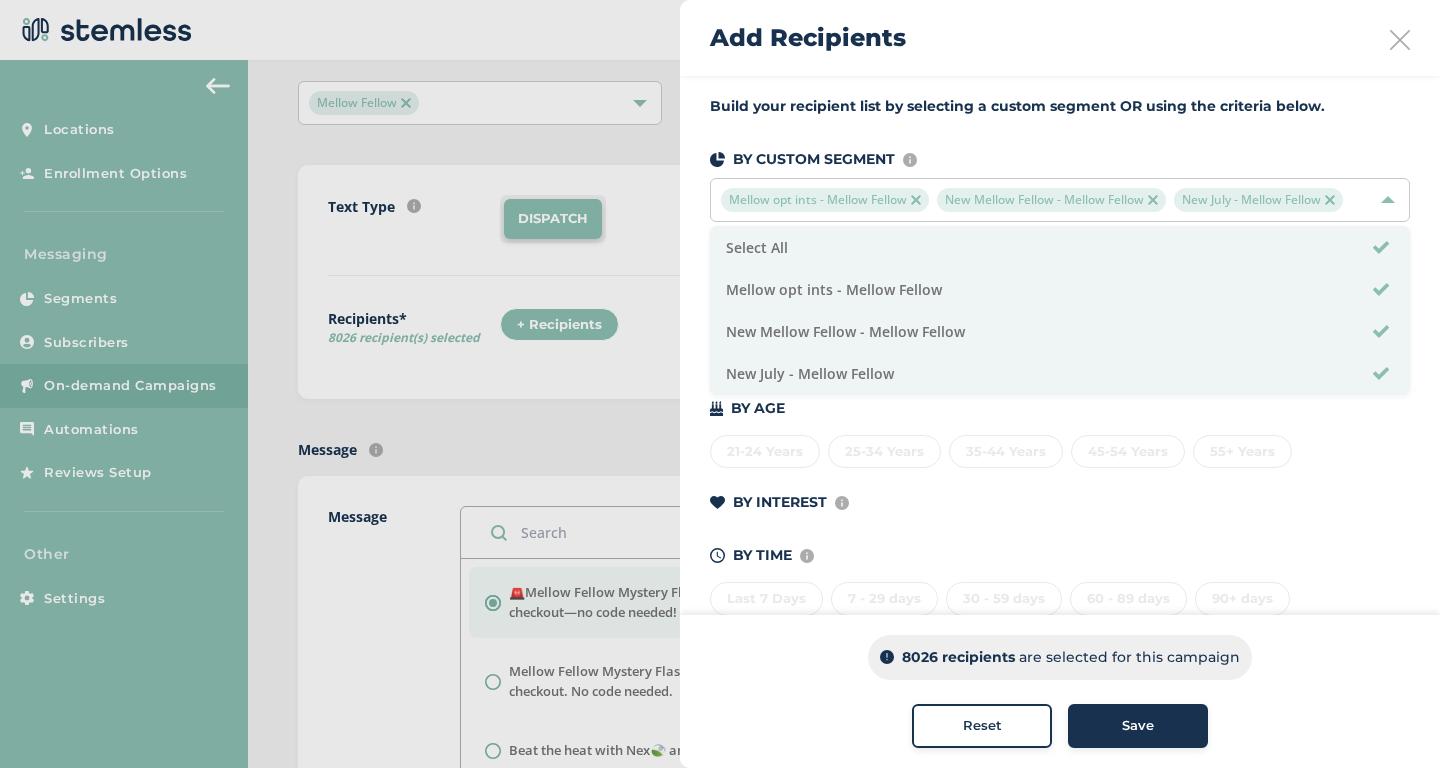 click on "Save" at bounding box center [1138, 726] 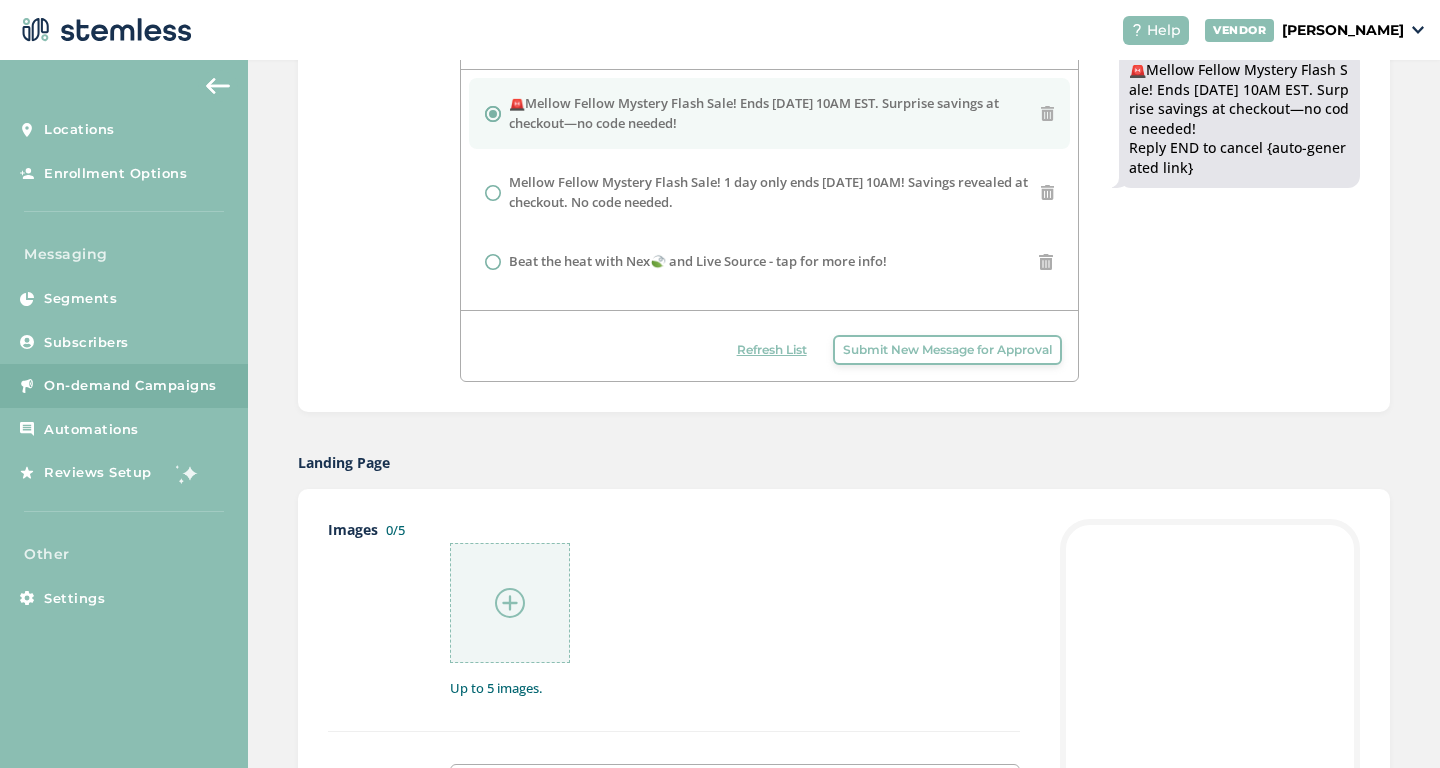 scroll, scrollTop: 672, scrollLeft: 0, axis: vertical 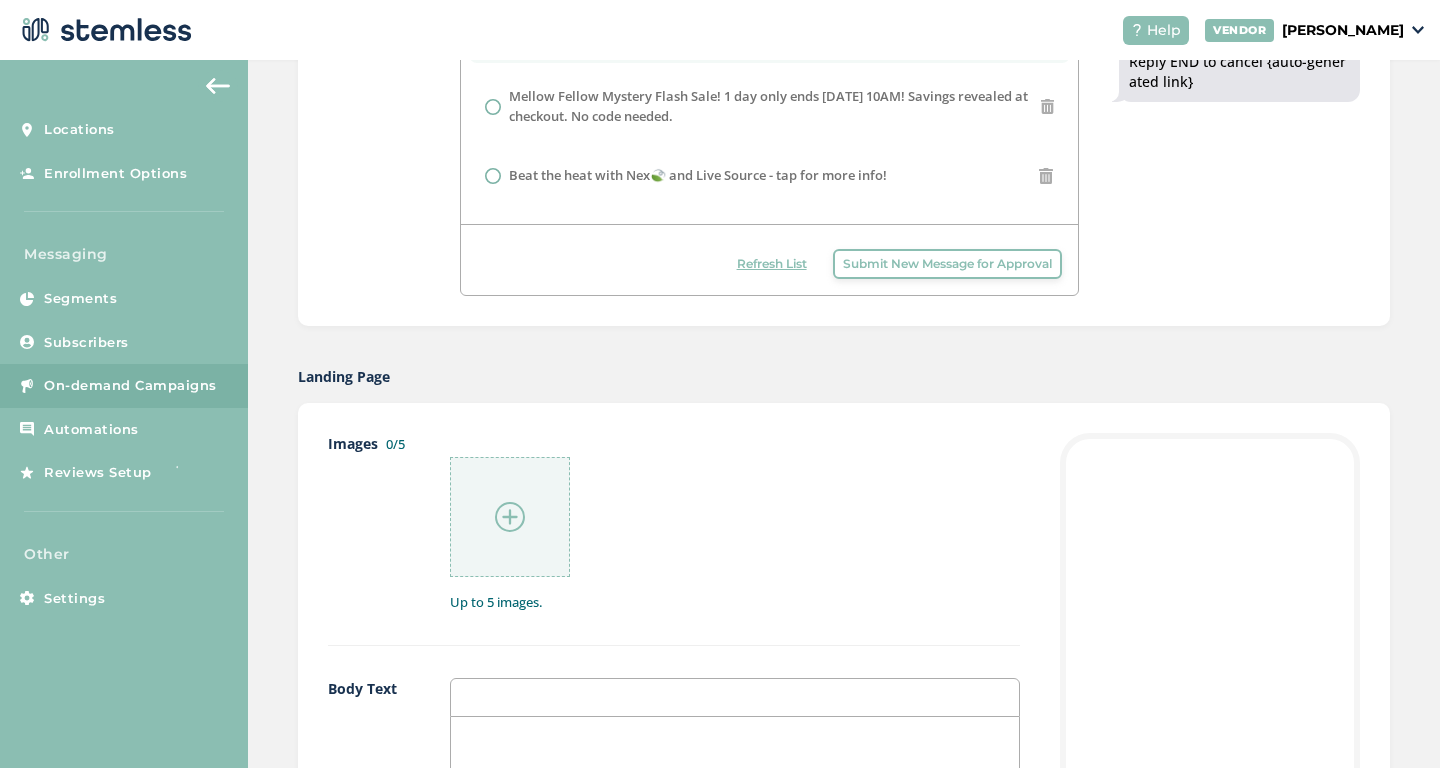 click at bounding box center (510, 517) 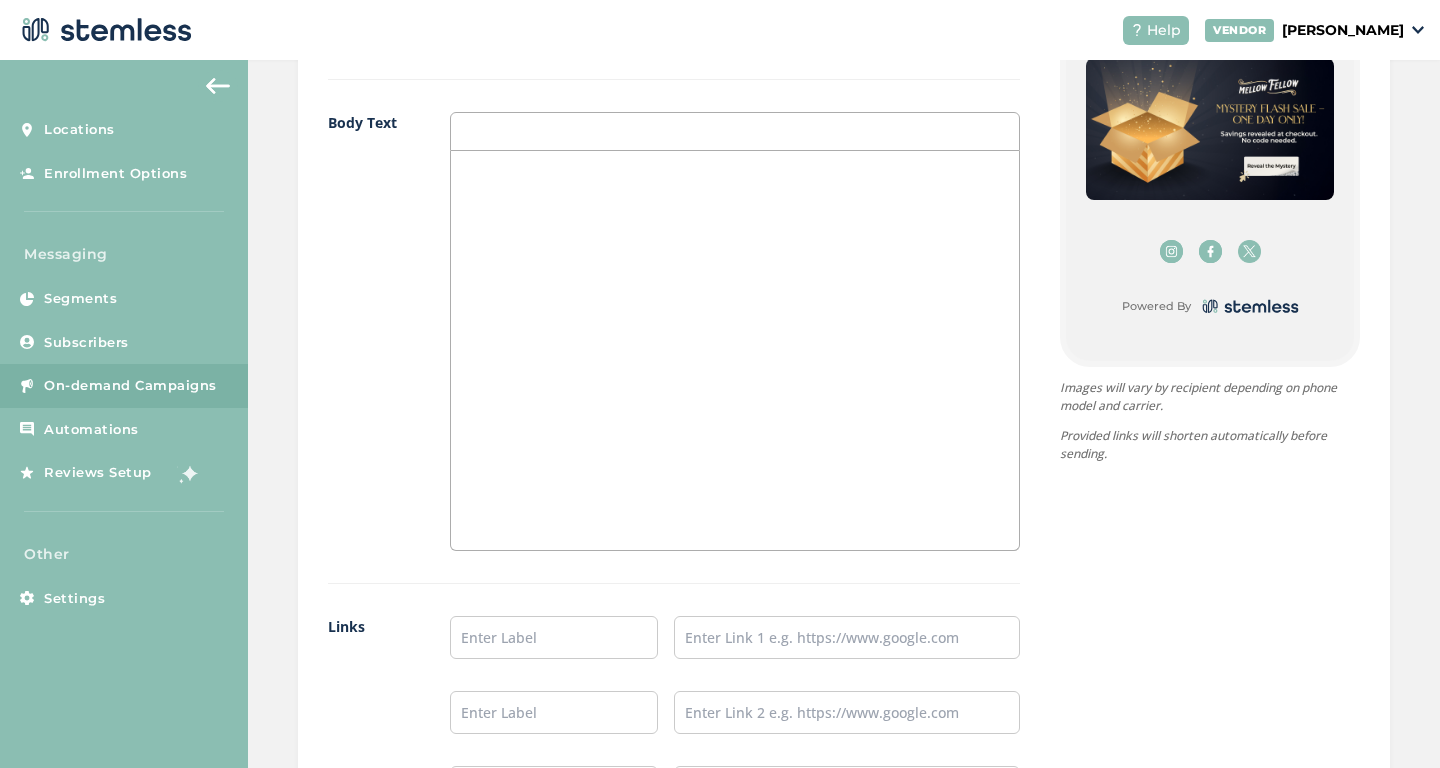 scroll, scrollTop: 1377, scrollLeft: 0, axis: vertical 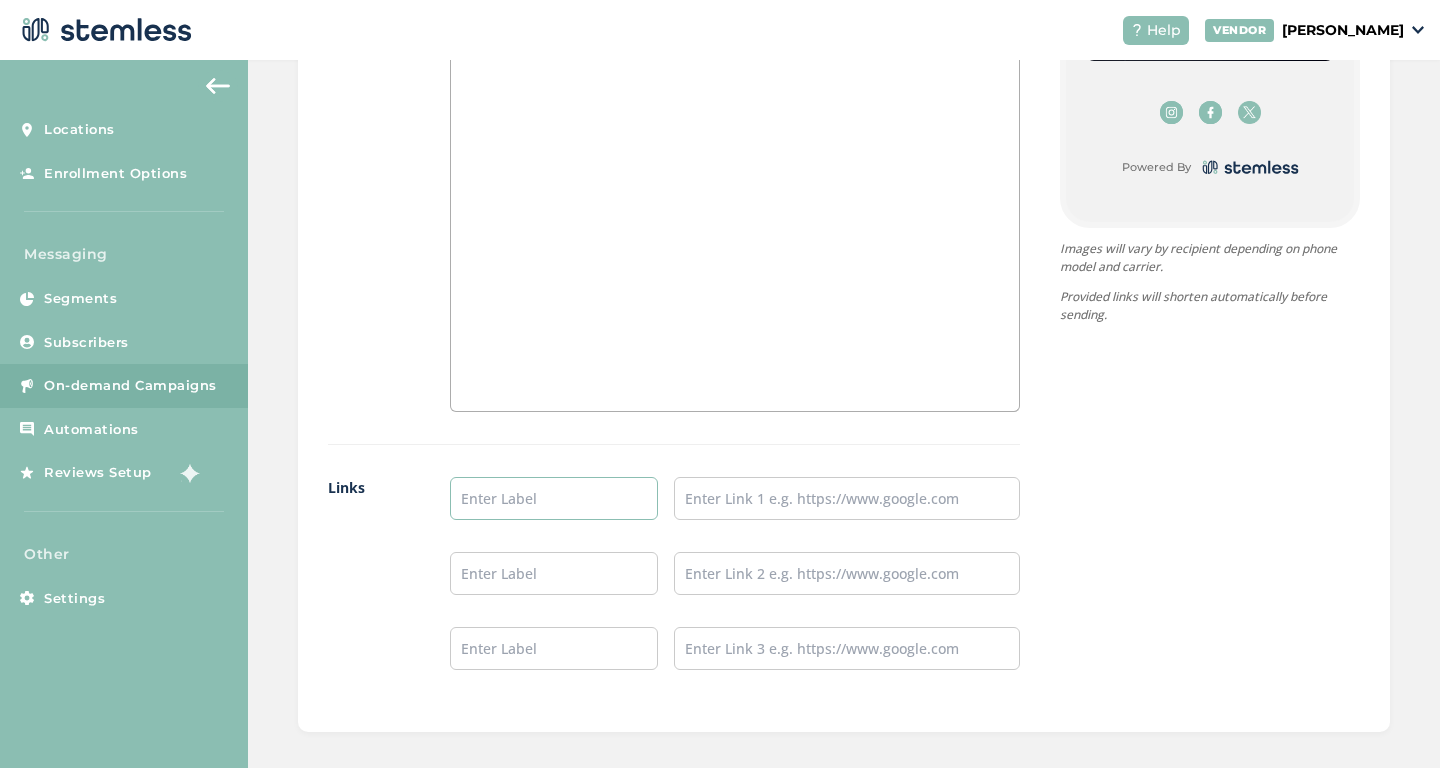click at bounding box center (554, 498) 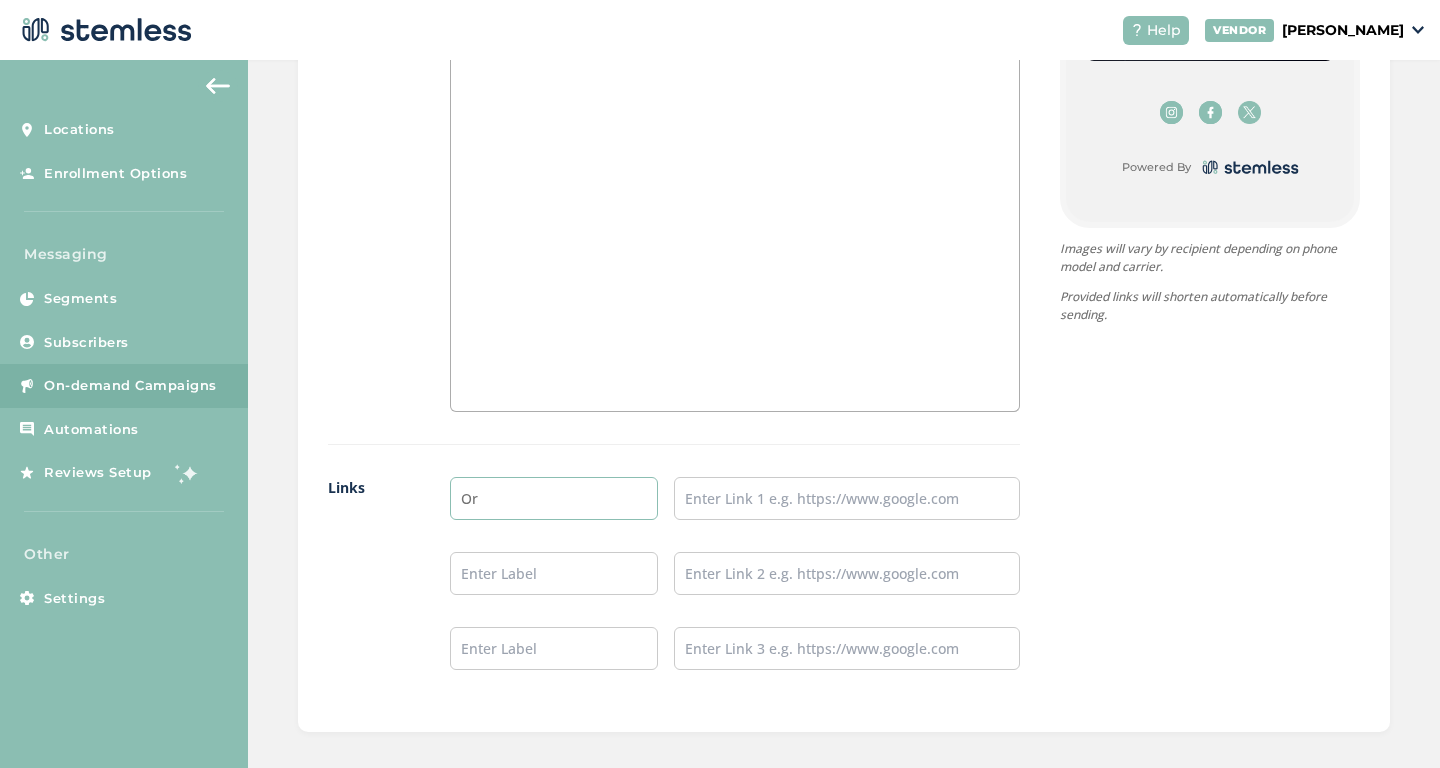 type on "O" 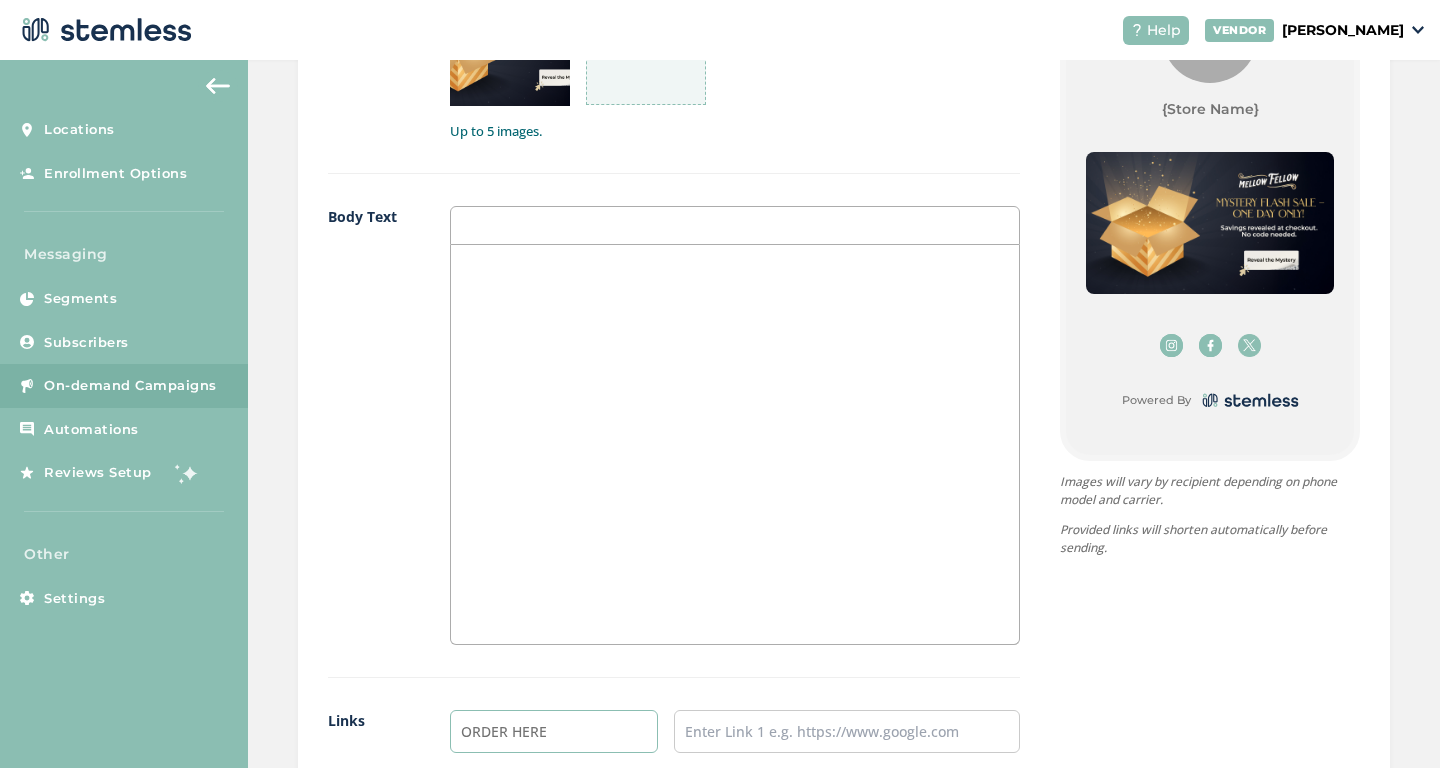 scroll, scrollTop: 1136, scrollLeft: 0, axis: vertical 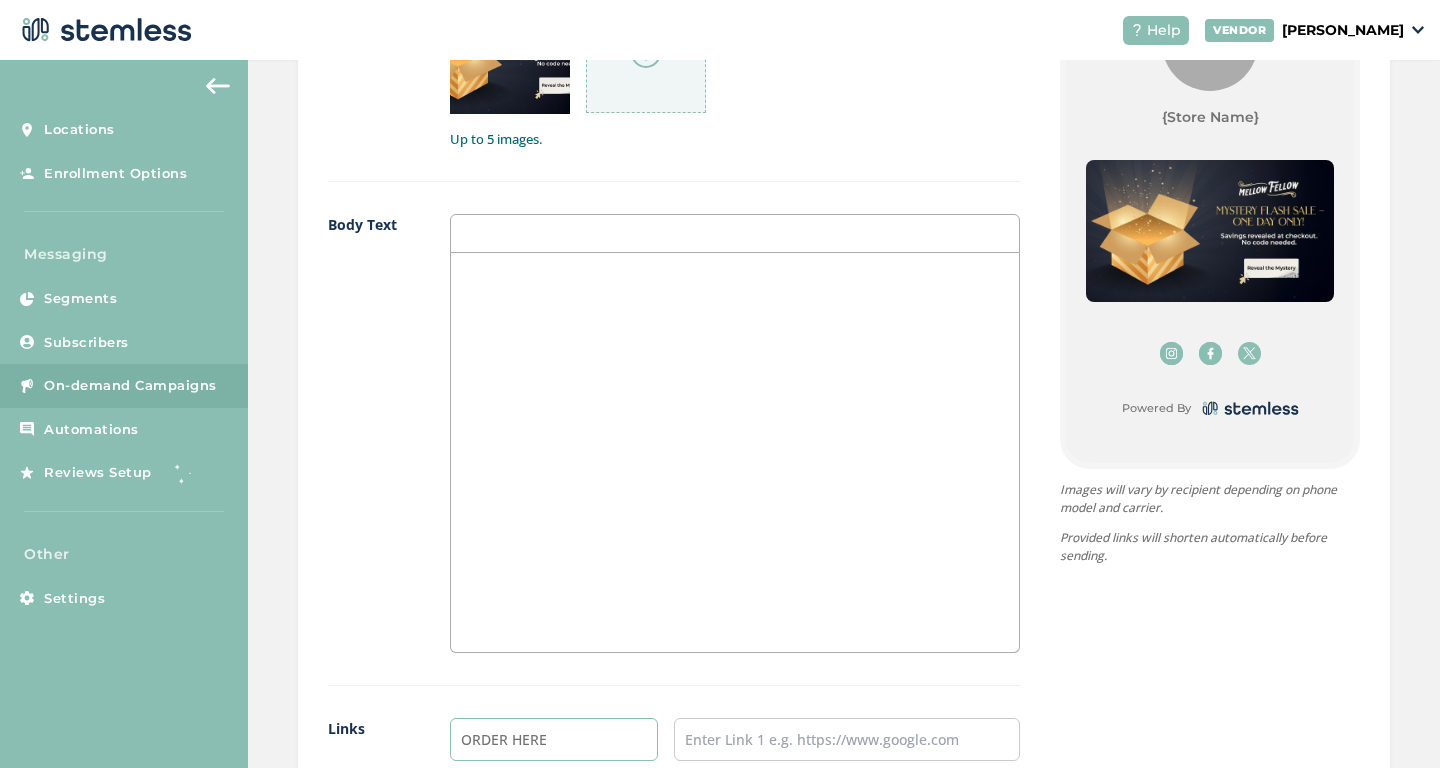 type on "ORDER HERE" 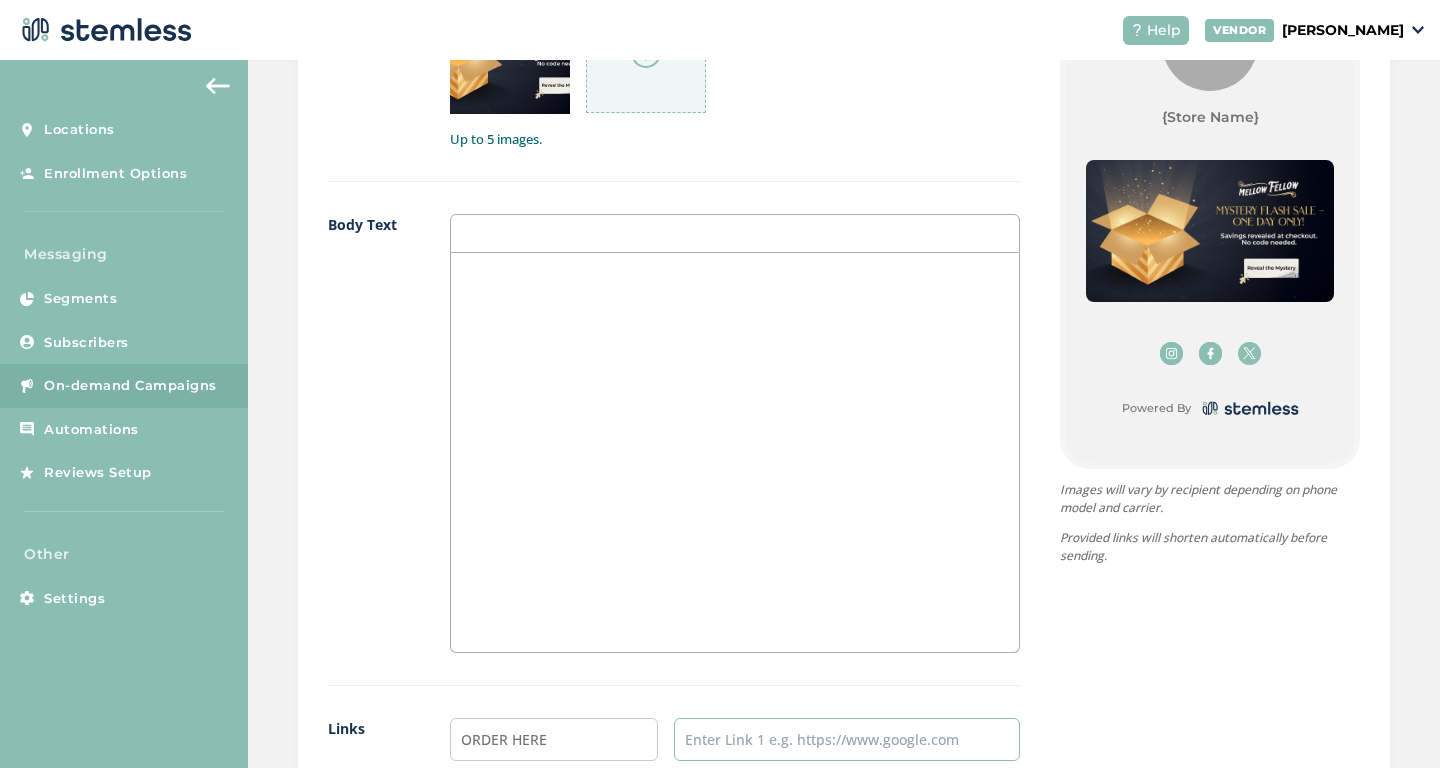click at bounding box center [847, 739] 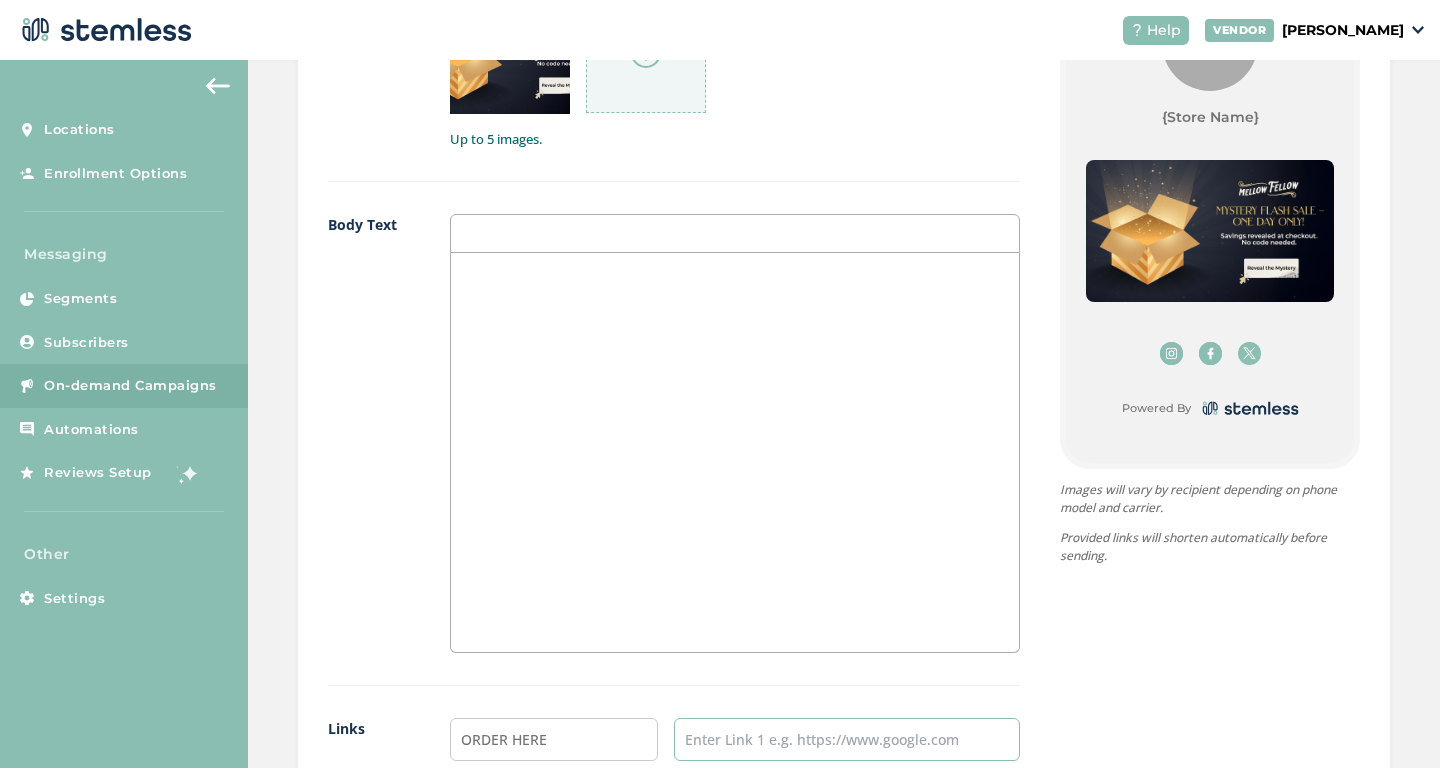 paste on "[URL][DOMAIN_NAME]" 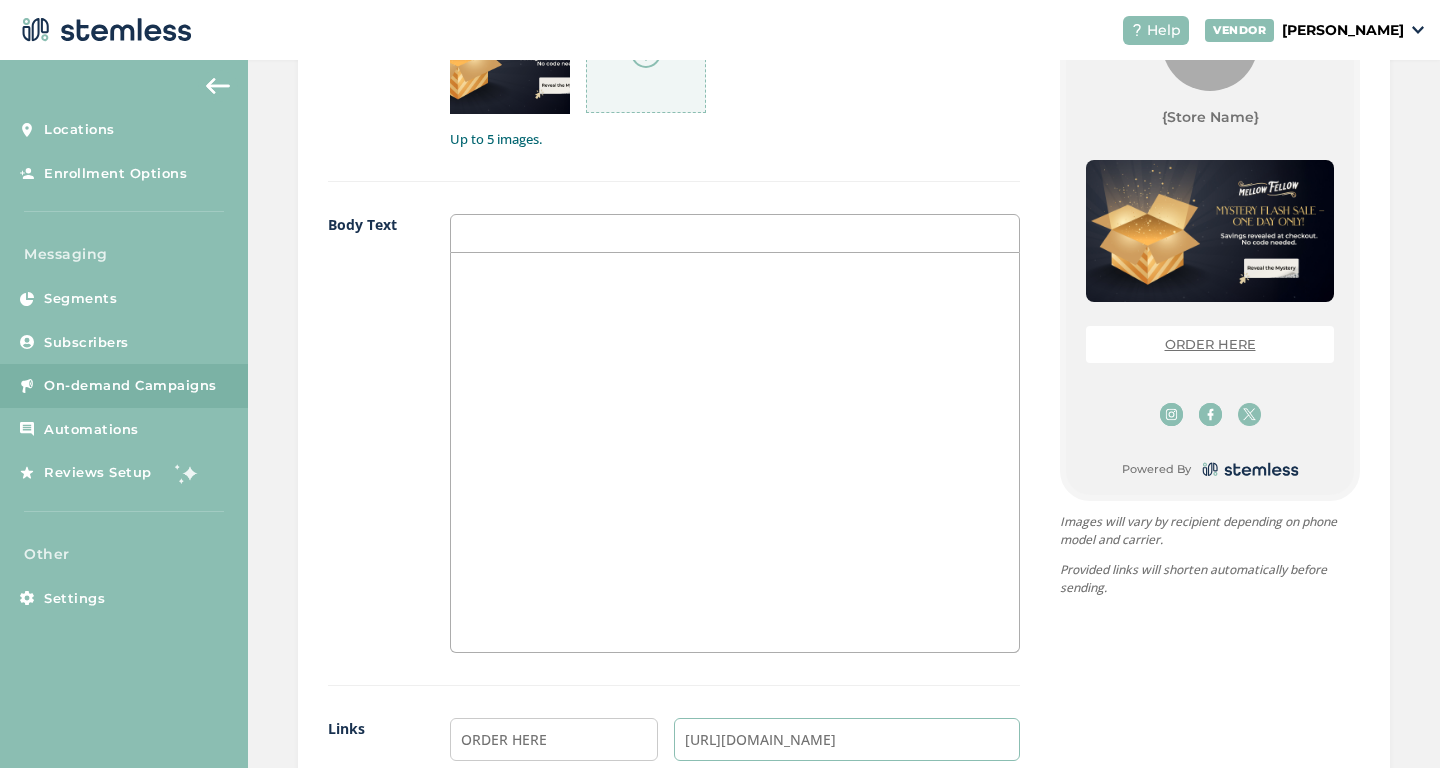 scroll, scrollTop: 0, scrollLeft: 4, axis: horizontal 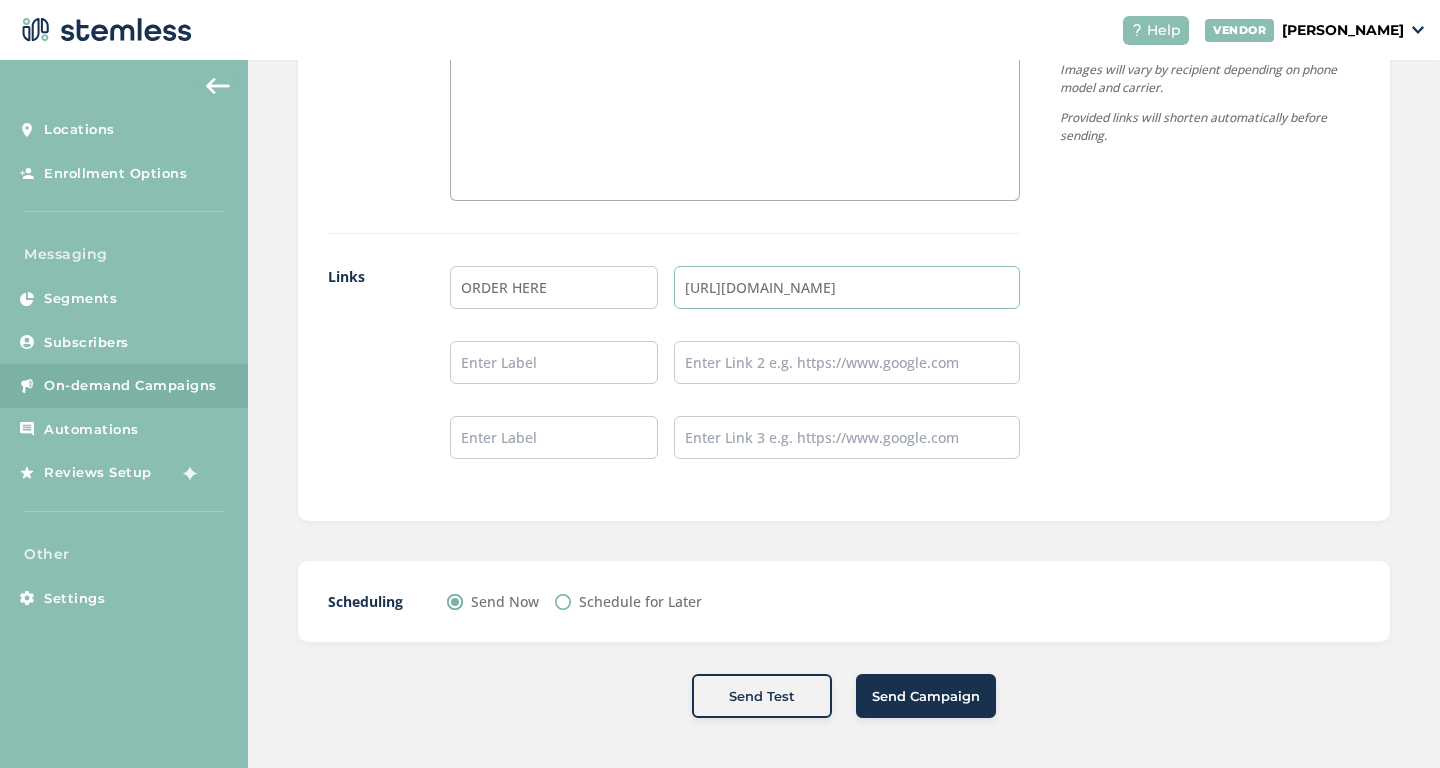 type on "[URL][DOMAIN_NAME]" 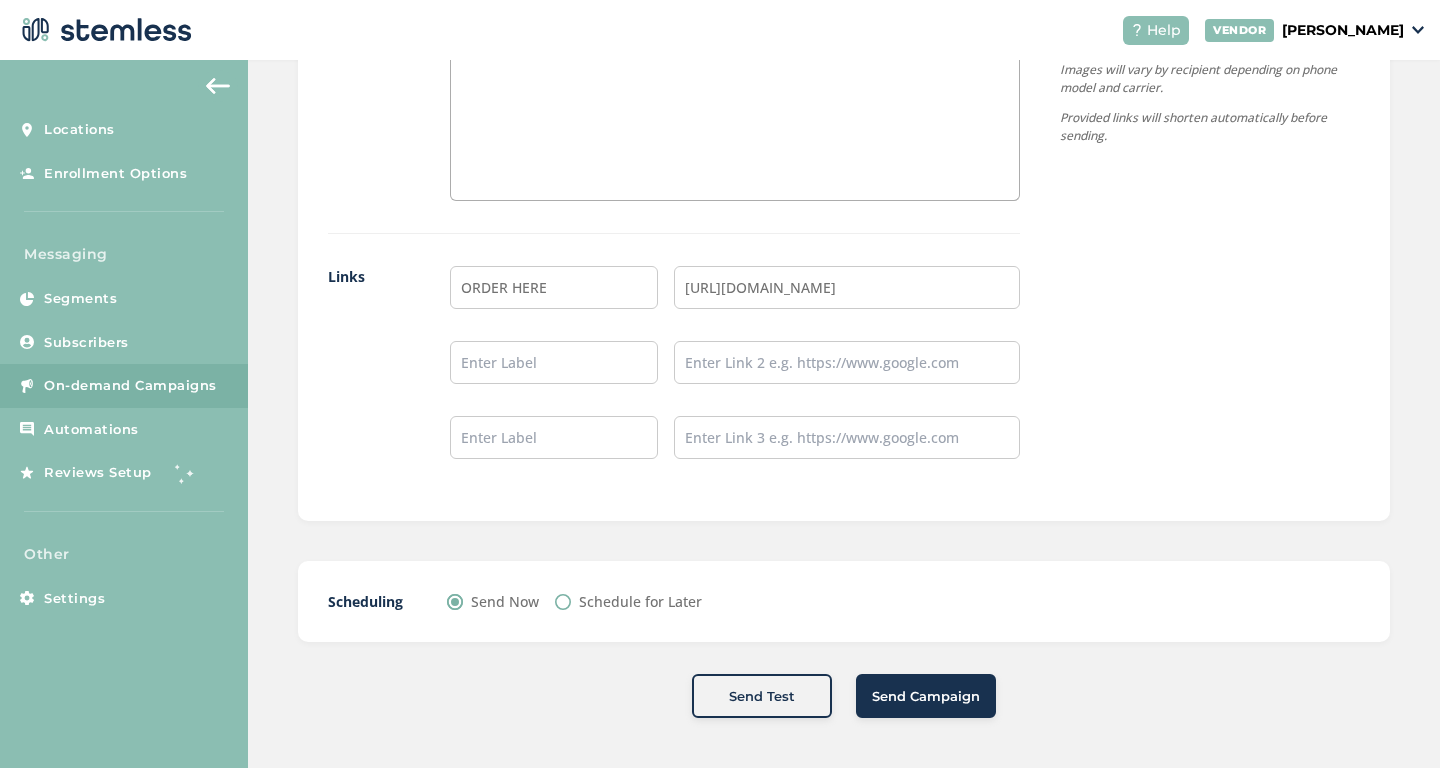 click on "Schedule for Later" at bounding box center [563, 602] 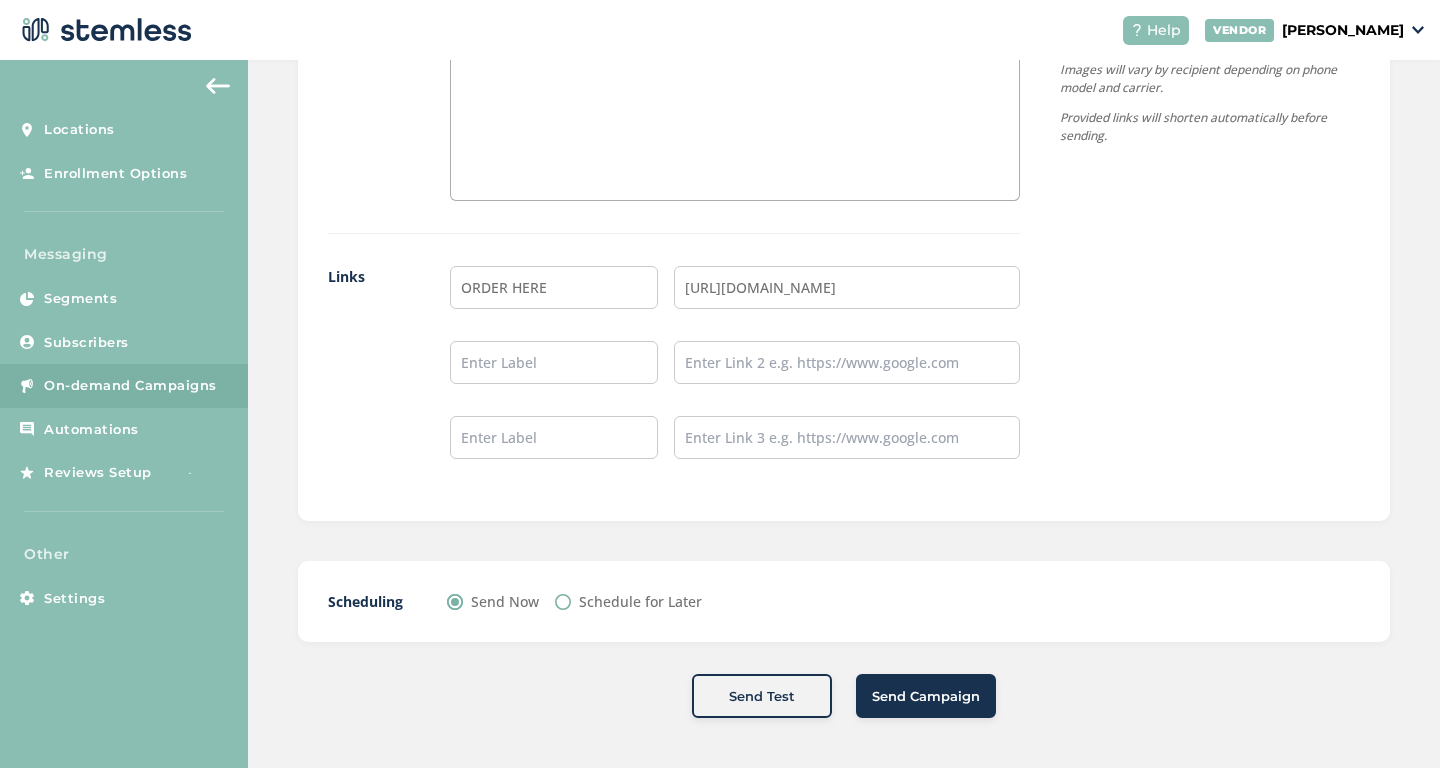 radio on "true" 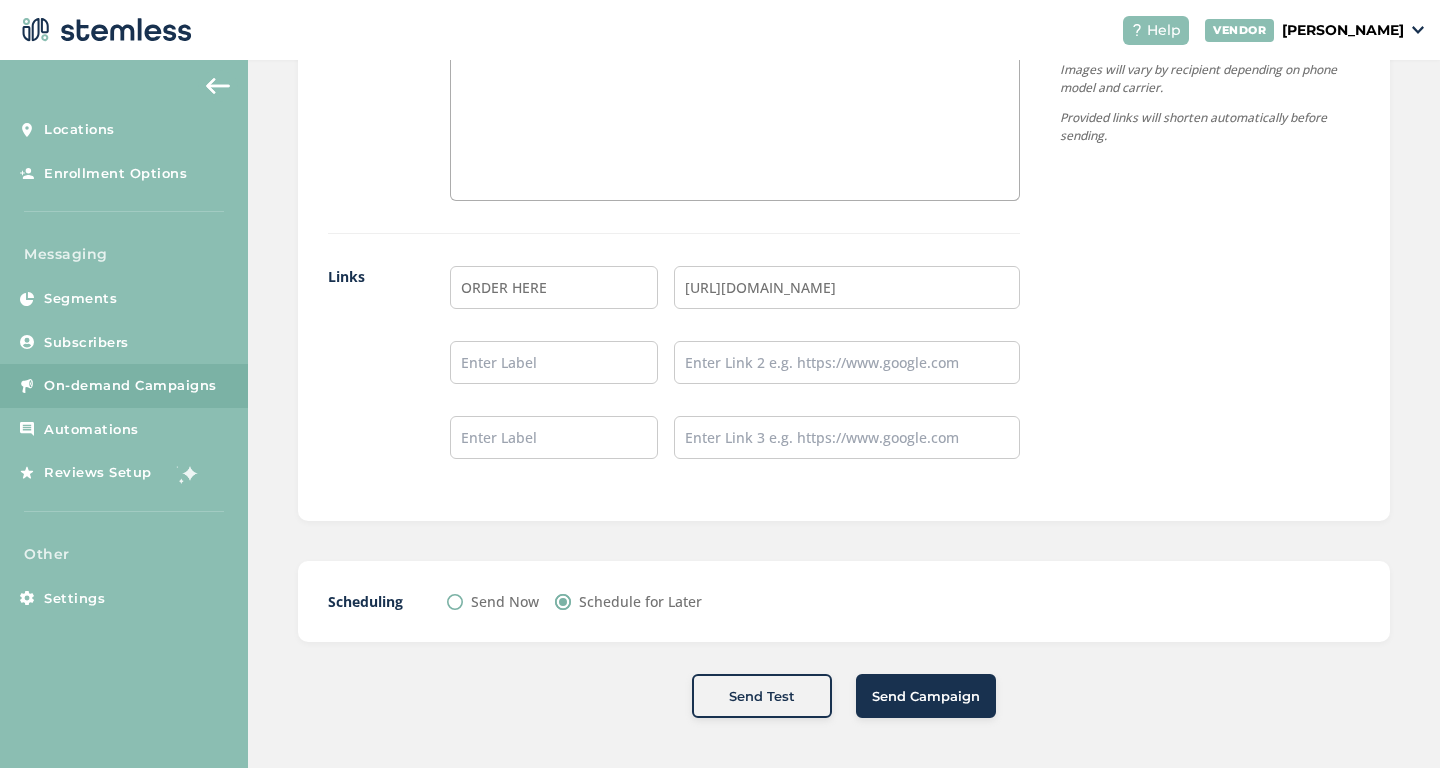 scroll, scrollTop: 0, scrollLeft: 0, axis: both 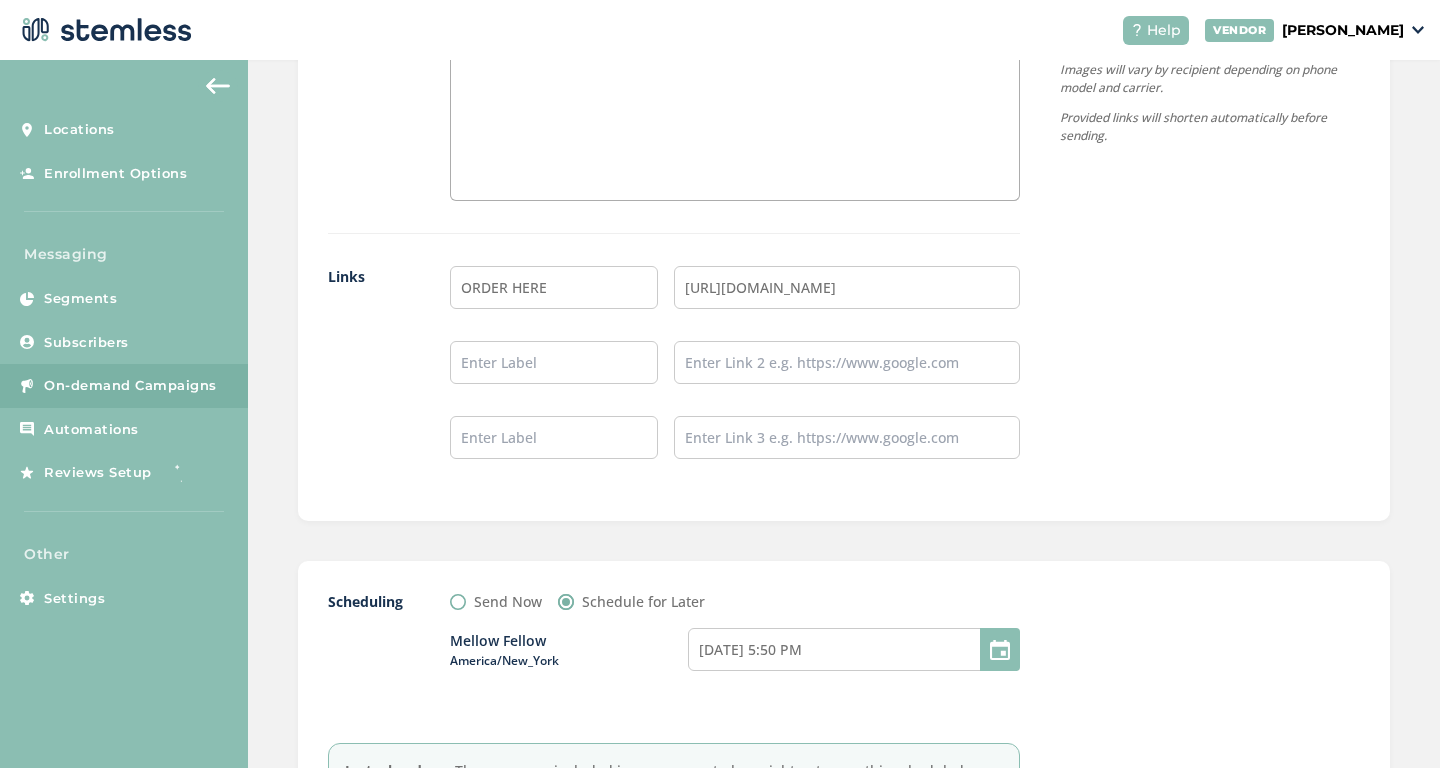 click at bounding box center (1000, 649) 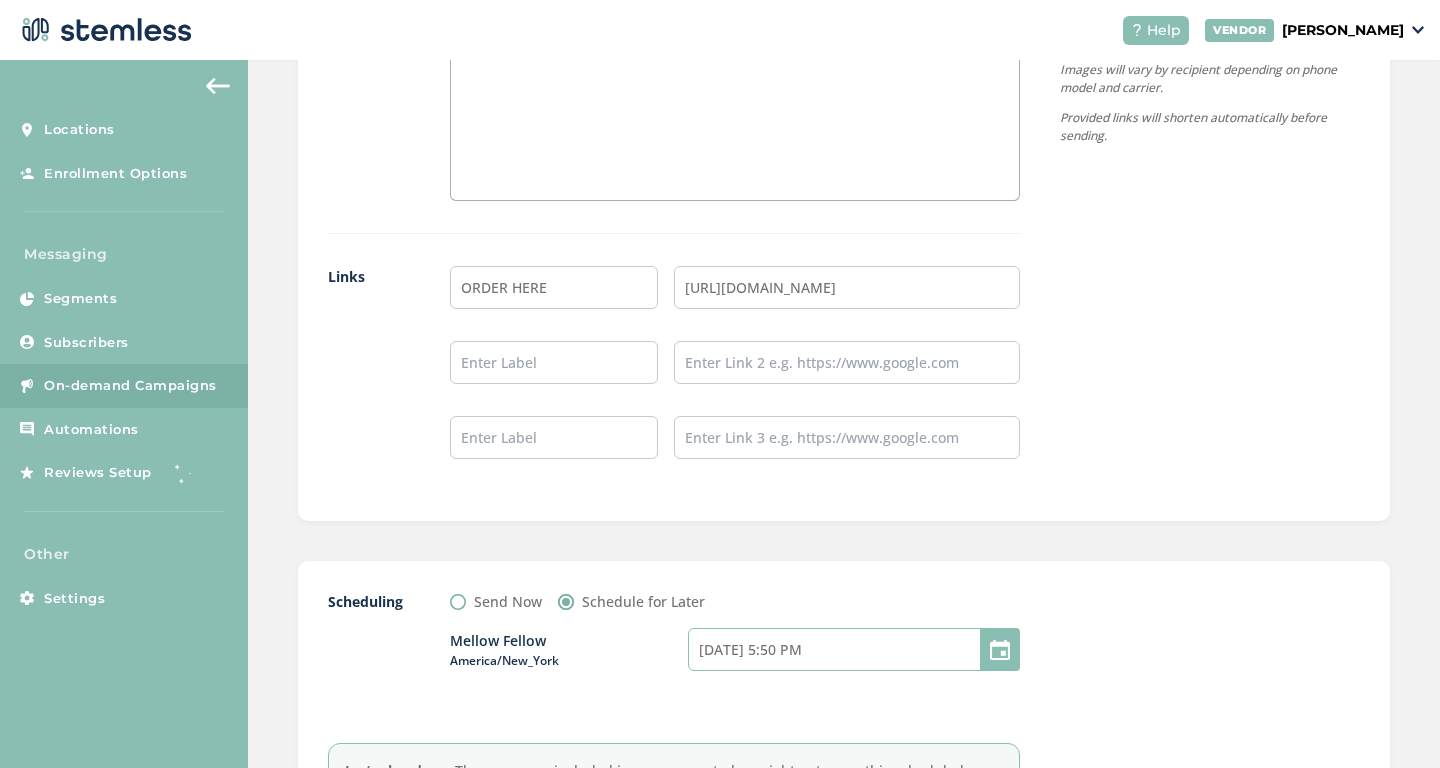 click on "[DATE] 5:50 PM" at bounding box center [854, 649] 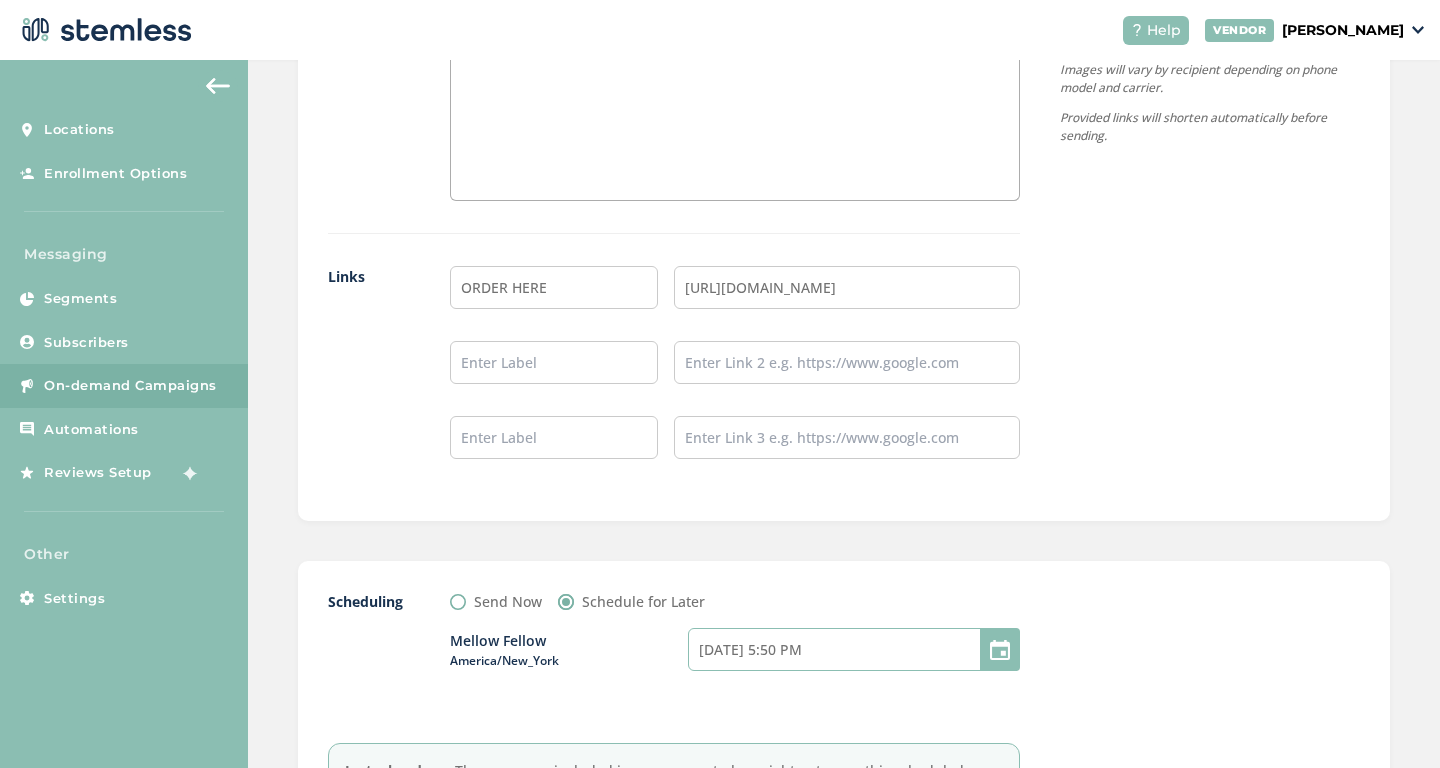 select on "20" 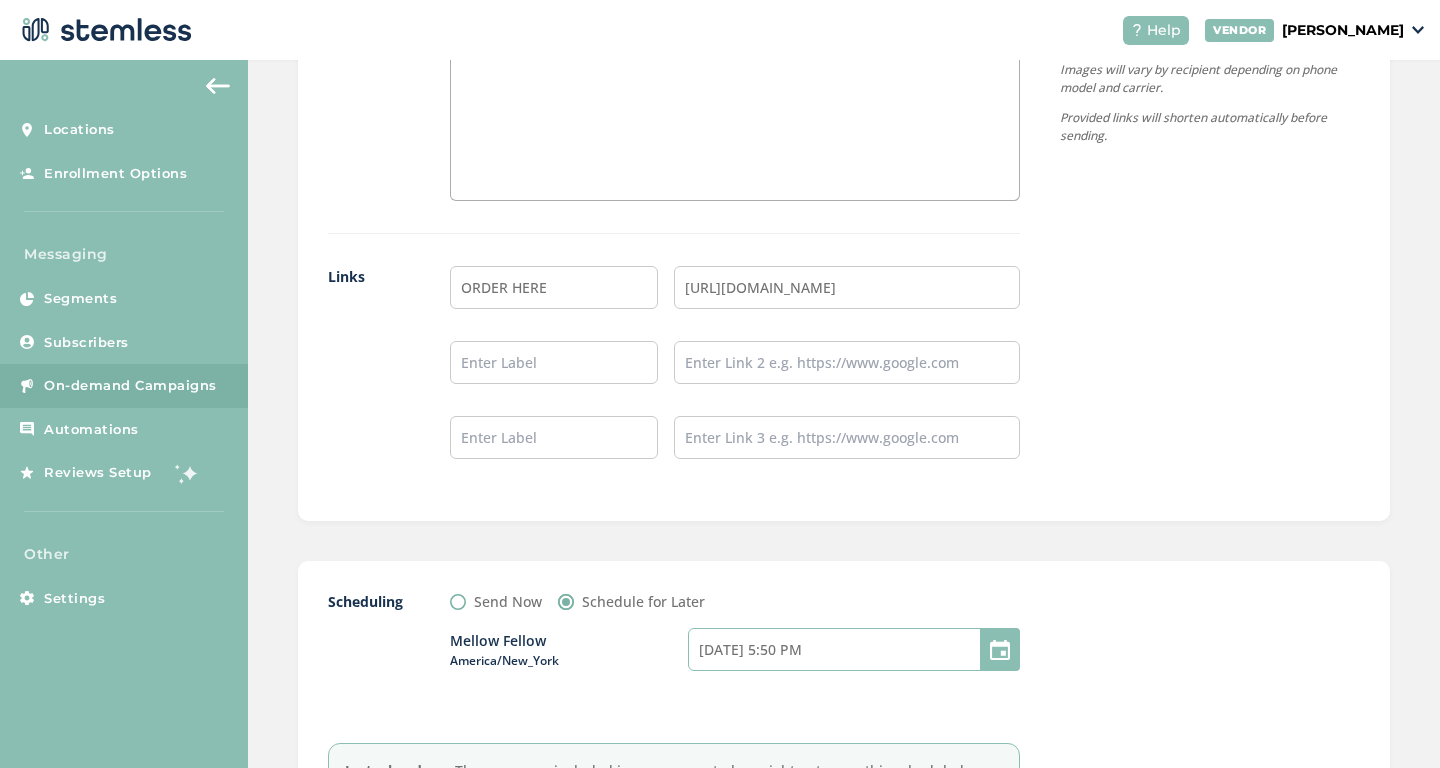 select on "50" 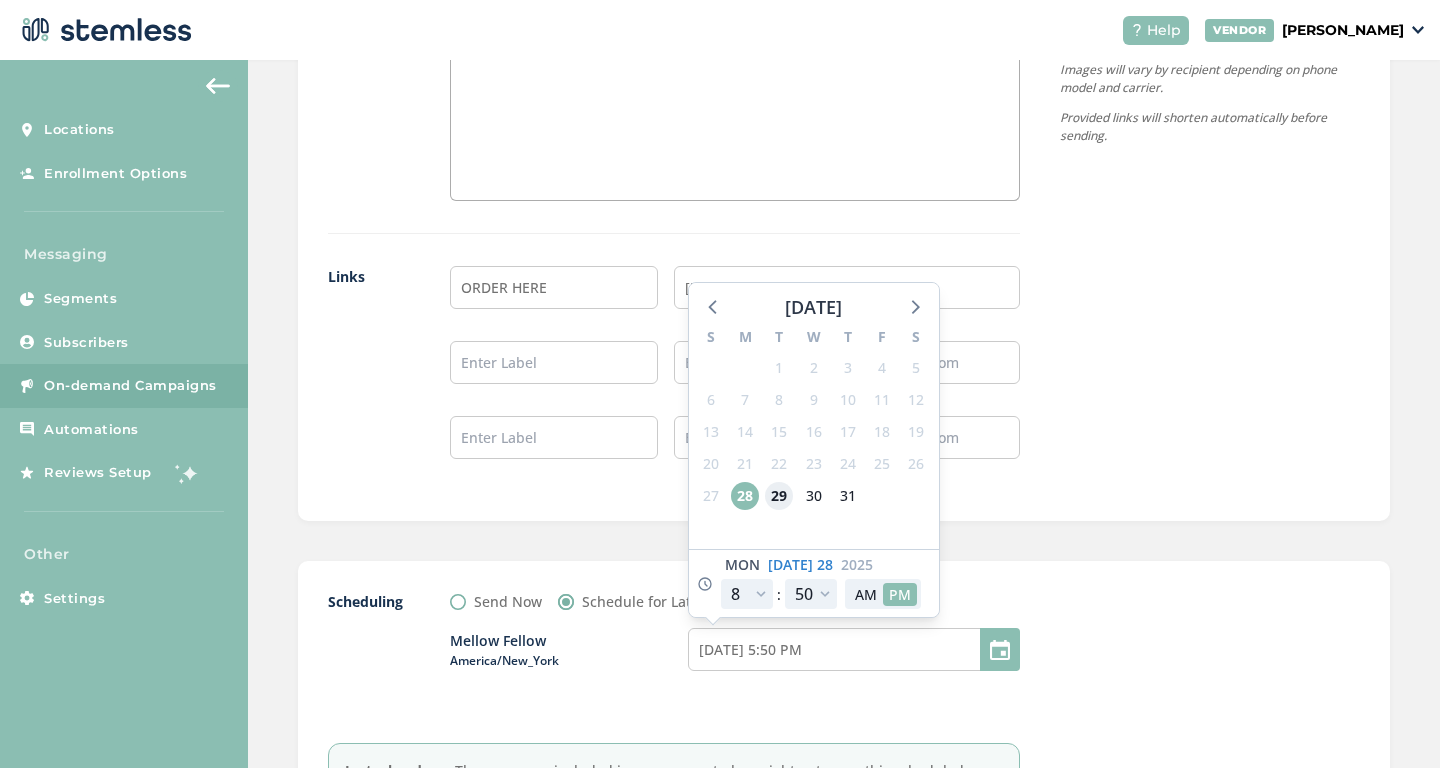 click on "29" at bounding box center (779, 496) 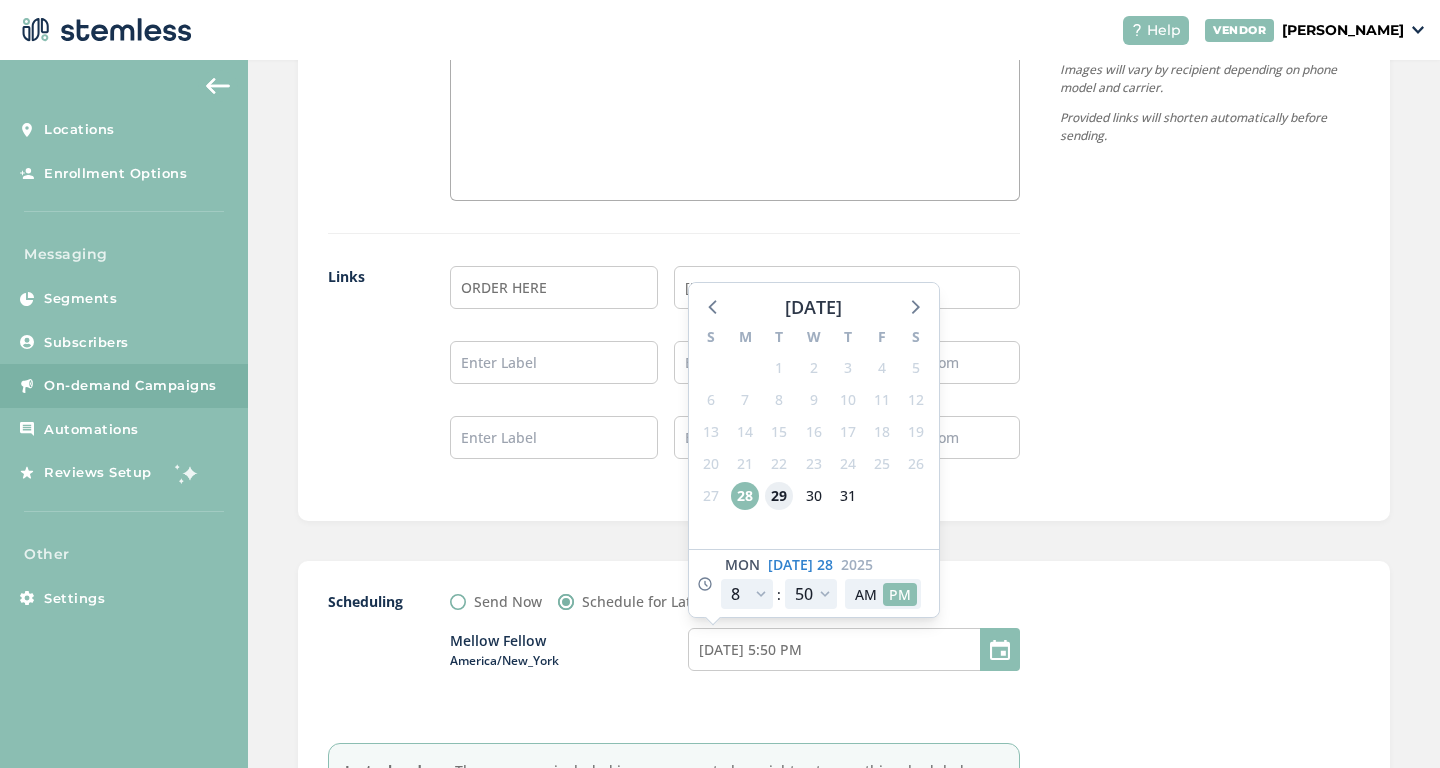 type on "[DATE] 5:50 PM" 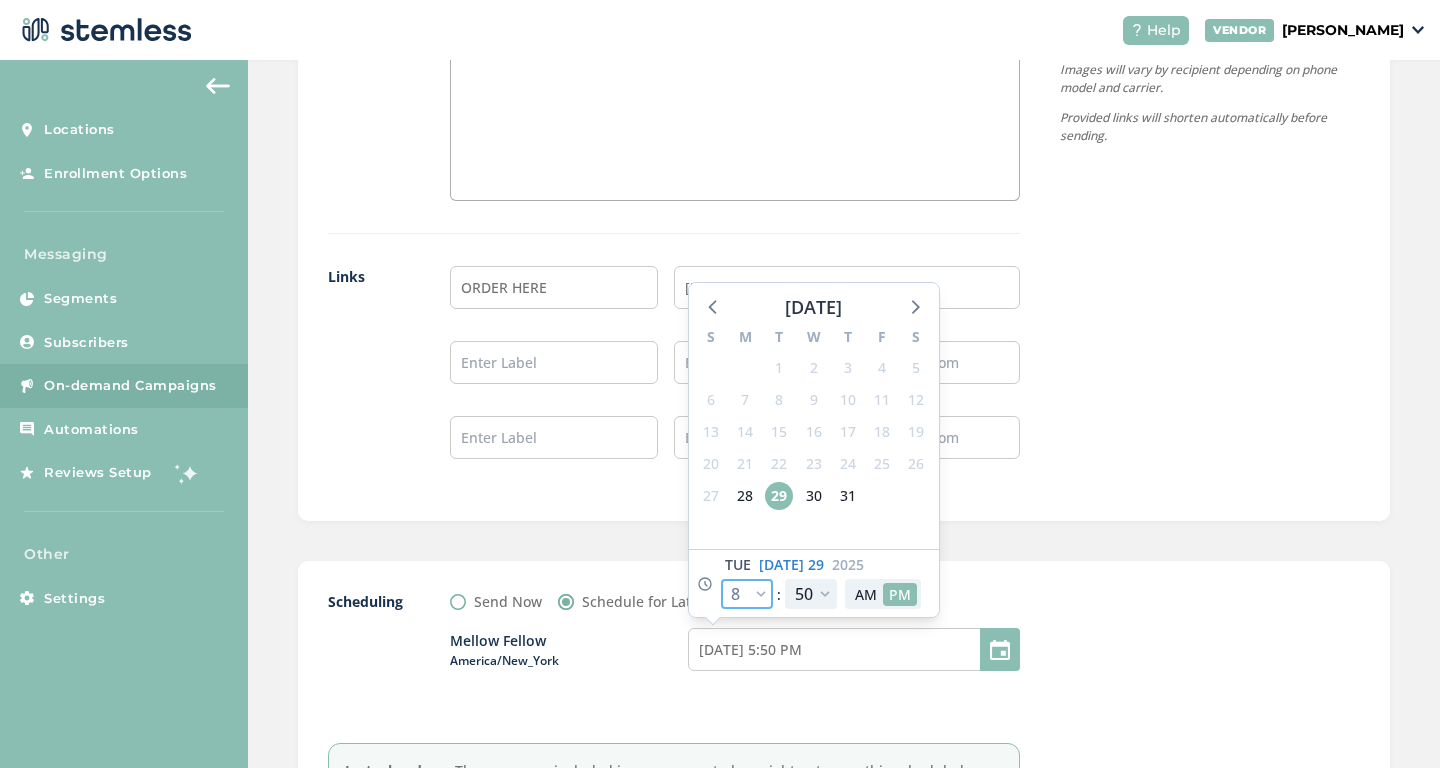 click on "12   1   2   3   4   5   6   7   8   9   10   11" at bounding box center (747, 594) 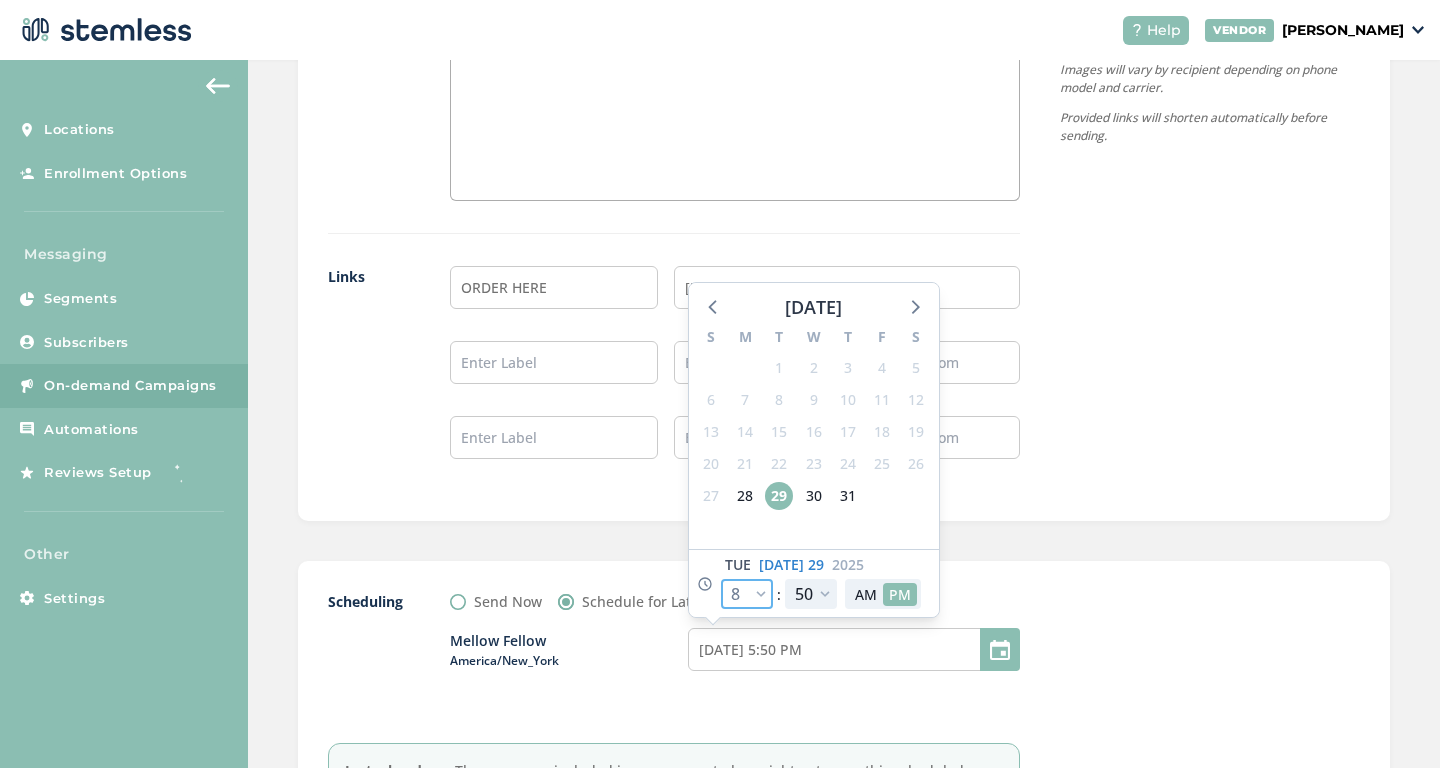 select on "19" 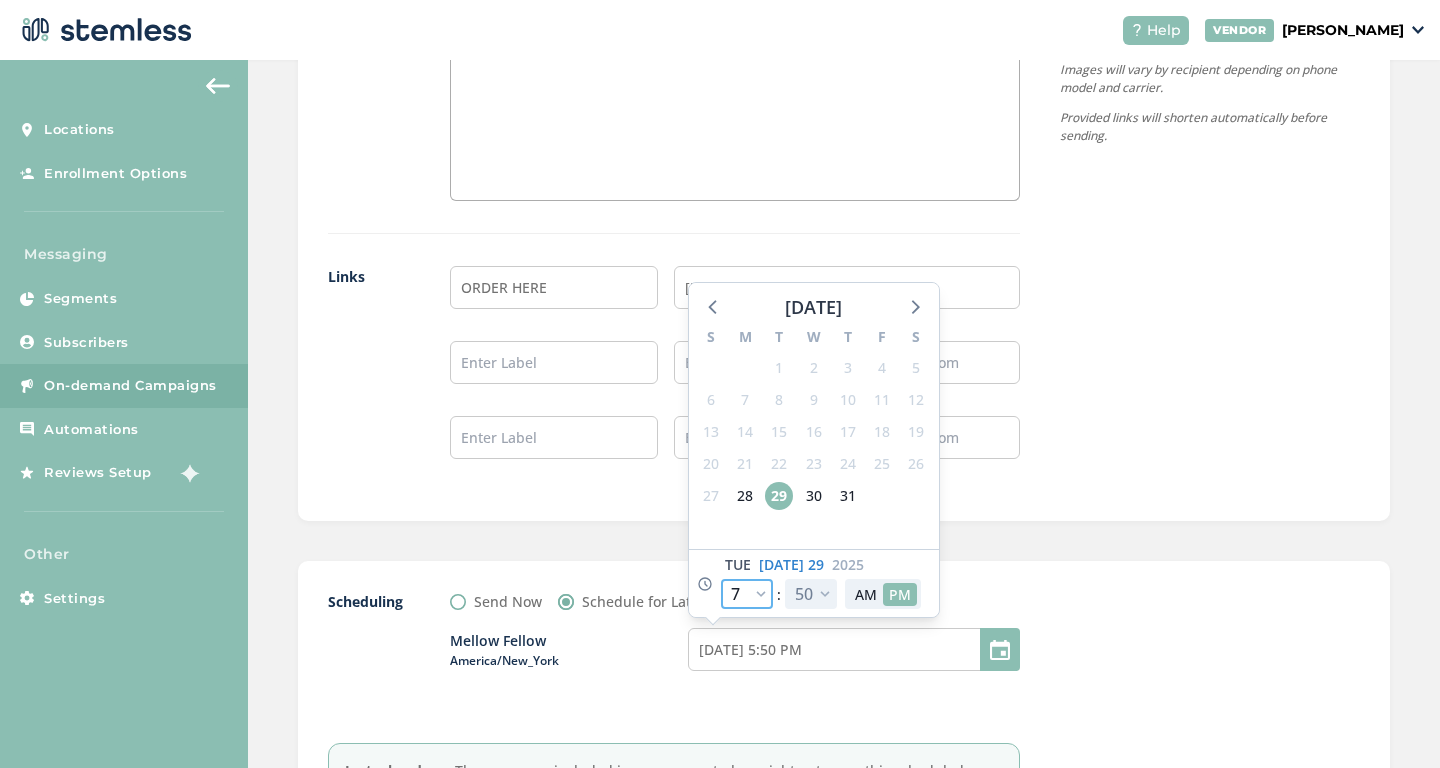 type on "[DATE] 4:50 PM" 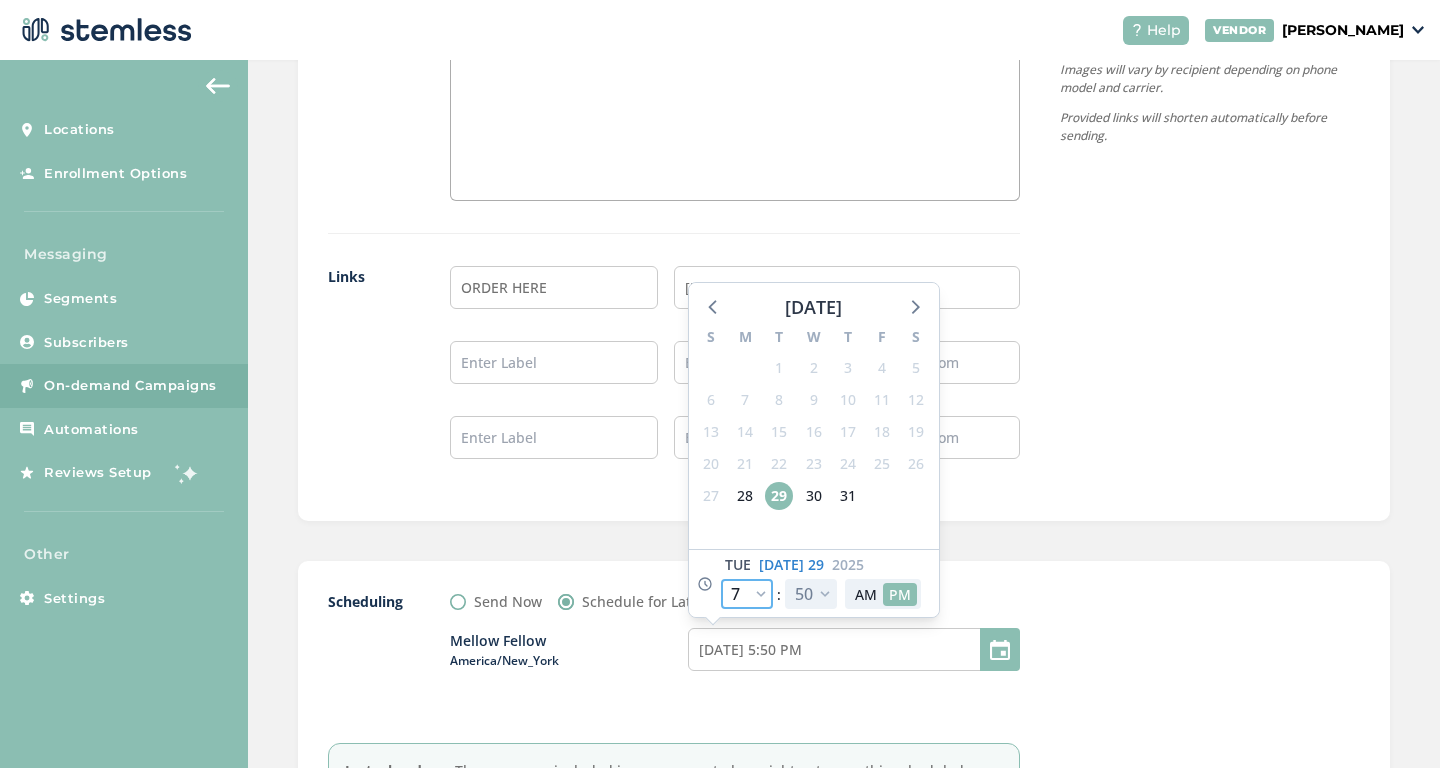 select on "19" 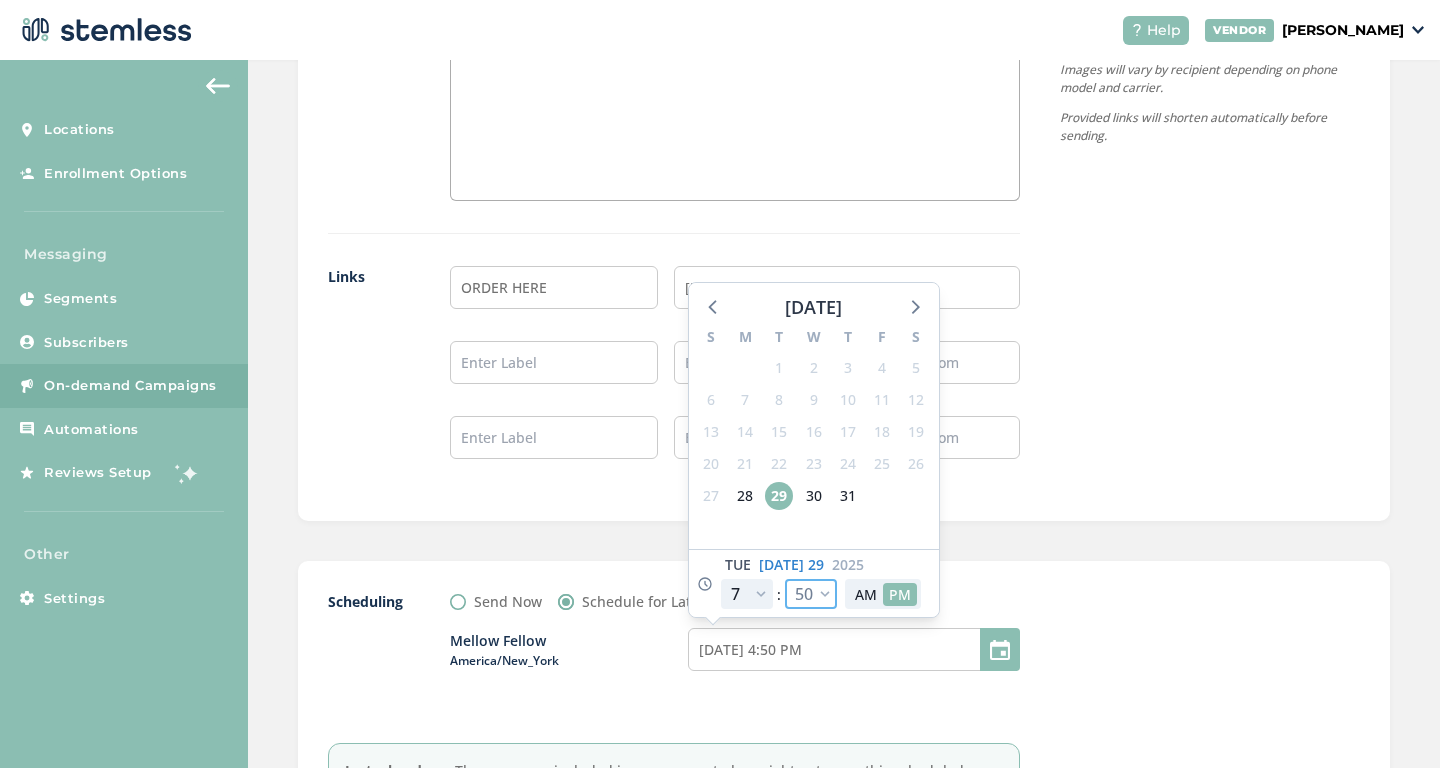 click on "00   05   10   15   20   25   30   35   40   45   50   55" at bounding box center [811, 594] 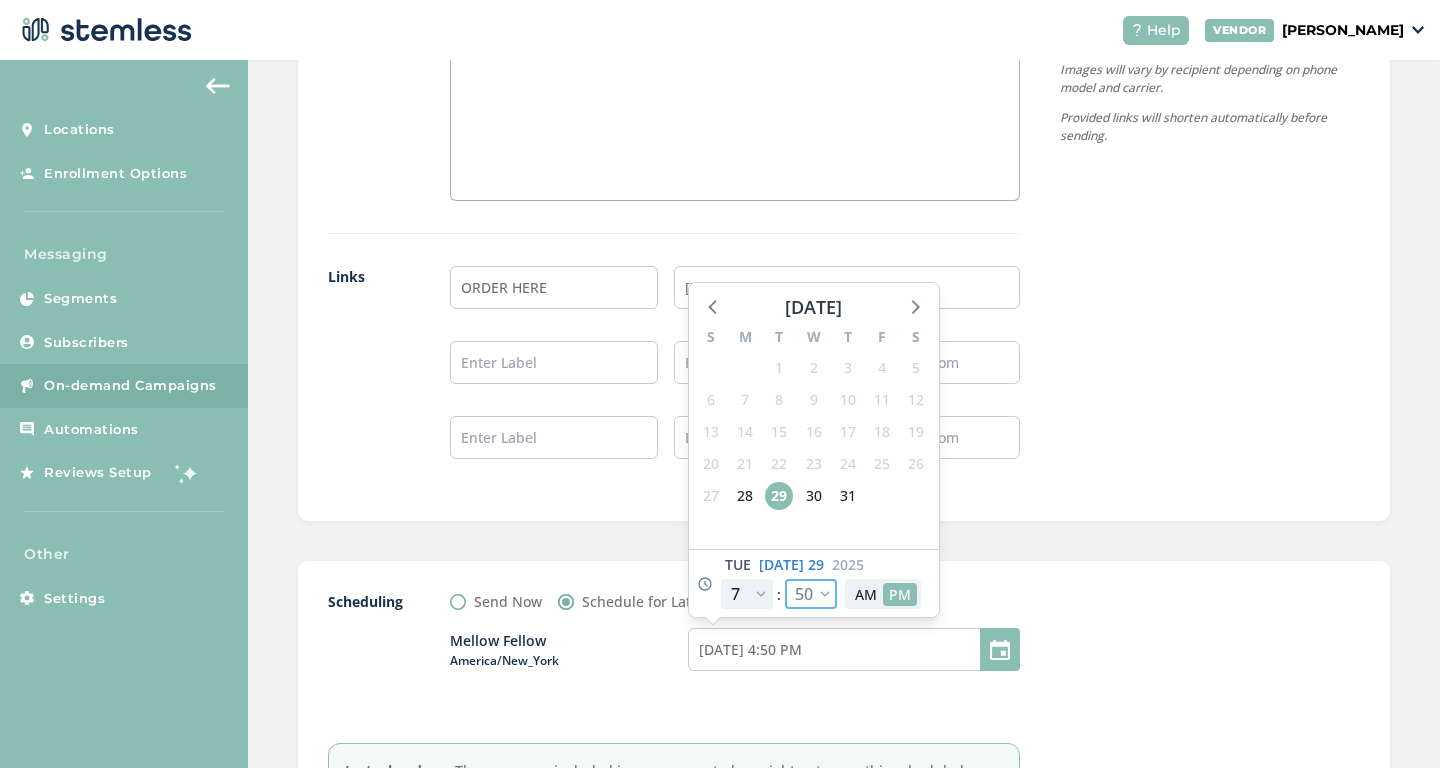 select on "0" 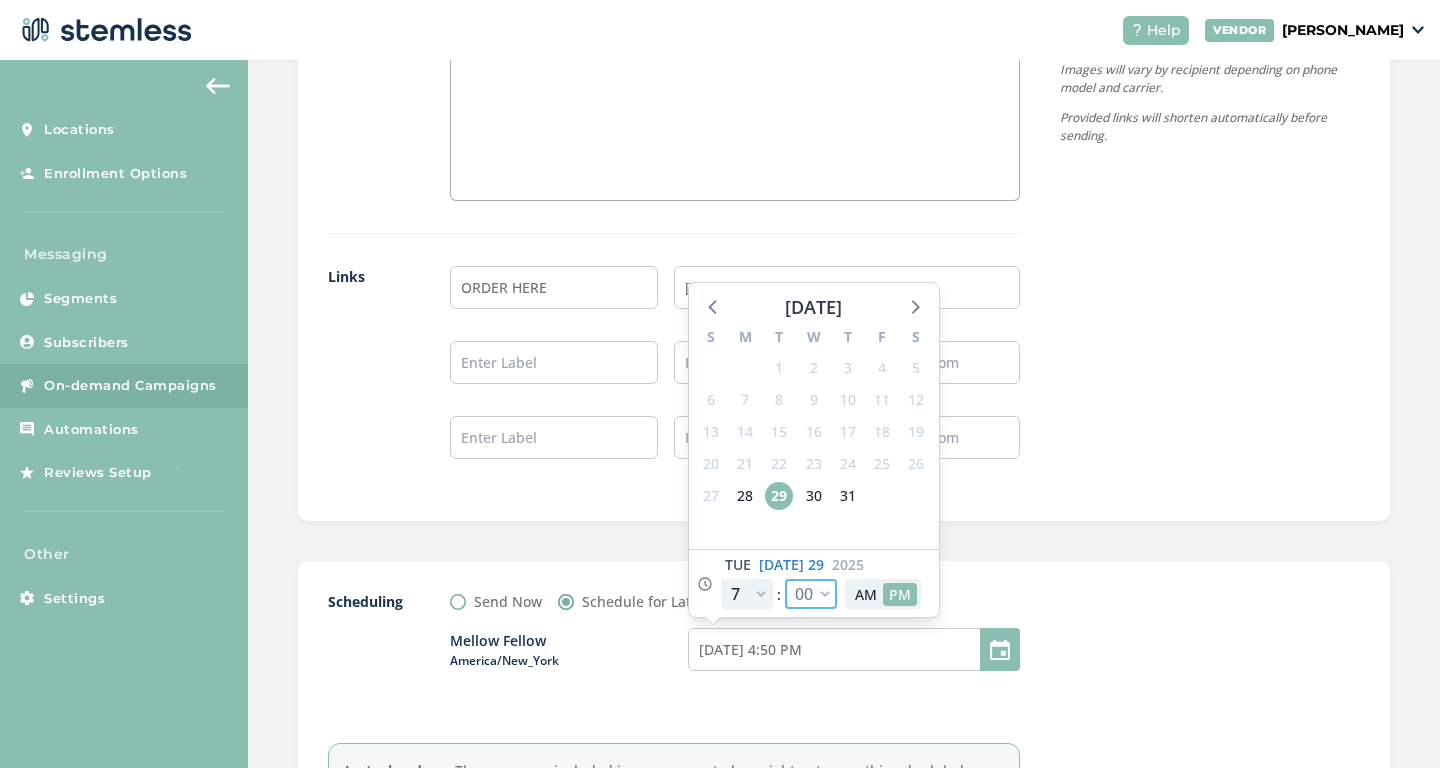 type on "[DATE] 4:00 PM" 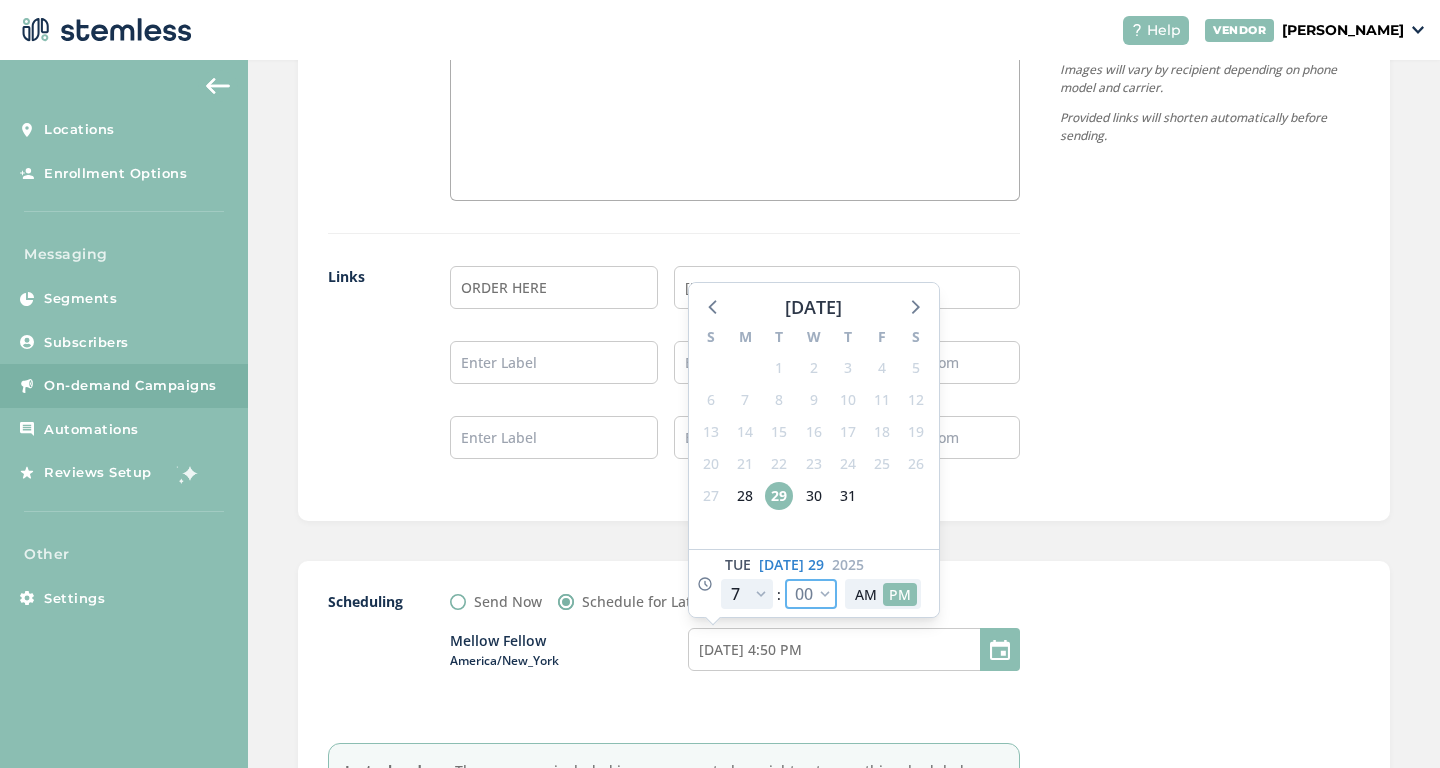 select on "0" 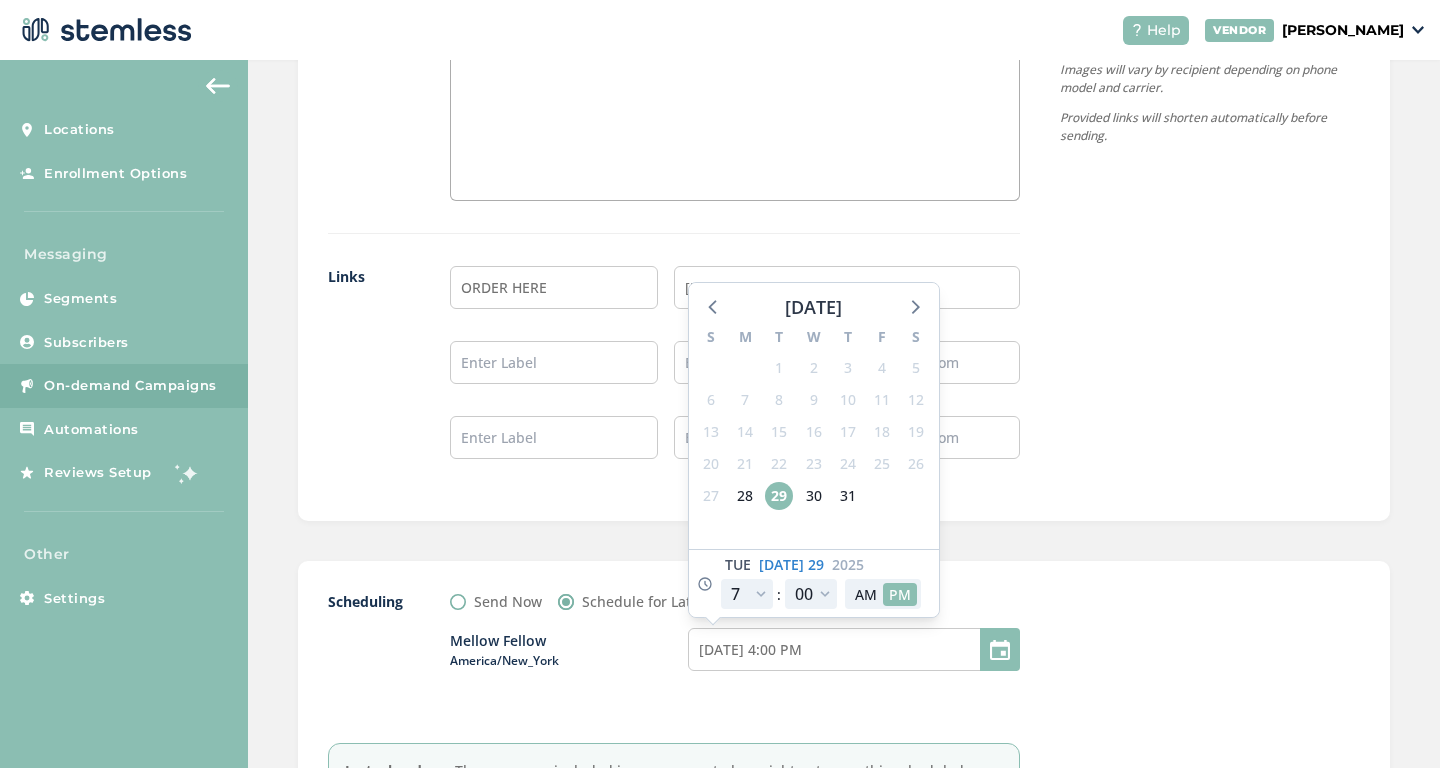 click on "Create New Campaign  Mellow Fellow   Text Type
SMS : A cost effective way to reach your customers.
Send a intro text message with a link that takes your
customers to a personalized message page
(includes: up to 5 images, up to 3 promo links company logo and
links to socials)
MMS : Bring your marketing to life with
a custom image (up to 700 kb) PLUS an additional
text box with up to 300 characters of text.
DISPATCH   Recipients*   8026 recipient(s) selected   Mellow opt ints   New Mellow Fellow   New July   + Recipients  Message Text message sent with auto-generated  link to landing page.  Message   🚨Mellow Fellow Mystery Flash Sale! Ends [DATE] 10AM EST. Surprise savings at checkout—no code needed!  Refresh List Submit New Message for Approval    Images" at bounding box center (844, -256) 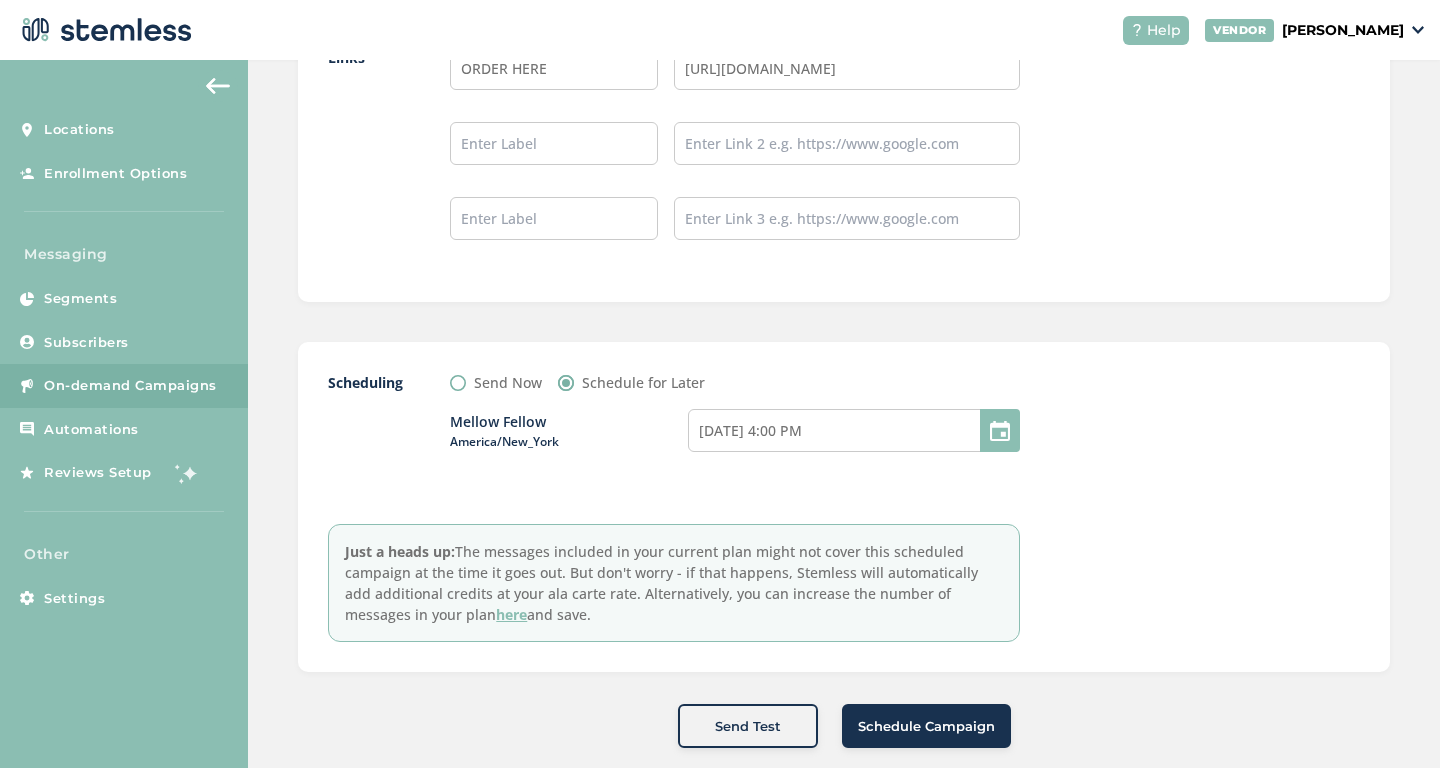 scroll, scrollTop: 1837, scrollLeft: 0, axis: vertical 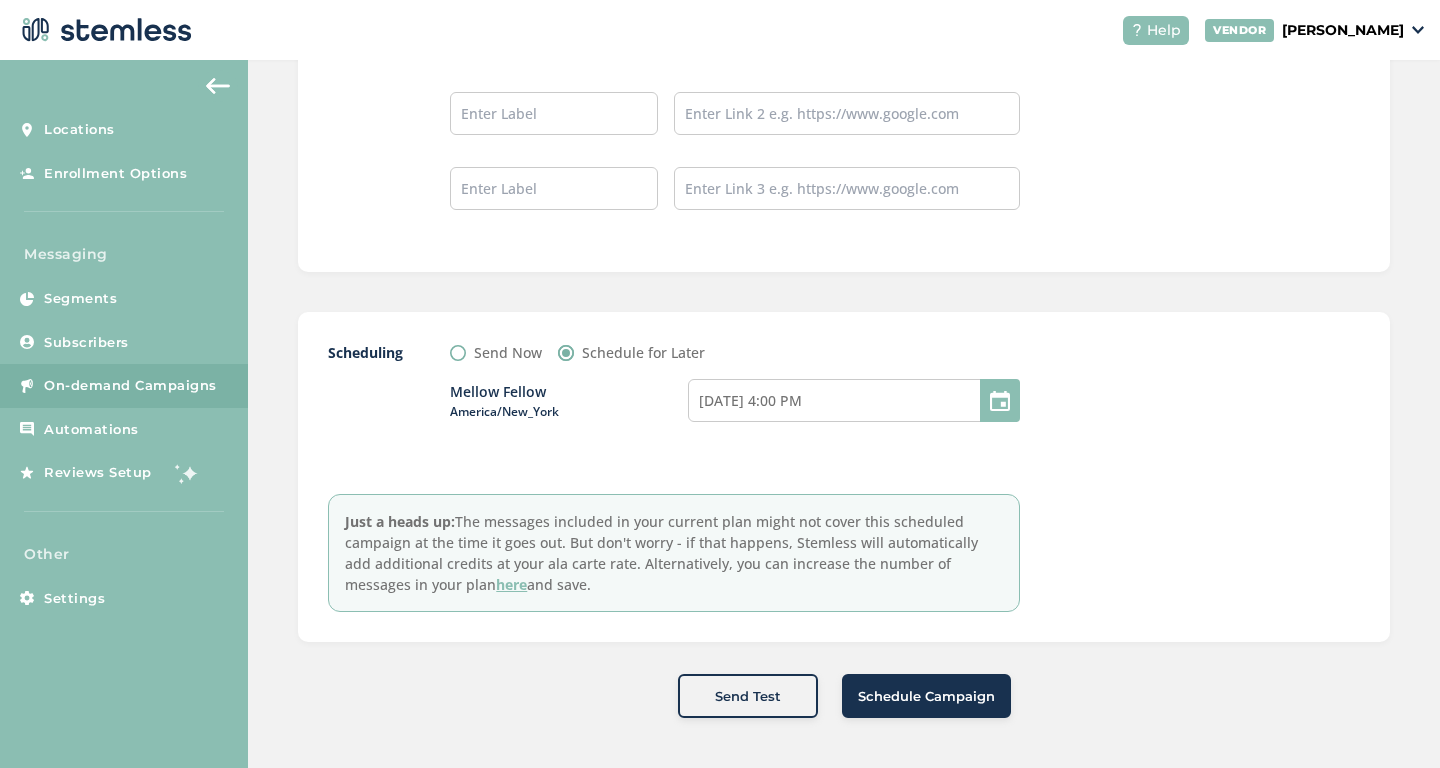 click at bounding box center [1000, 400] 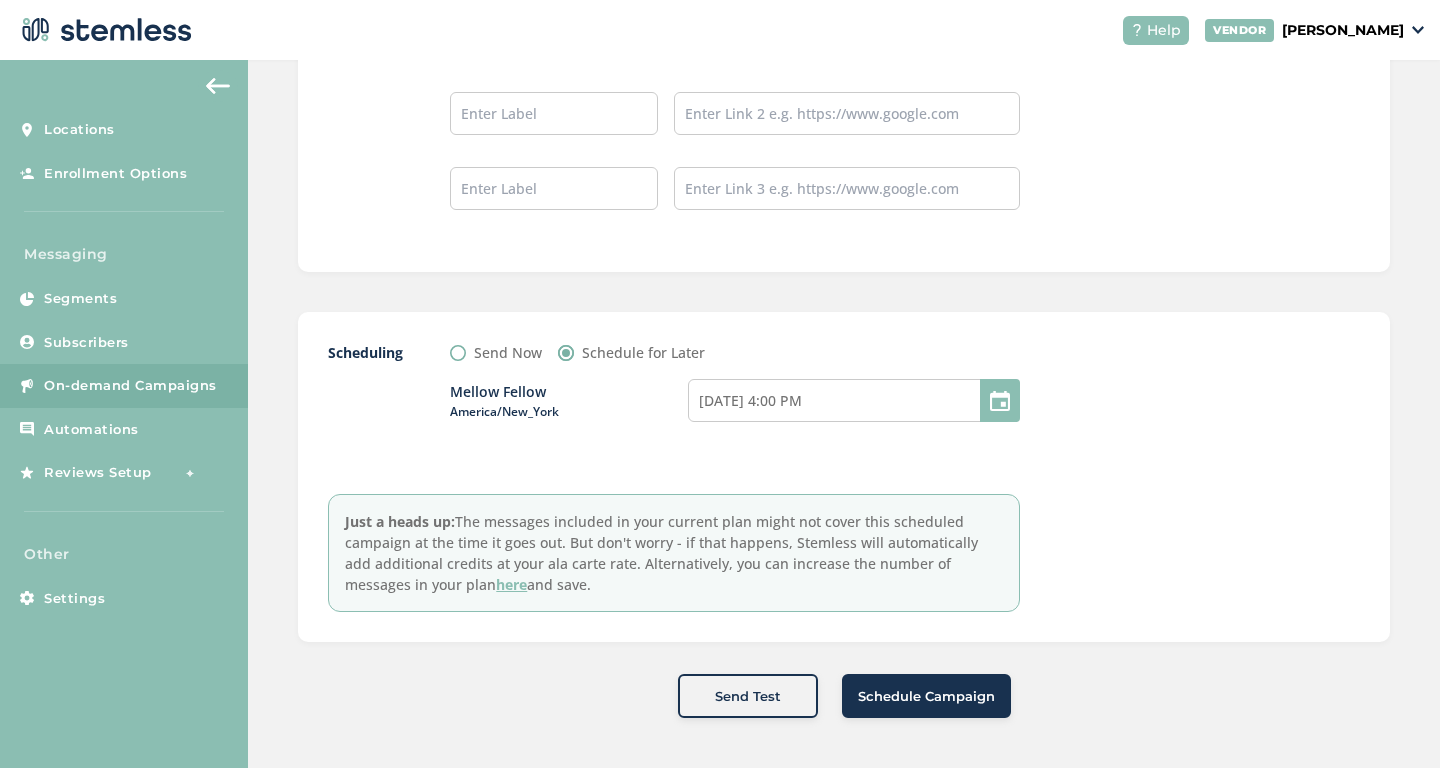 click at bounding box center [1000, 400] 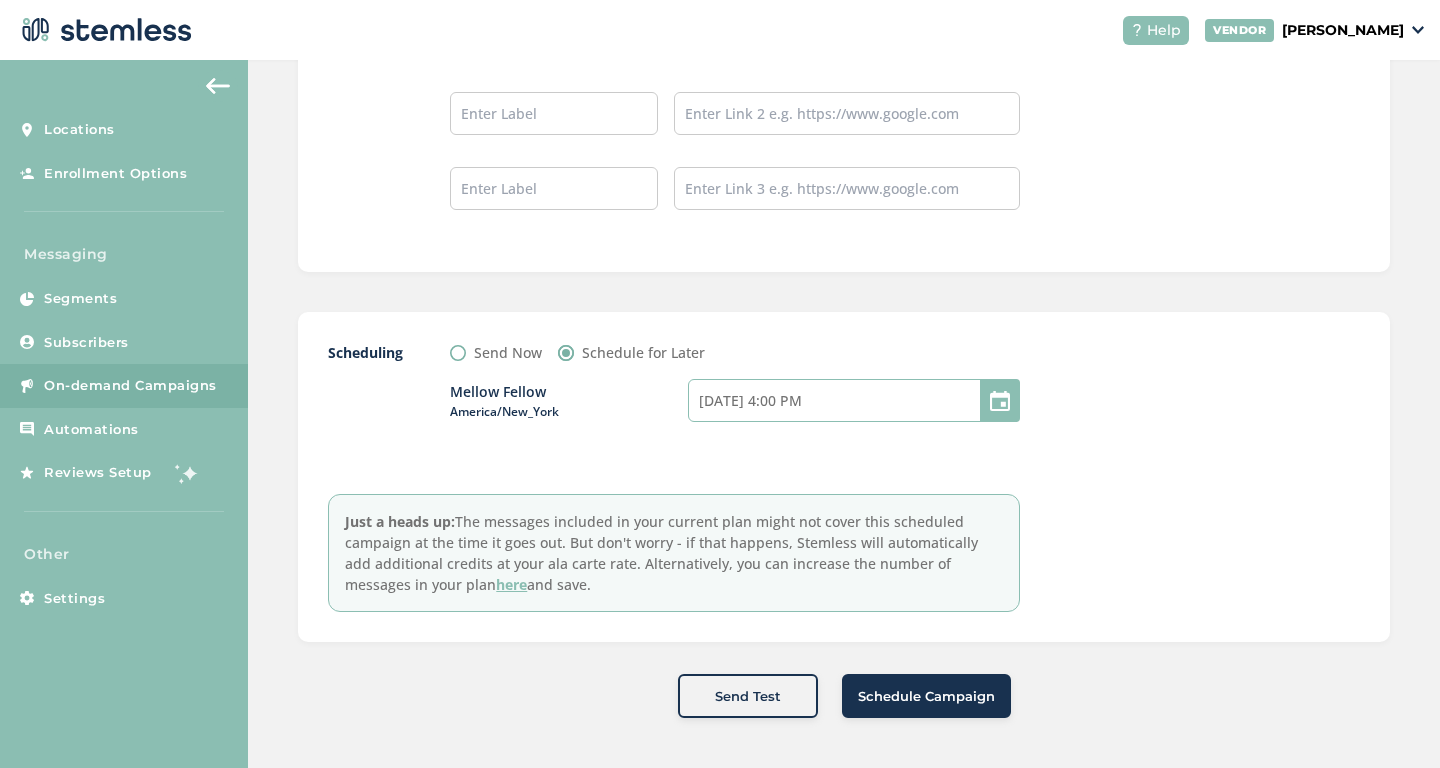 click on "[DATE] 4:00 PM" at bounding box center [854, 400] 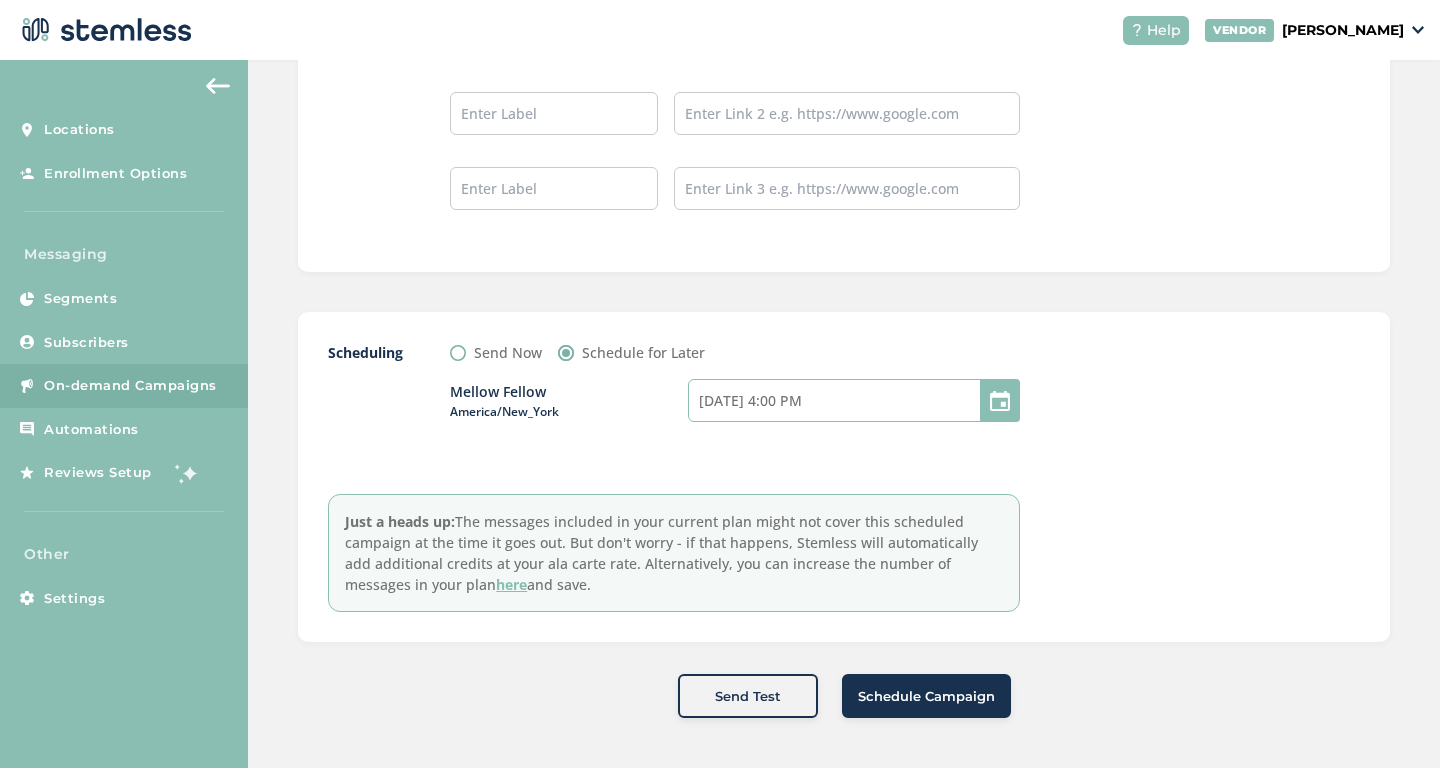 select on "19" 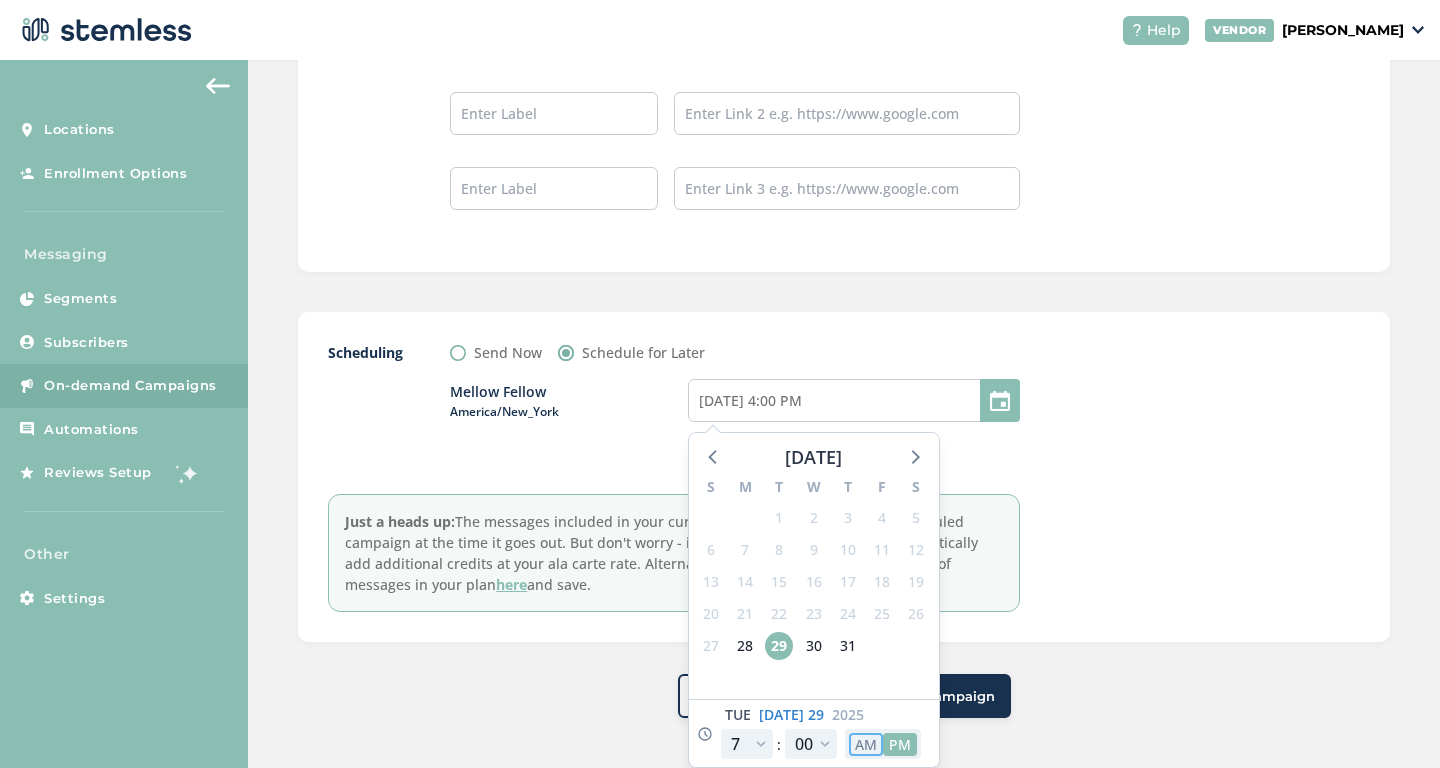 click on "AM" at bounding box center [866, 744] 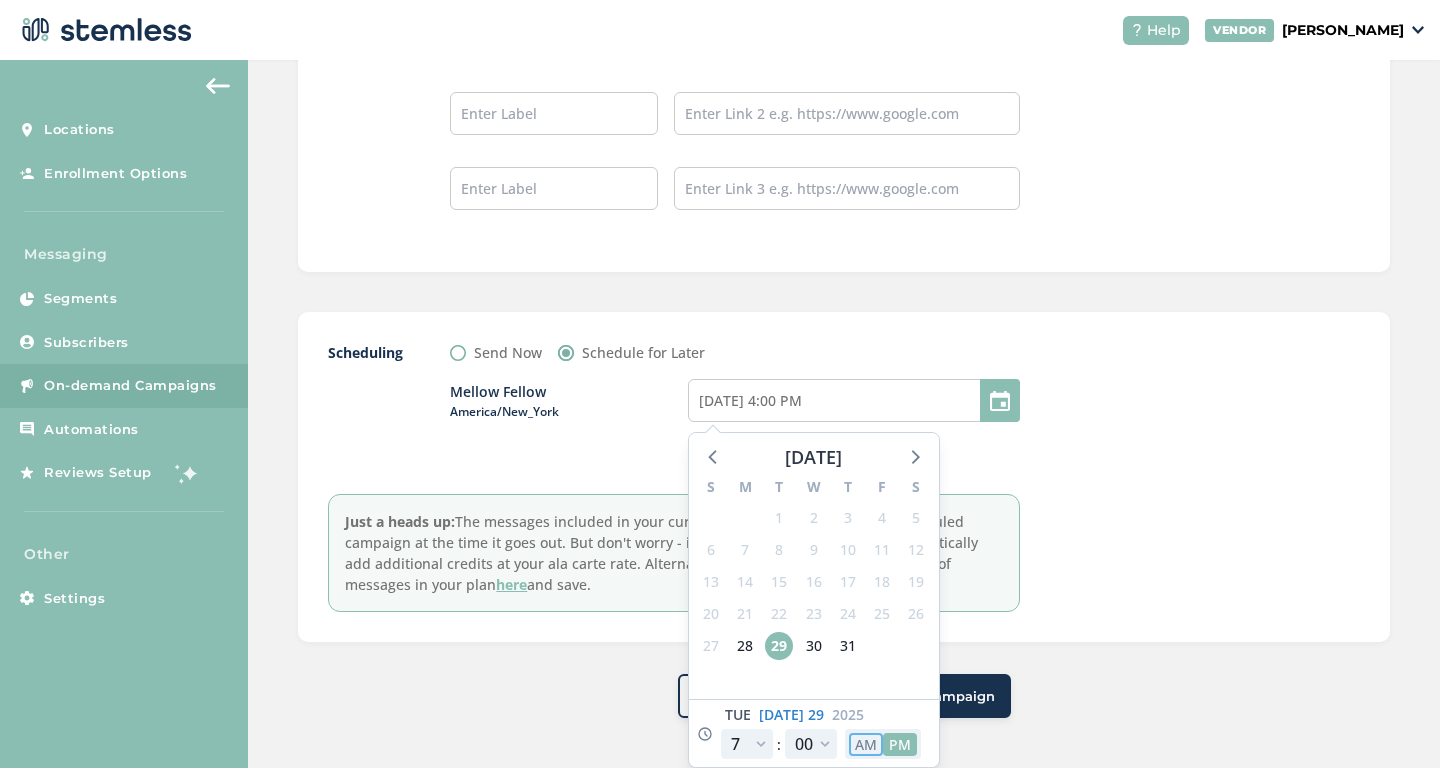 type on "[DATE] 4:00 AM" 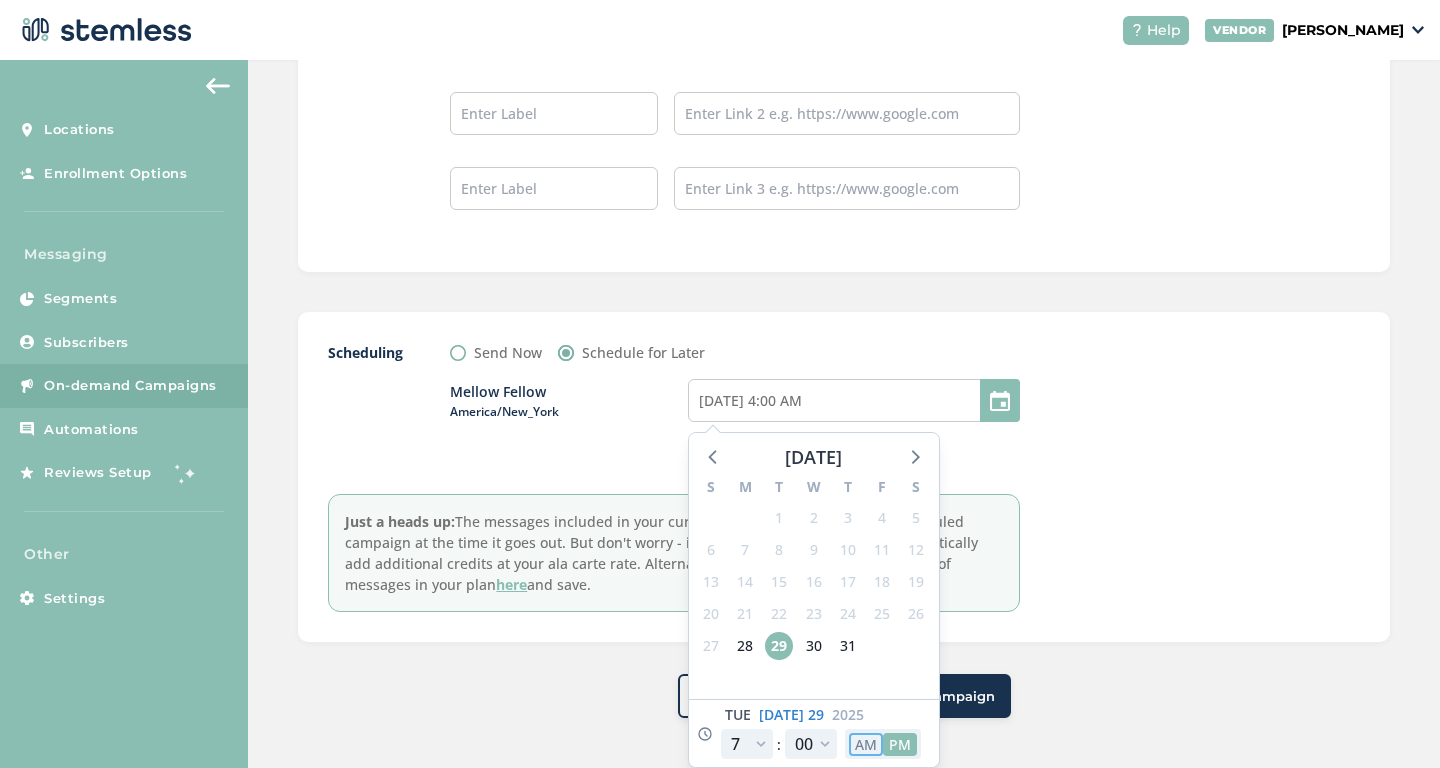select on "7" 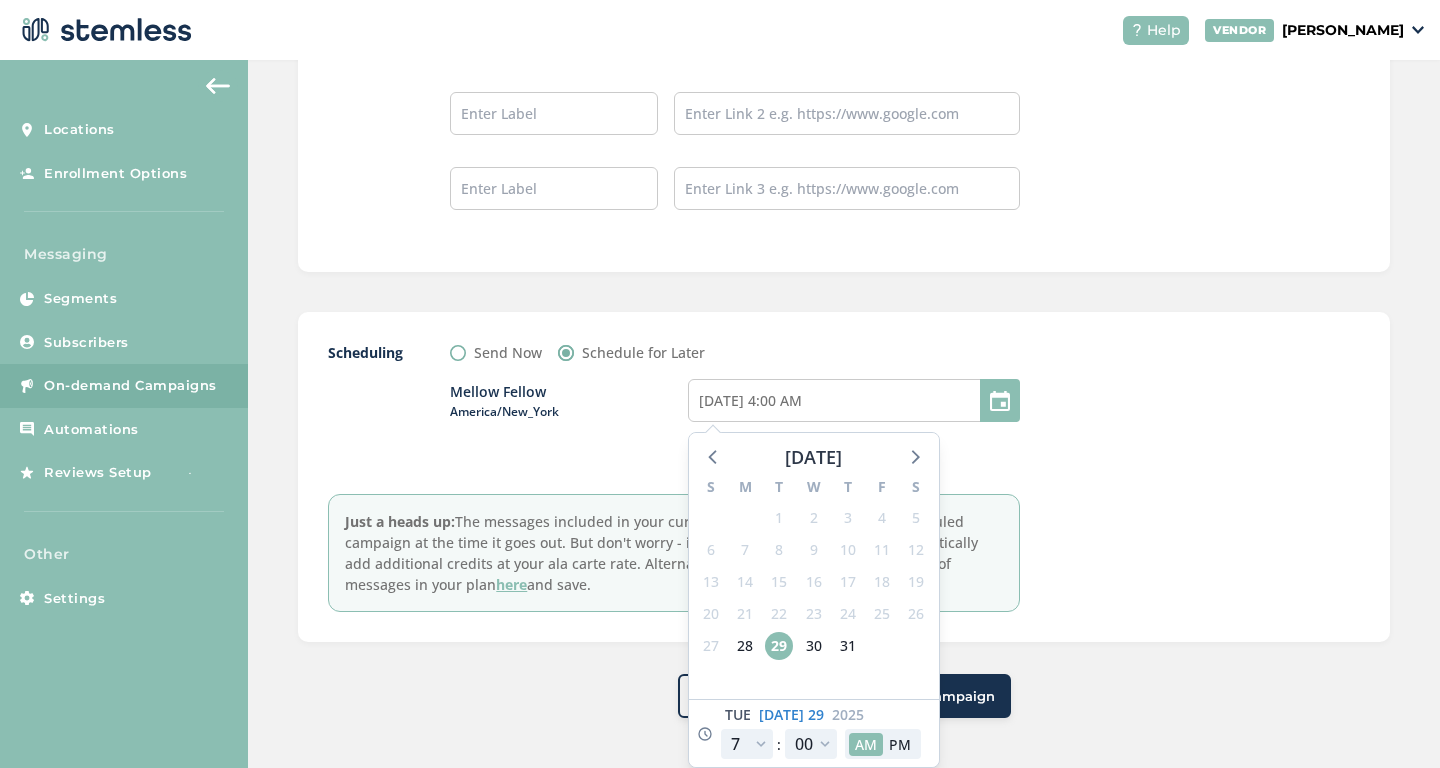 click on "Scheduling Send Now Schedule for Later  Mellow Fellow  America/New_York [DATE] 4:00 AM [DATE] S M T W T F S 29 30 1 2 3 4 5 6 7 8 9 10 11 12 13 14 15 16 17 18 19 20 21 22 23 24 25 26 27 28 29 30 31 1 2 3 4 5 6 7 8 9  [DATE]   12   1   2   3   4   5   6   7   8   9   10   11  :  00   05   10   15   20   25   30   35   40   45   50   55   AM   PM  Just a heads up:   The messages included in your current plan might not cover this scheduled campaign at the time it goes out. But don't worry - if that happens, Stemless will automatically add additional credits at your ala carte rate. Alternatively, you can increase the number of messages in your plan  here  and save." at bounding box center [844, 477] 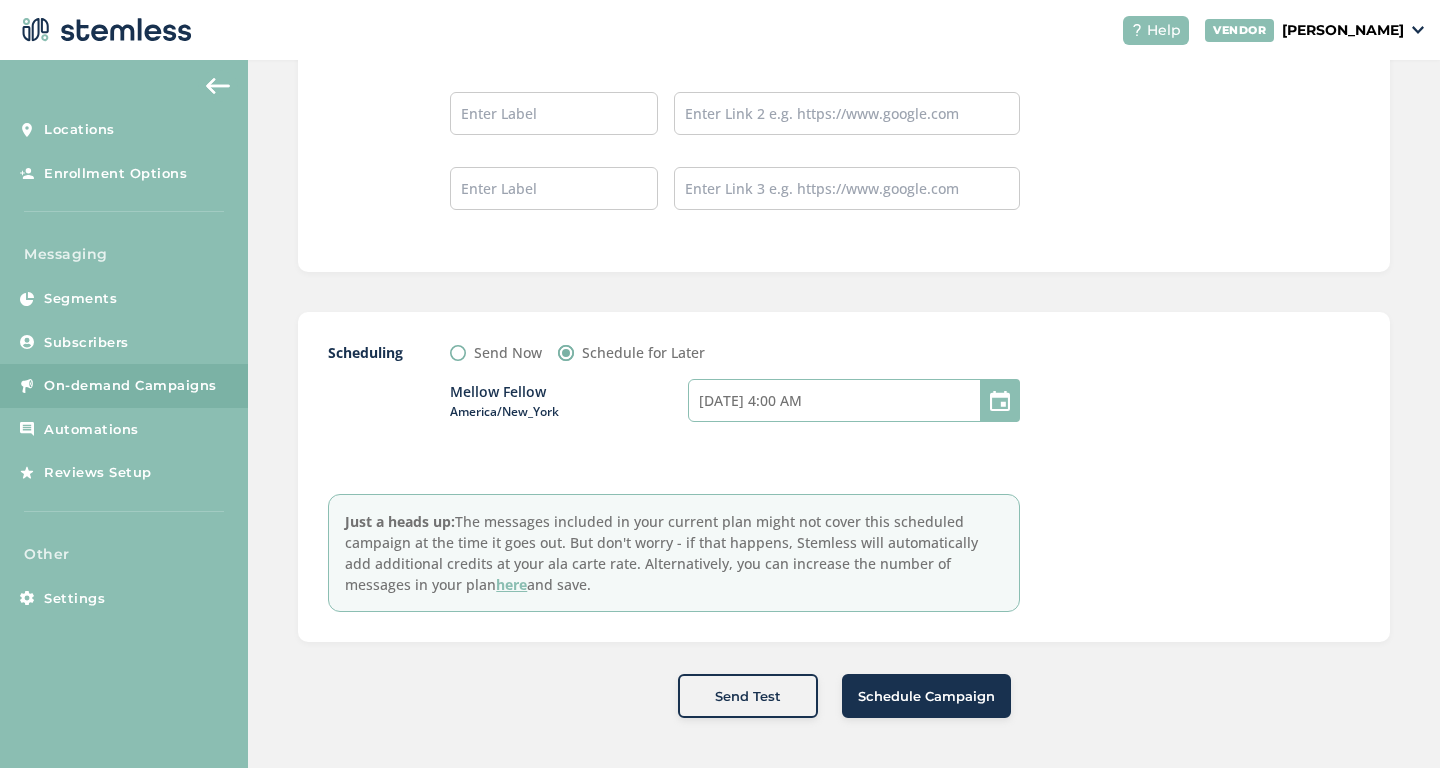 click on "[DATE] 4:00 AM" at bounding box center [854, 400] 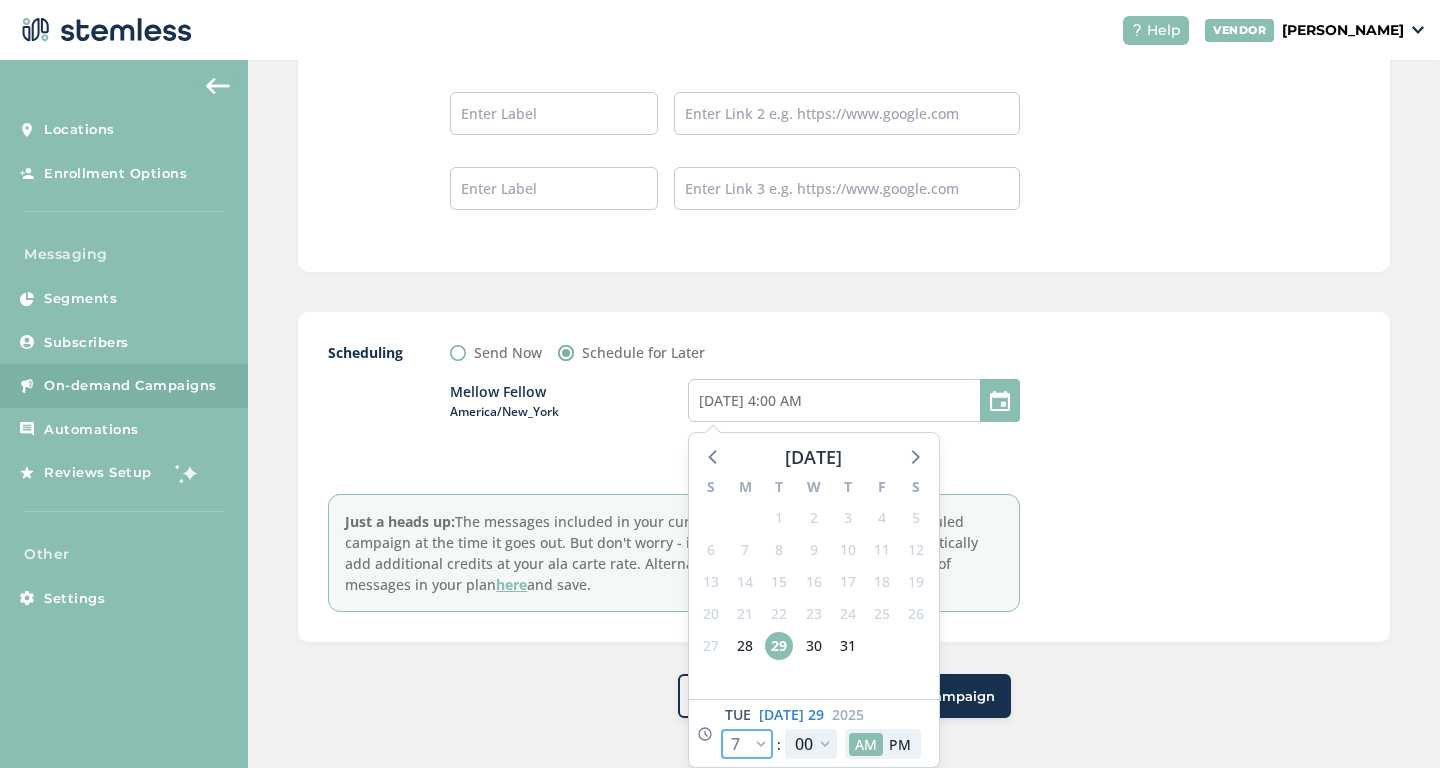 click on "12   1   2   3   4   5   6   7   8   9   10   11" at bounding box center (747, 744) 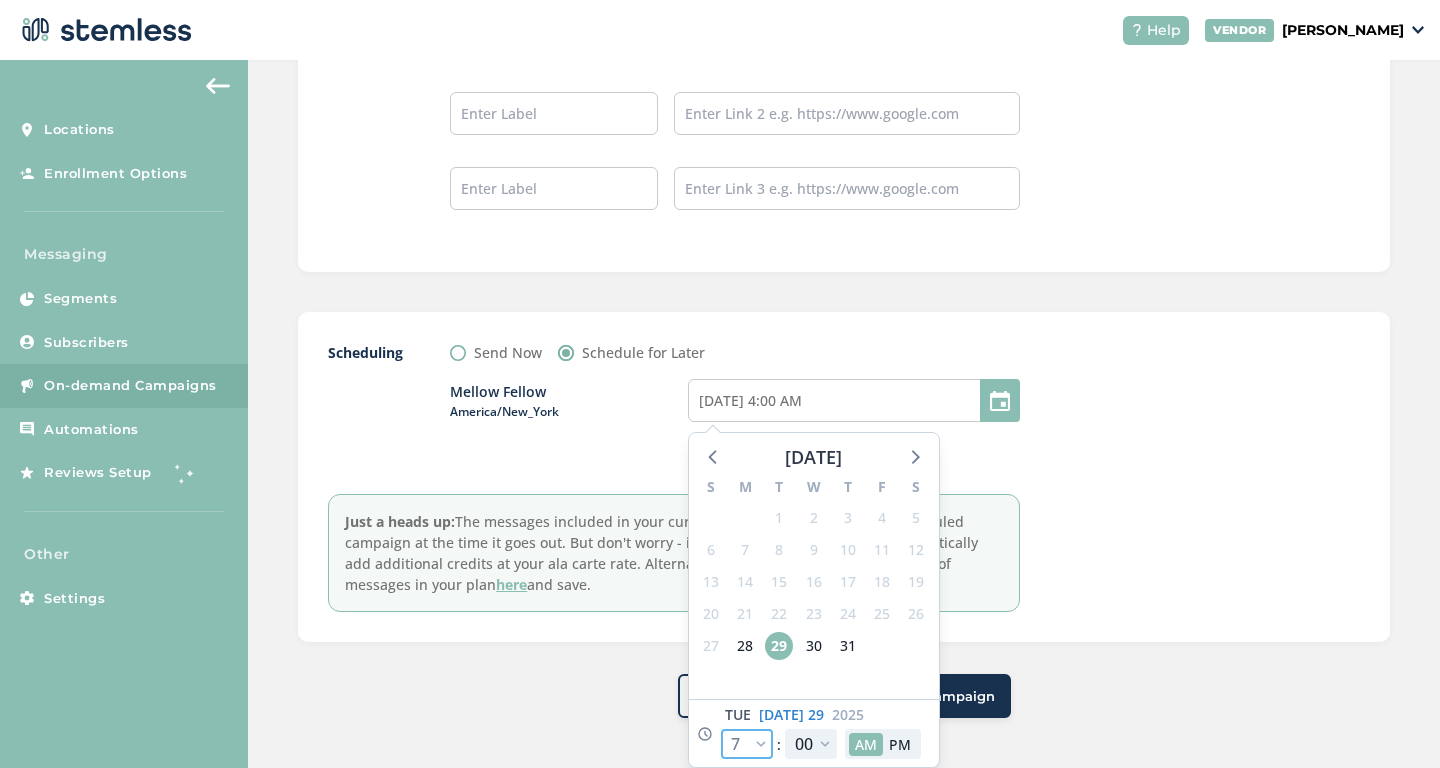 select on "10" 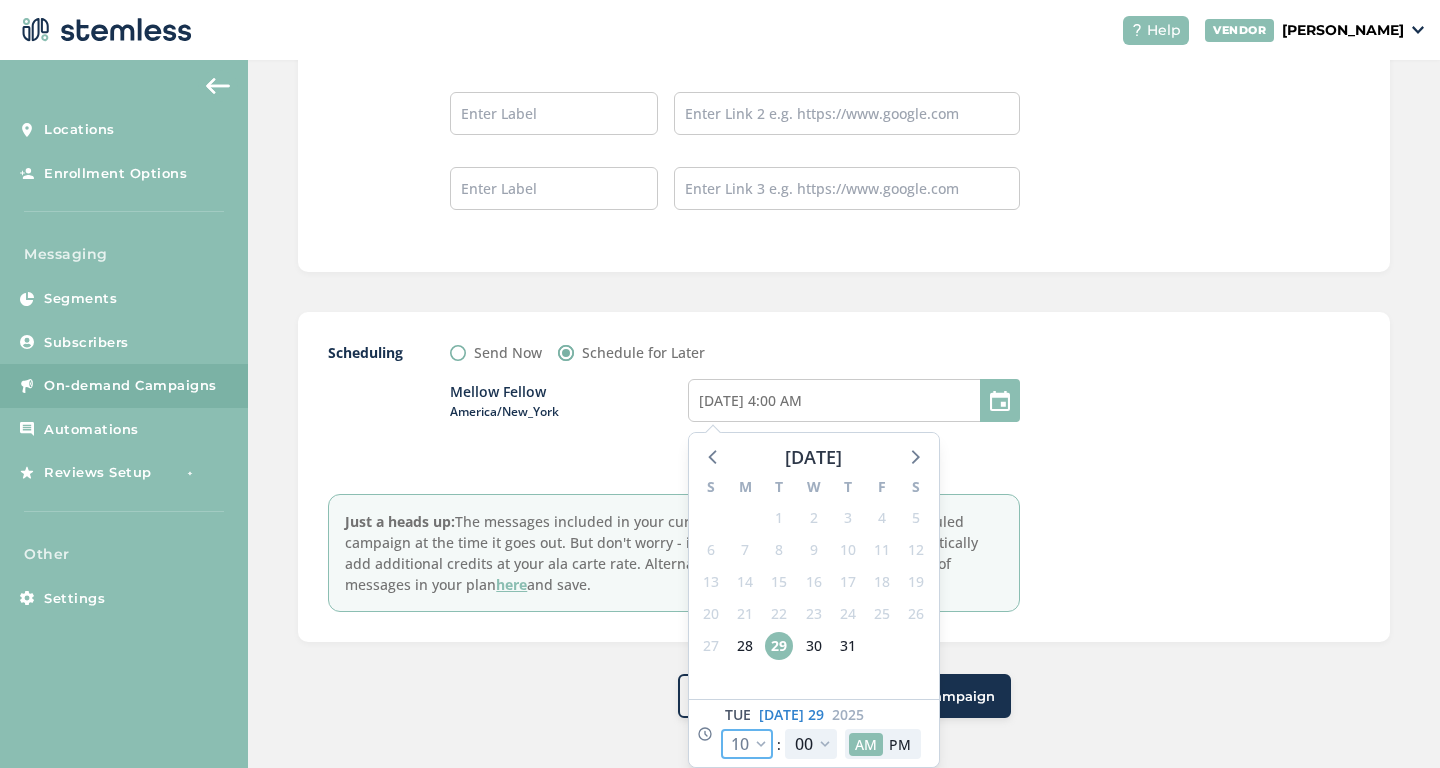 type on "[DATE] 7:00 AM" 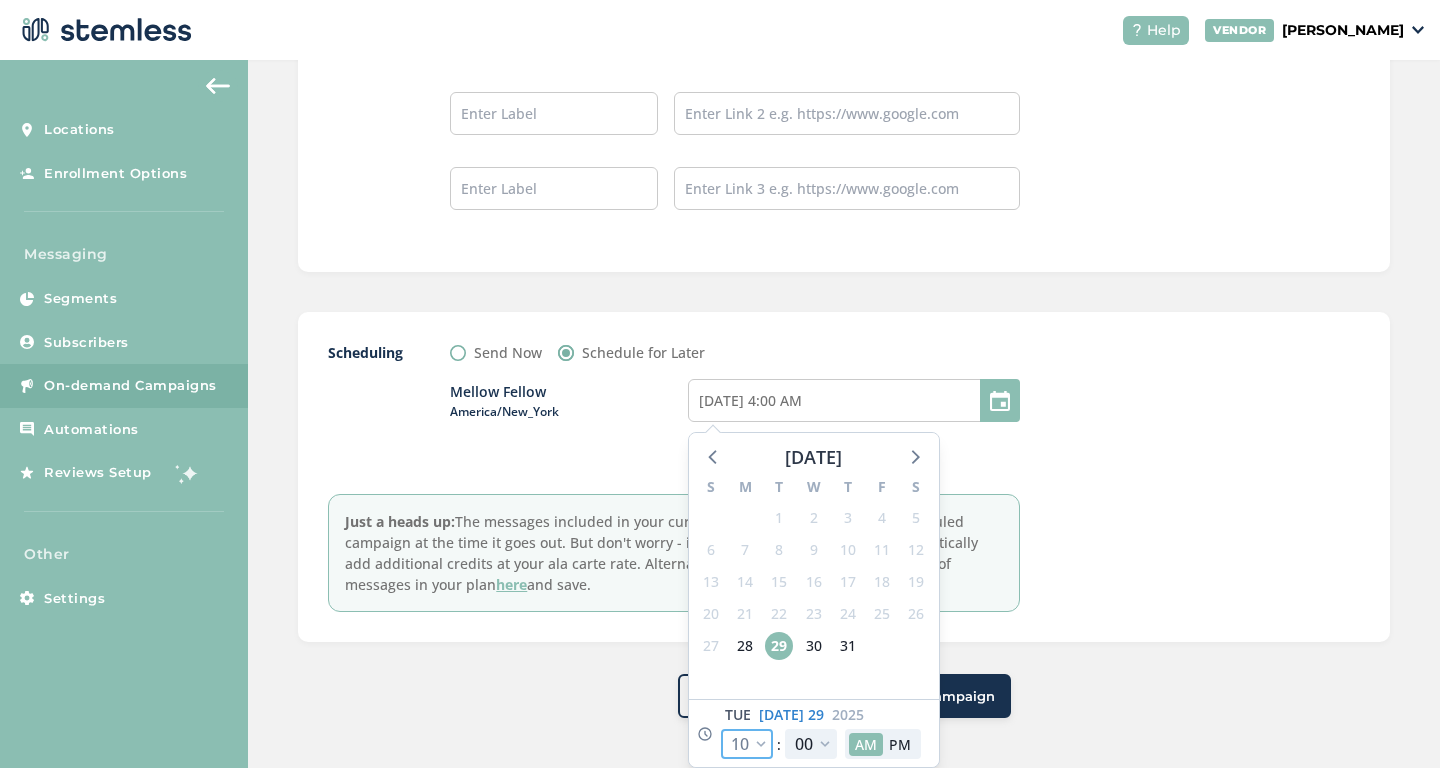 select on "10" 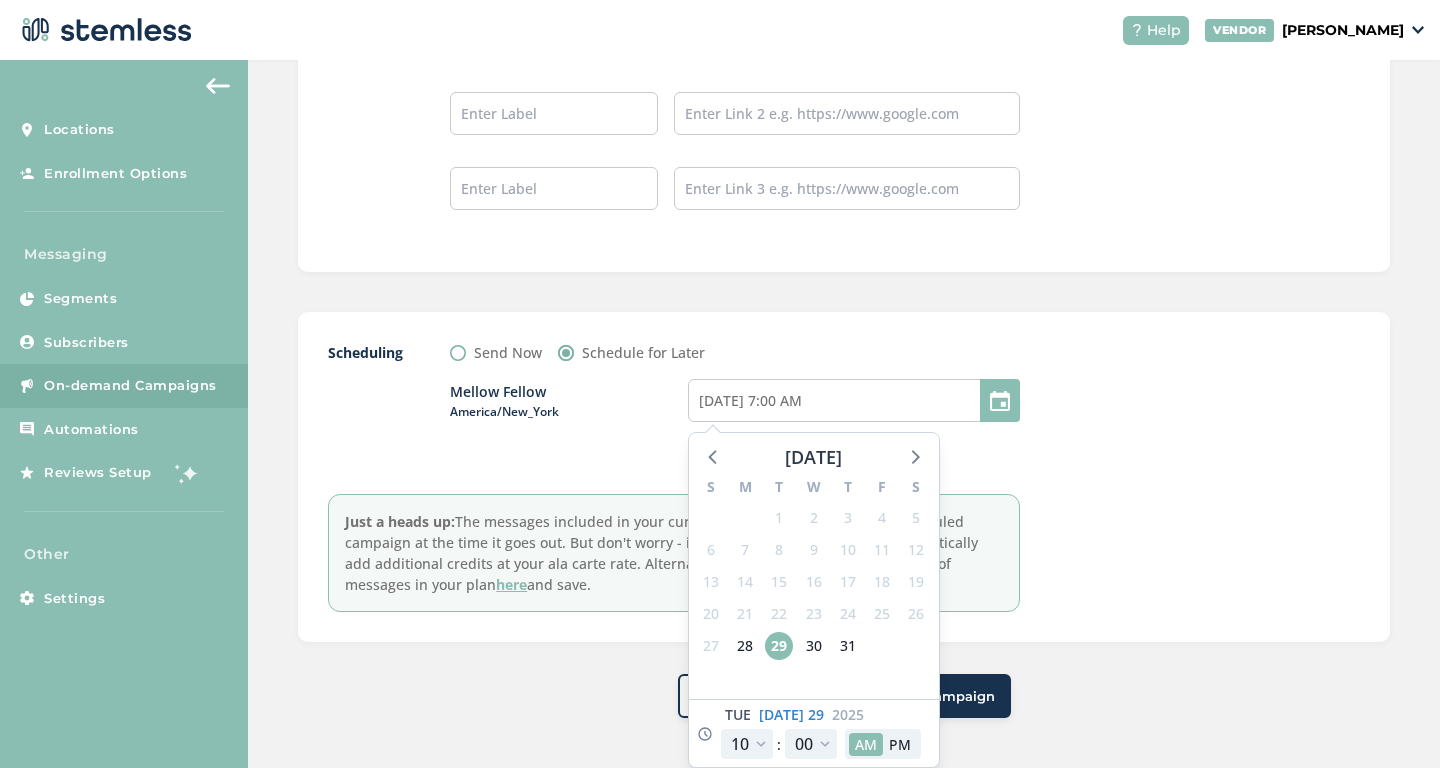 click at bounding box center [1210, 477] 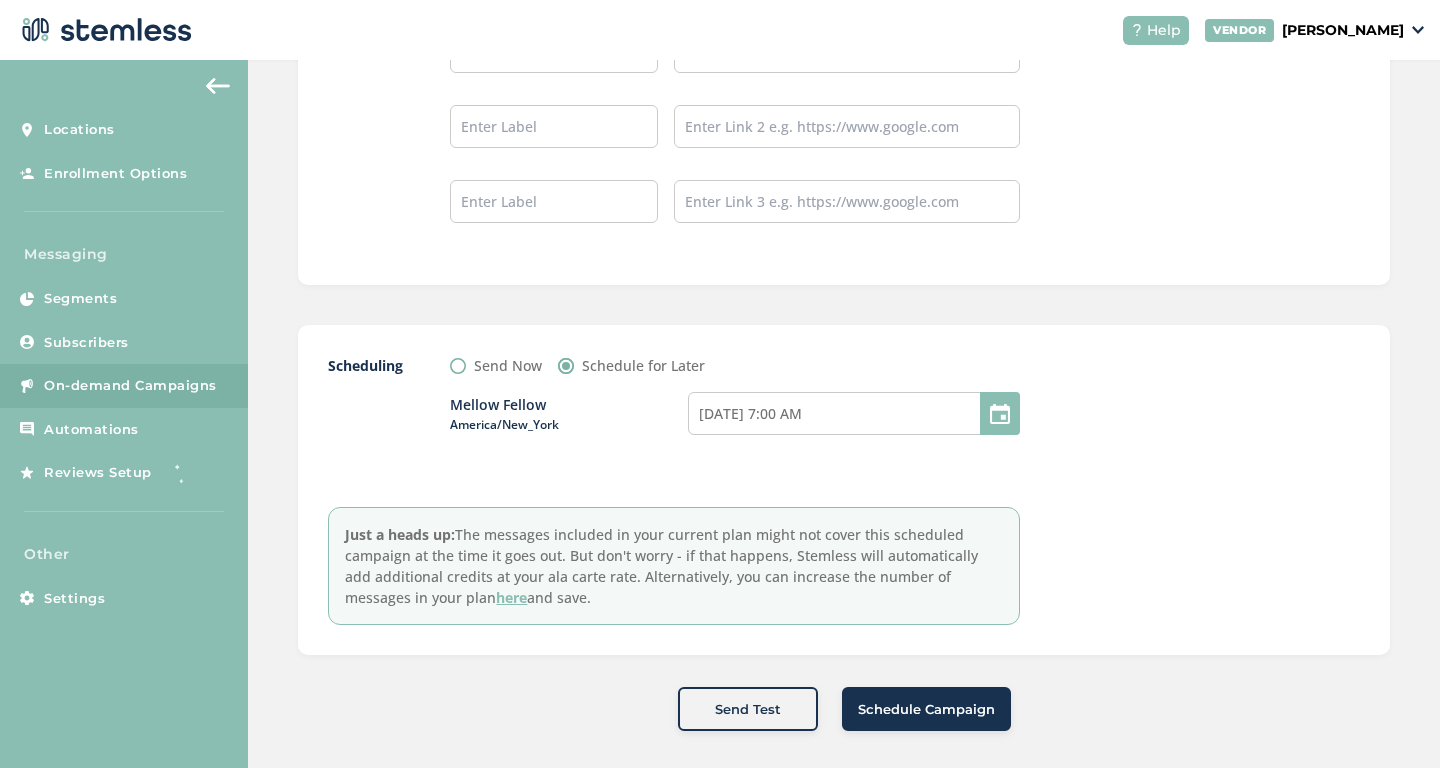 scroll, scrollTop: 1837, scrollLeft: 0, axis: vertical 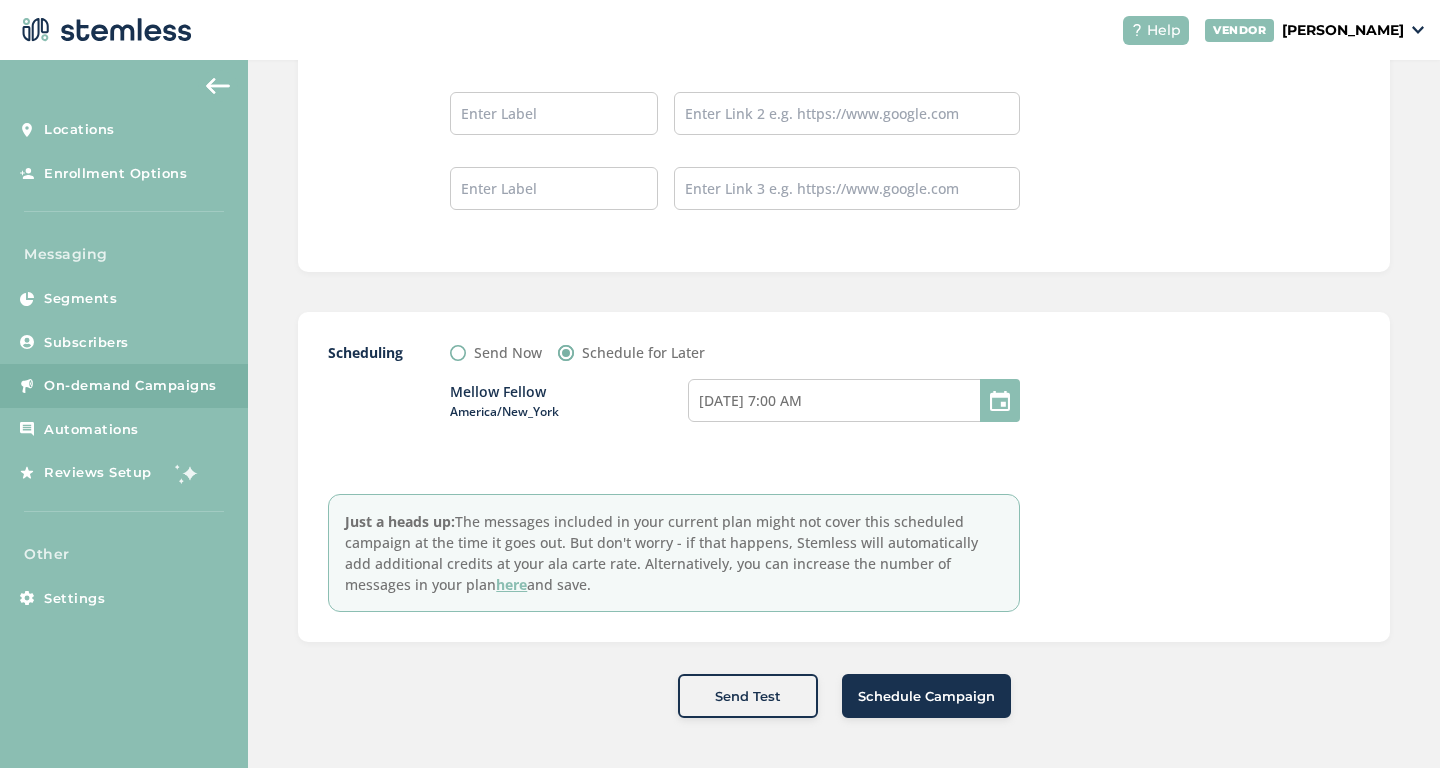 click on "Send Test" at bounding box center [748, 696] 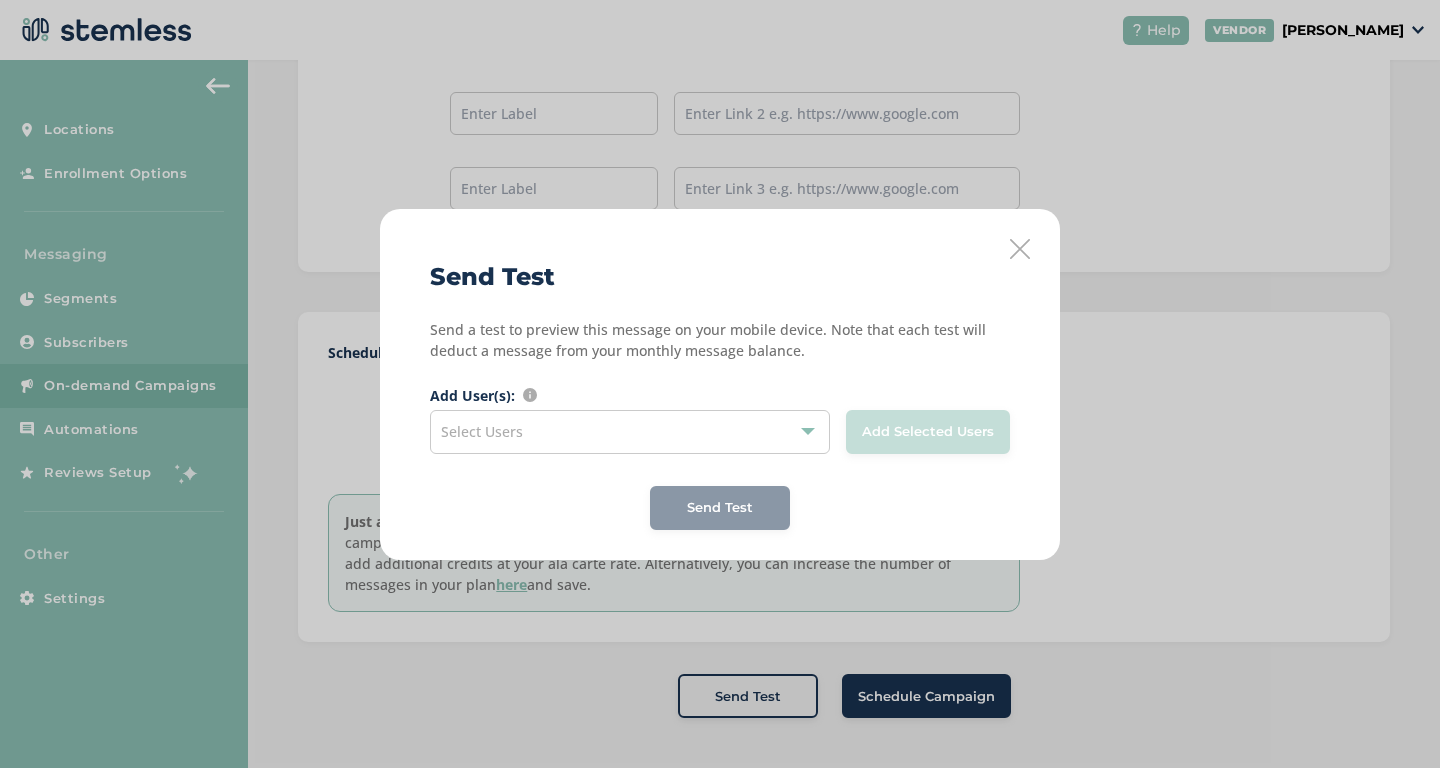 click on "Select Users" at bounding box center (630, 432) 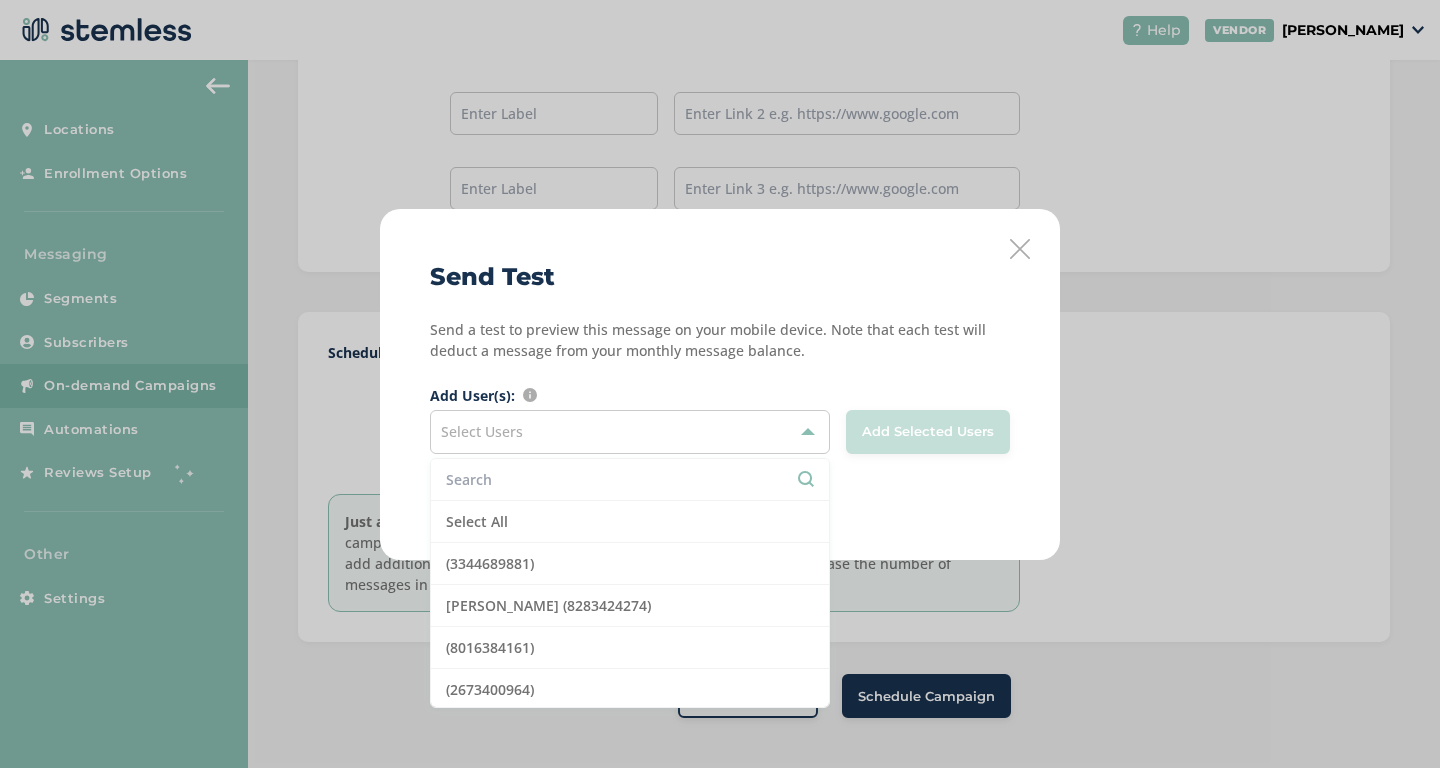 click at bounding box center (1020, 249) 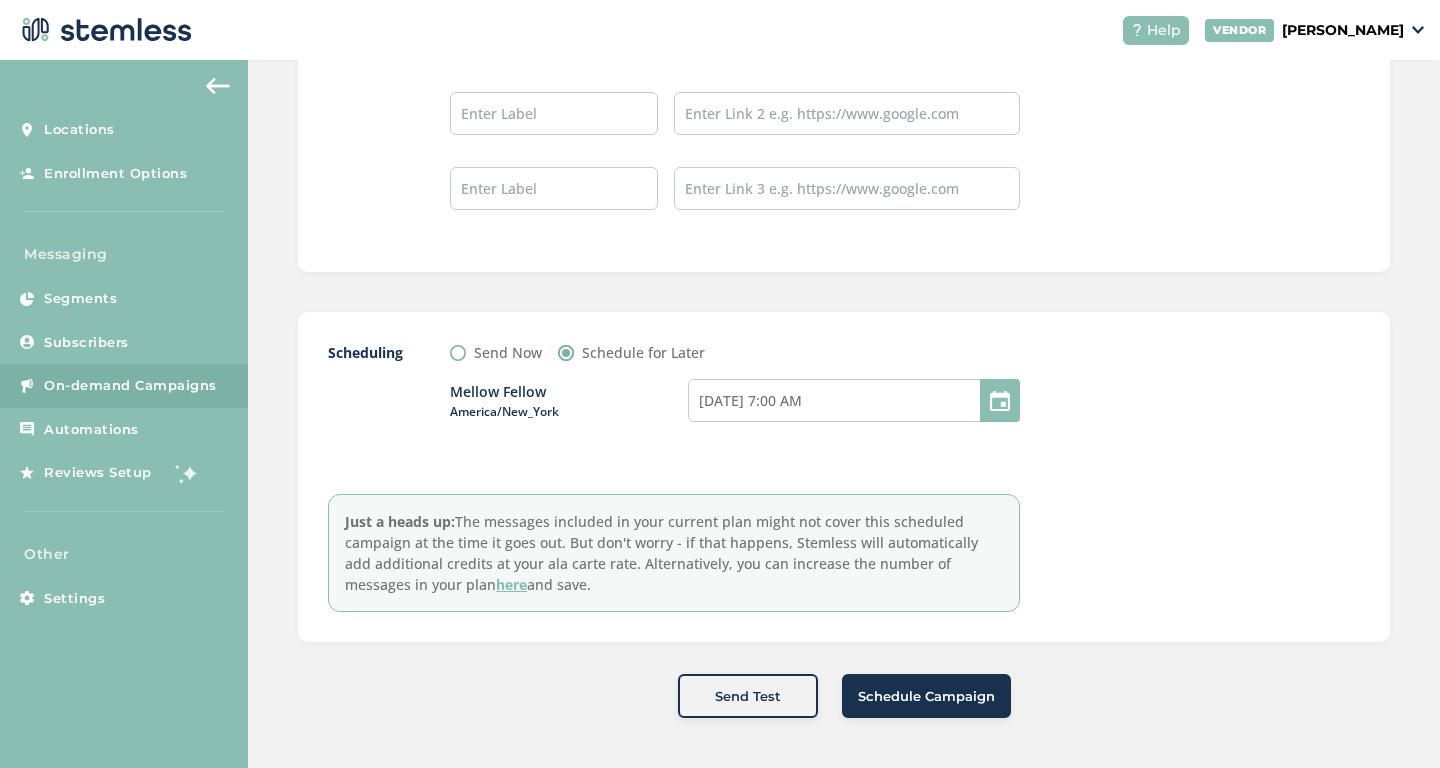 click on "Send Test" at bounding box center [748, 697] 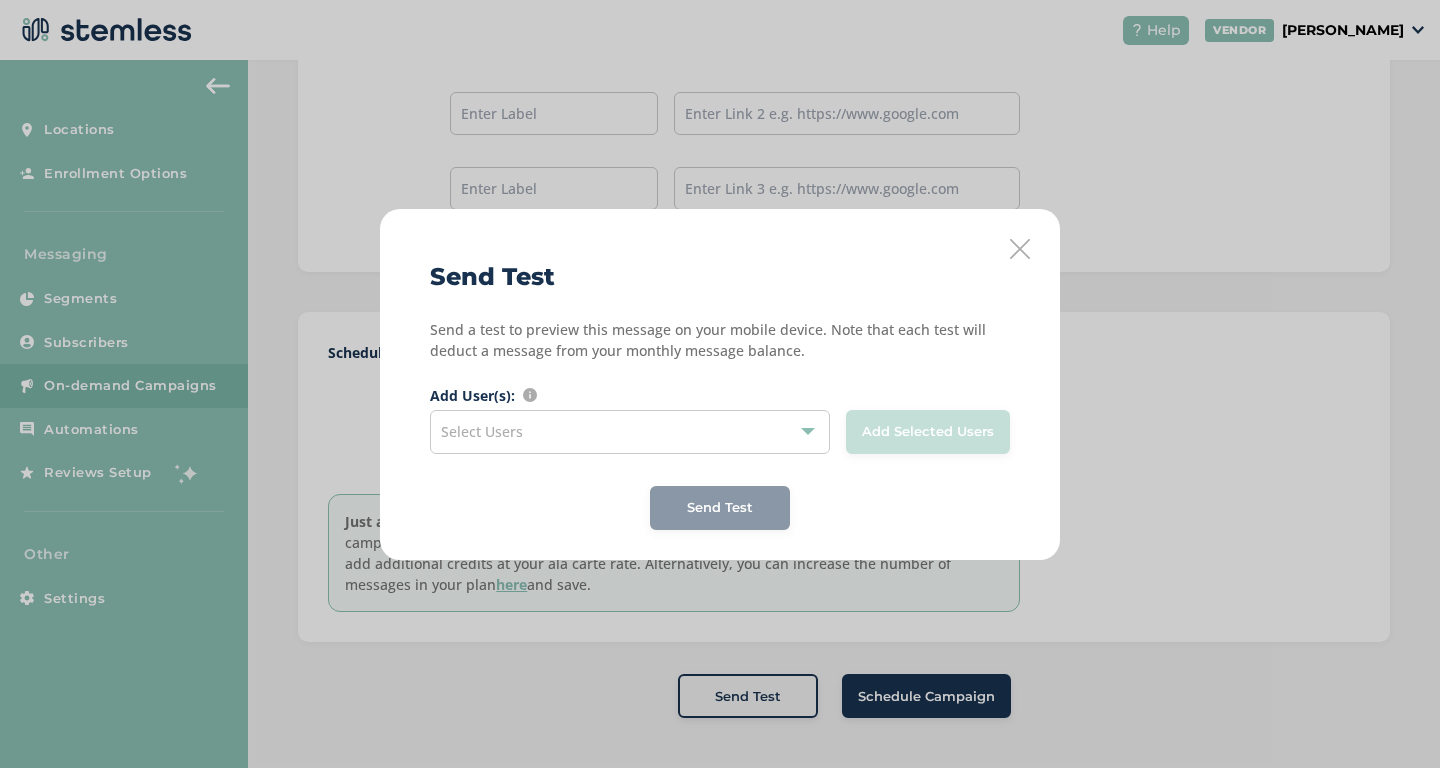 click at bounding box center (1020, 249) 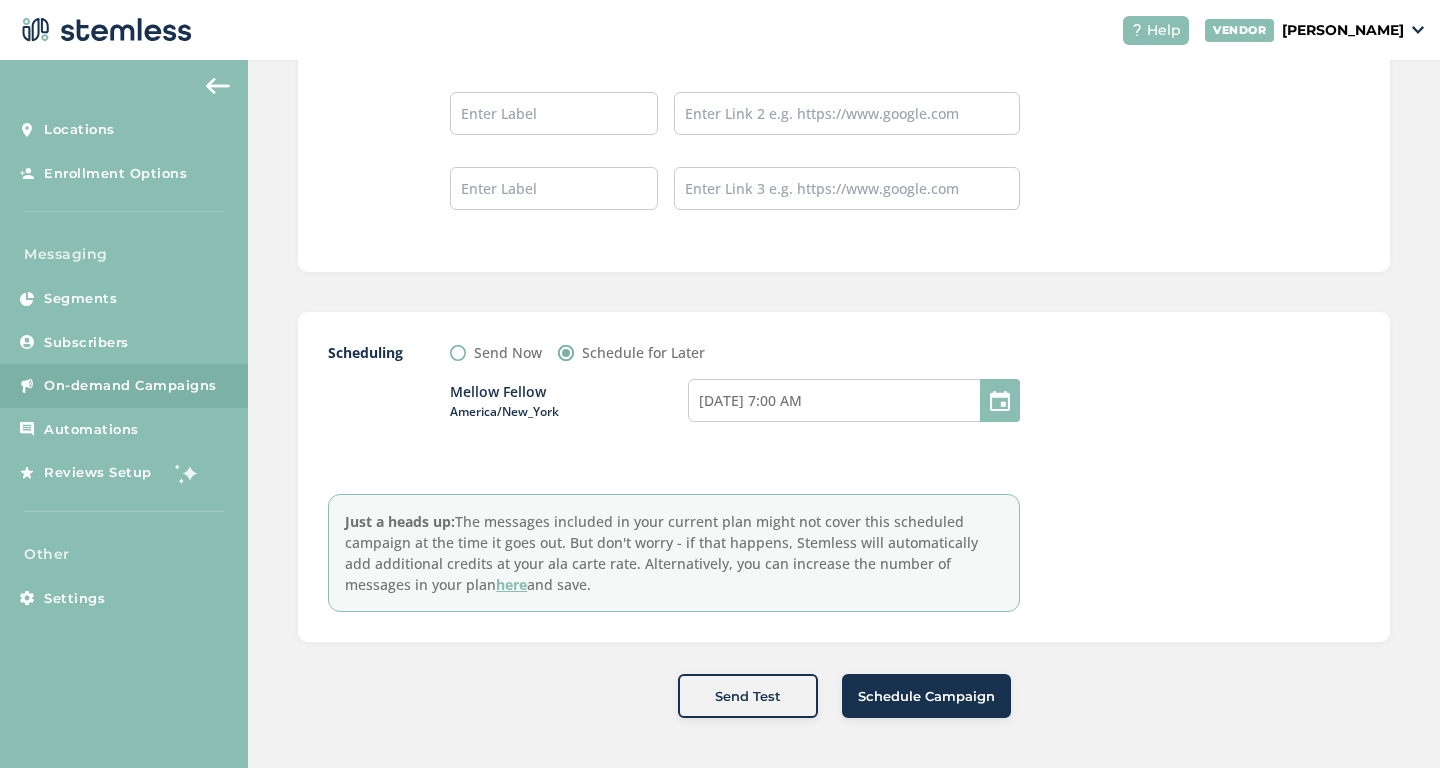 click on "Send Test" at bounding box center [748, 697] 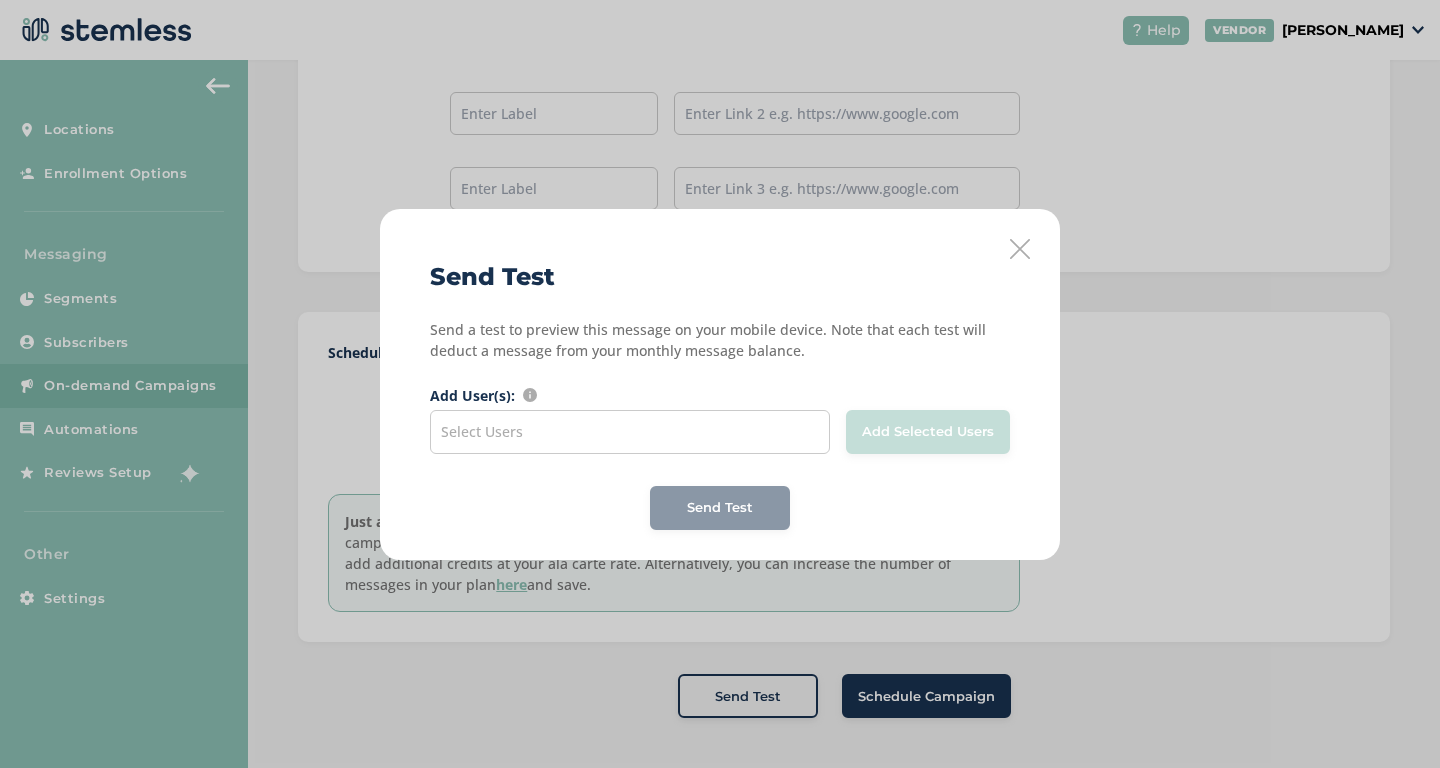 click on "Select Users" at bounding box center (630, 432) 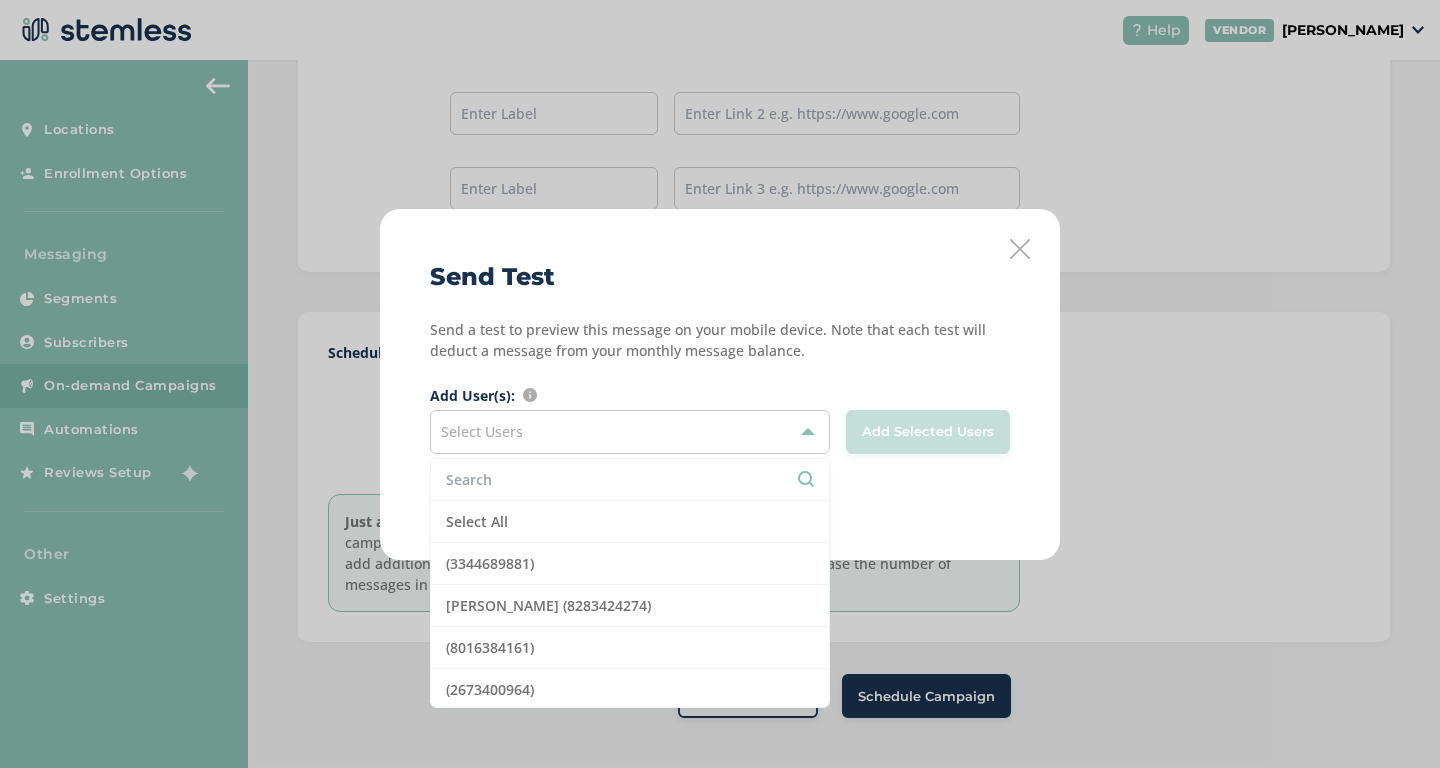 click at bounding box center [630, 479] 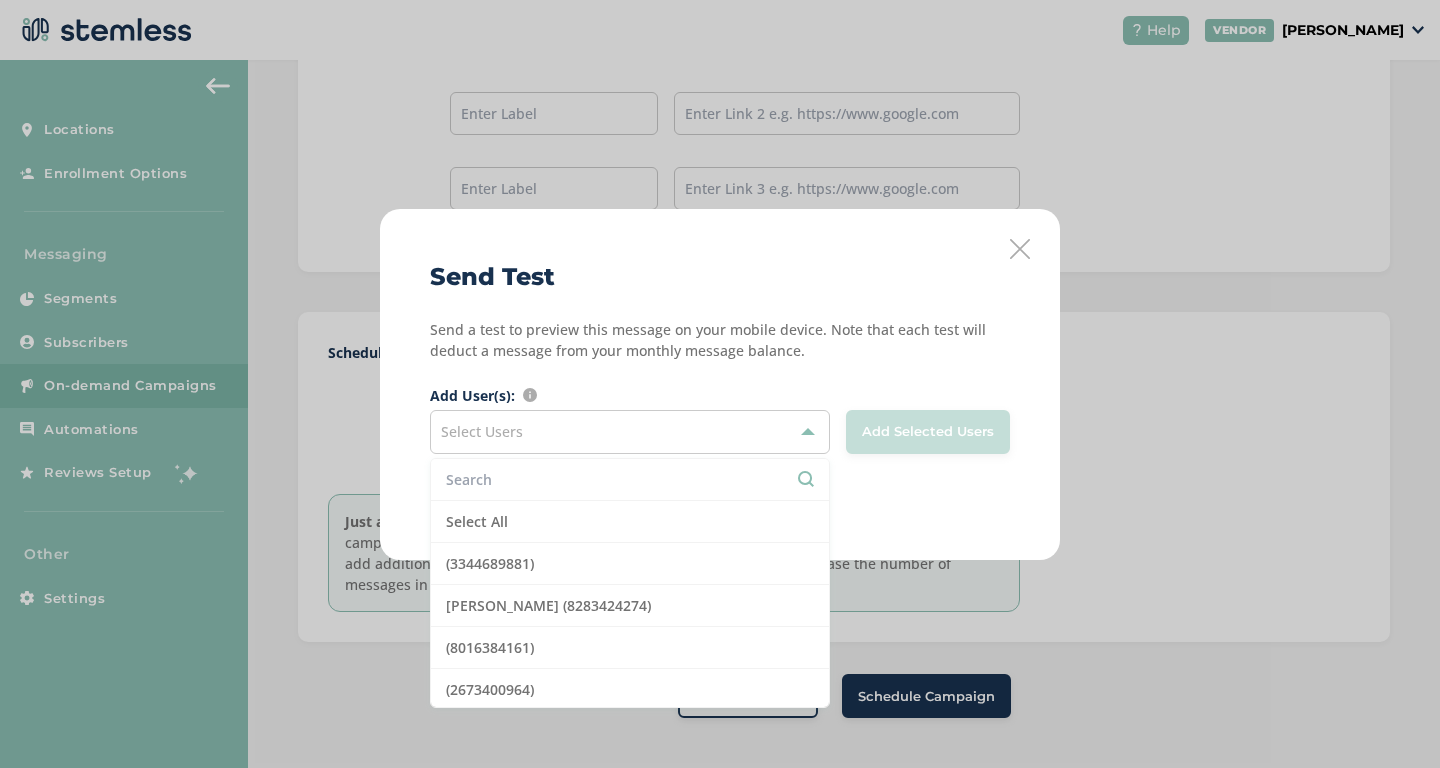 paste on "[PHONE_NUMBER]" 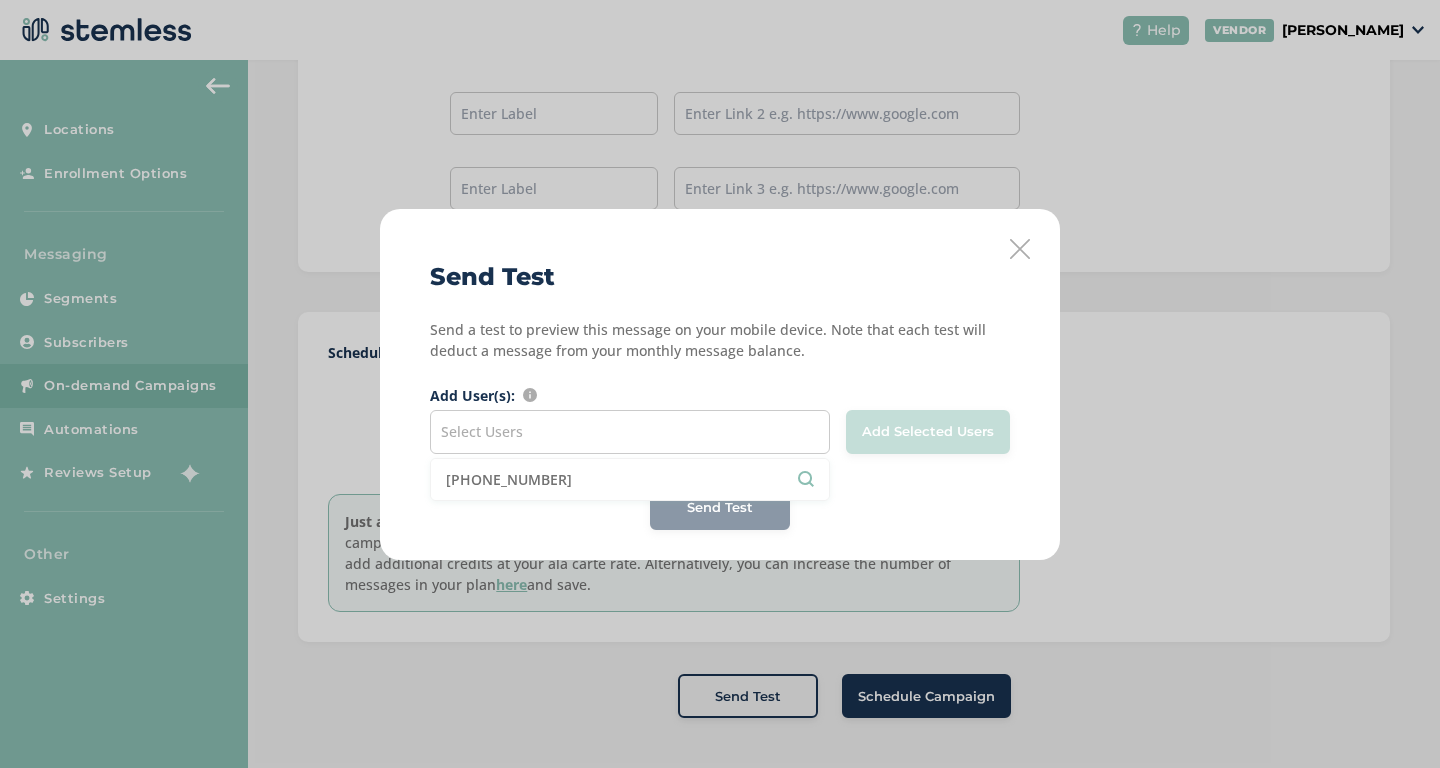 click on "[PHONE_NUMBER]" at bounding box center [630, 479] 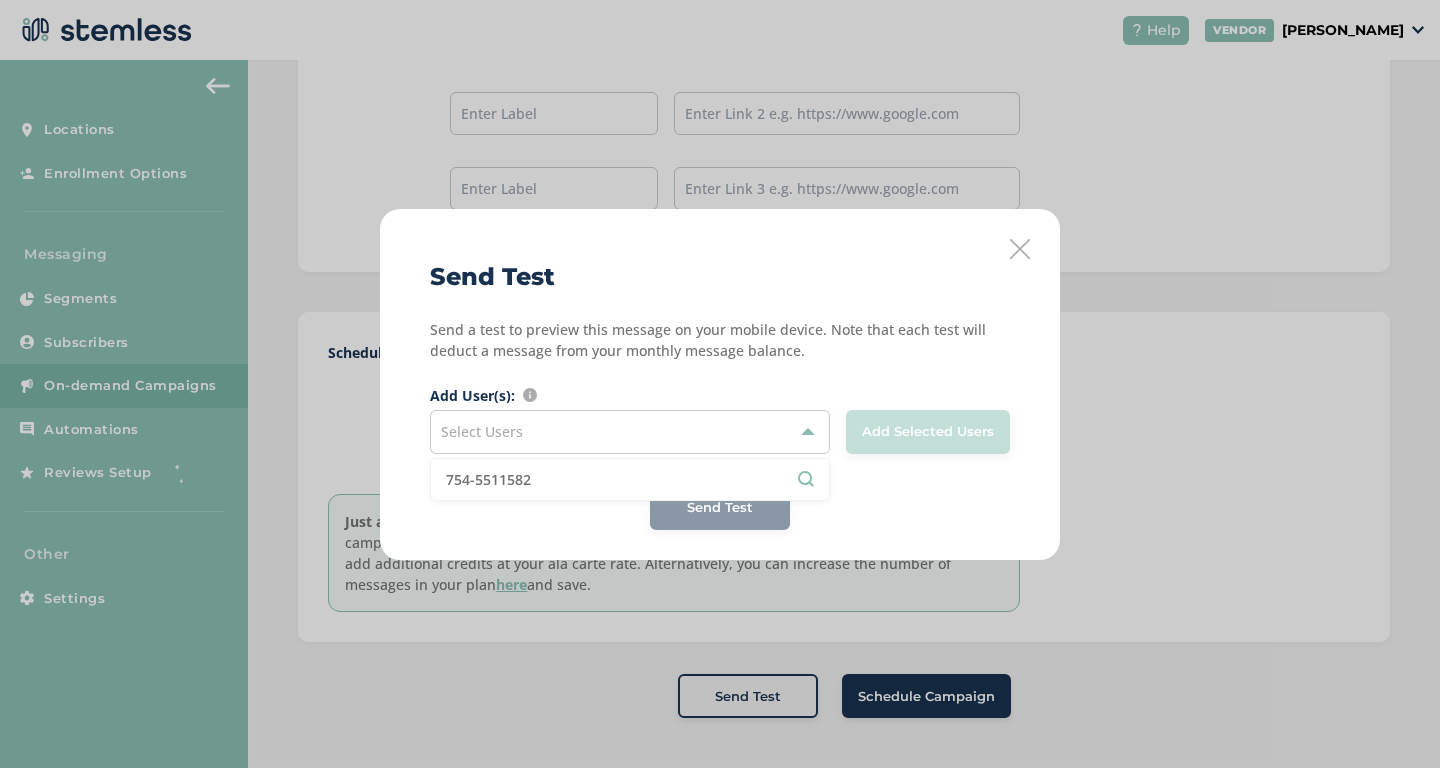 click on "754-5511582" at bounding box center [630, 479] 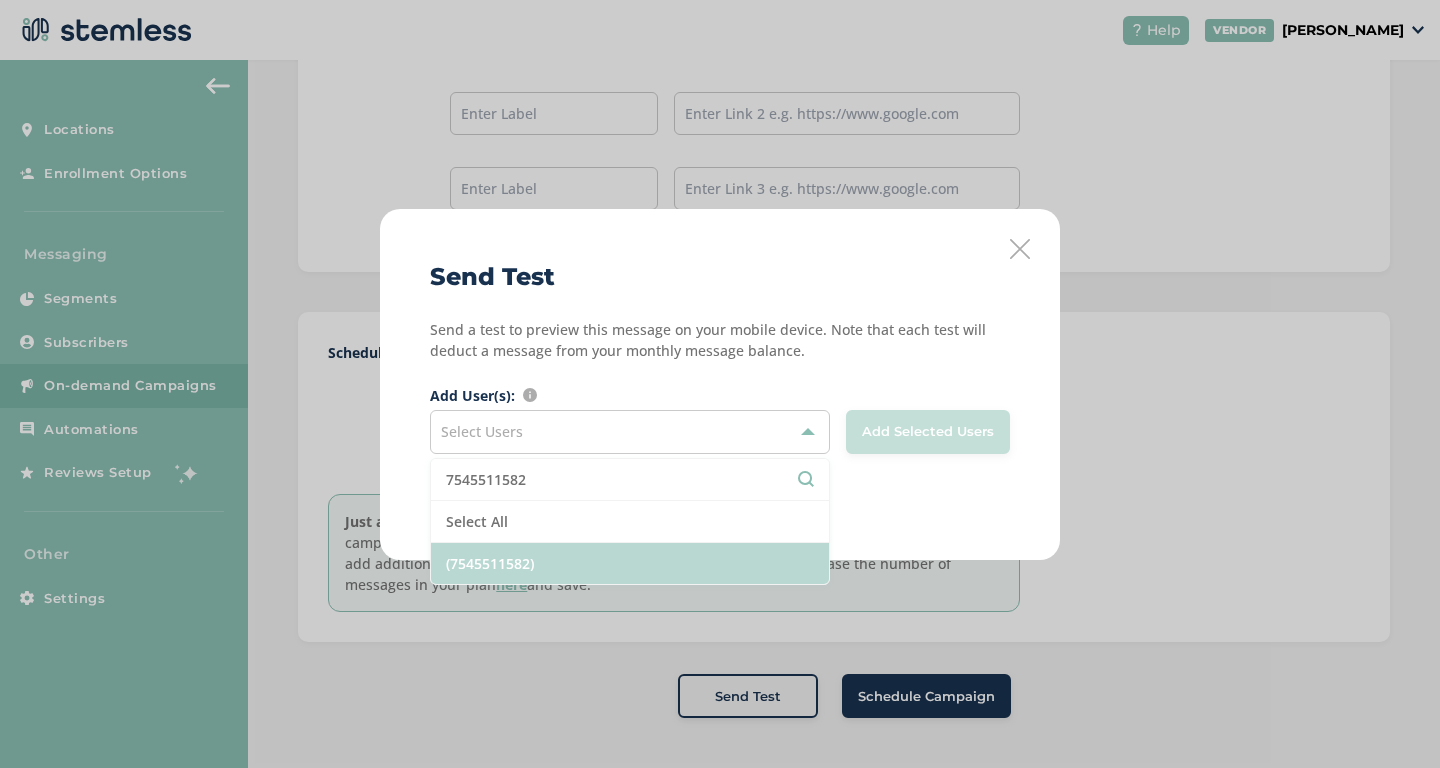 type on "7545511582" 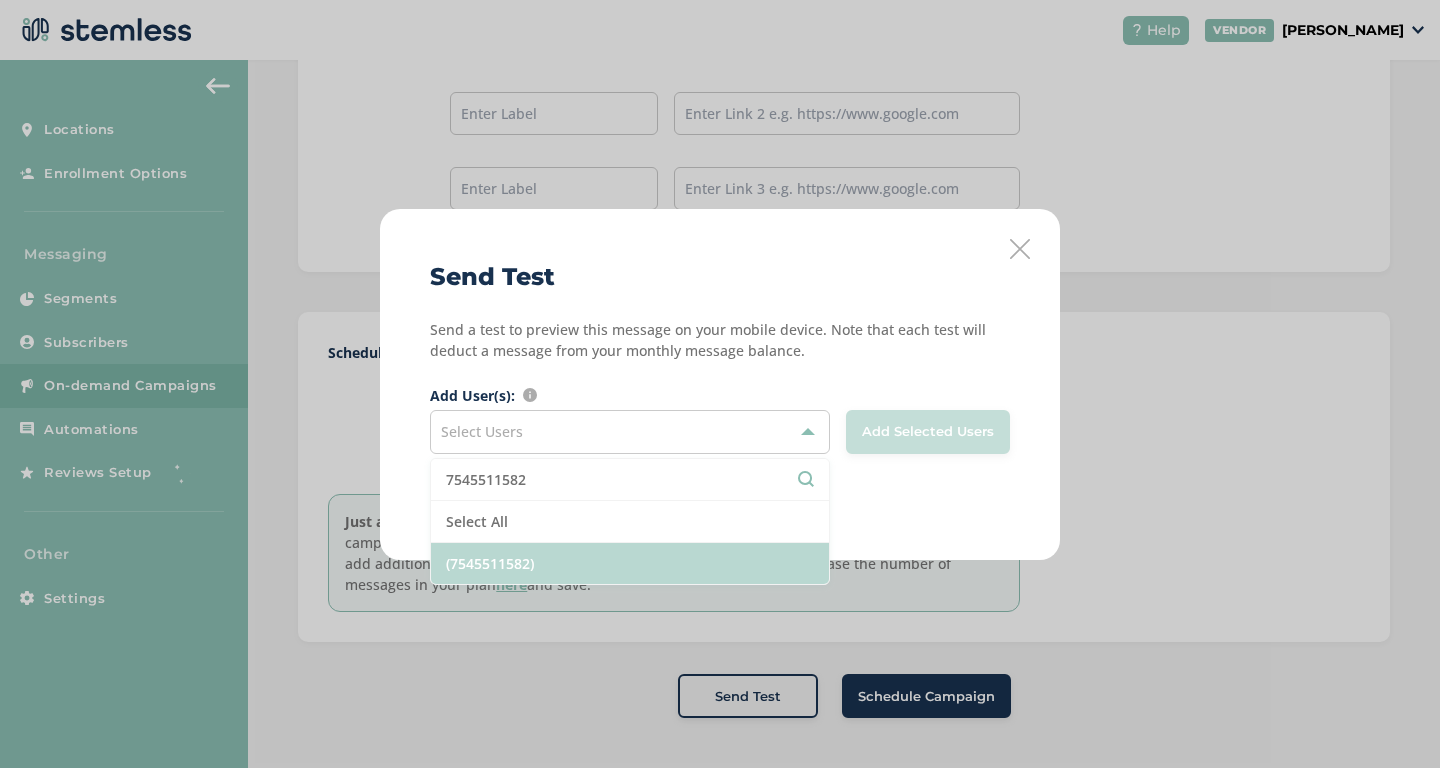 click on "(7545511582)" at bounding box center (630, 563) 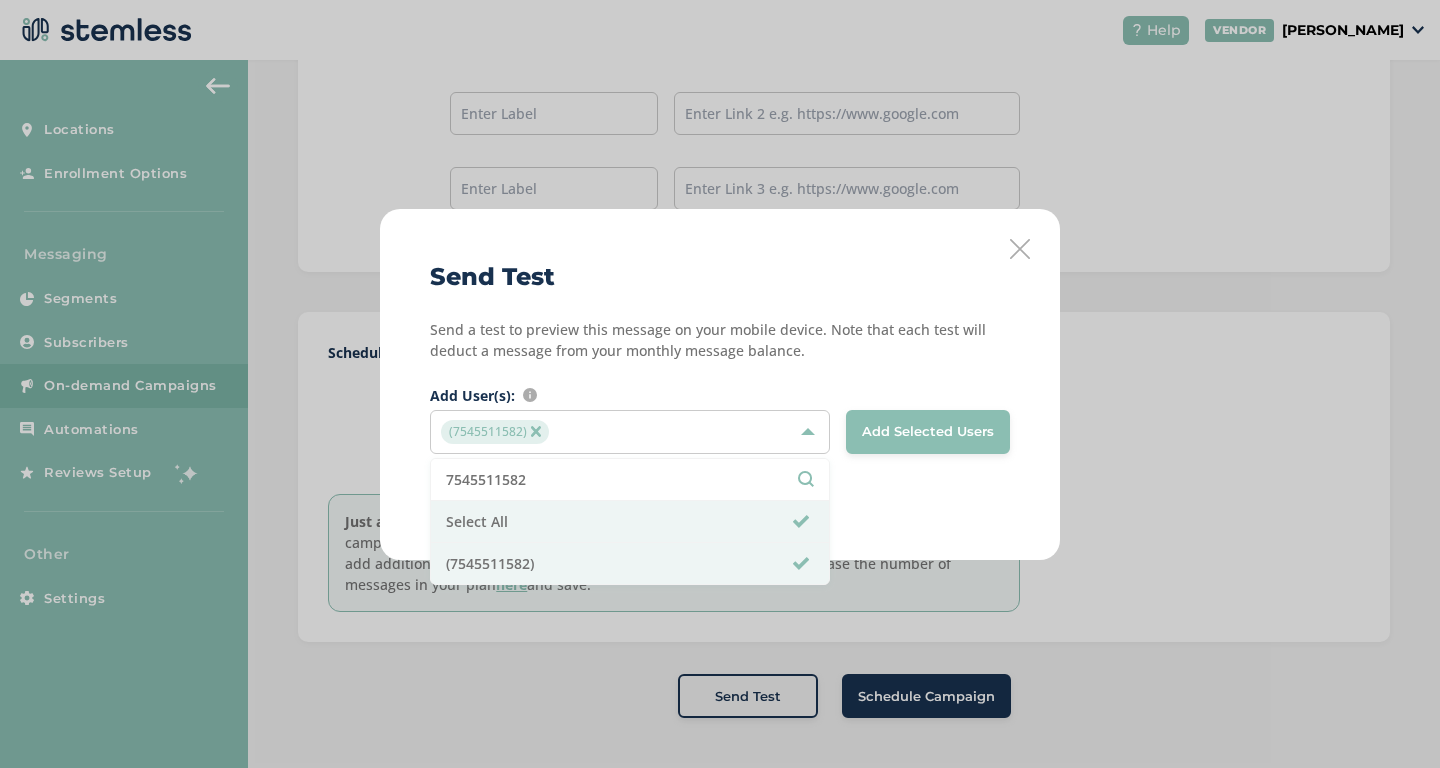 click on "Send Test   Send a test to preview this message on your mobile device. Note that each test will deduct a message from your monthly message balance.   Add User(s): Search and mark for selection users that you want to add to the list   (7545511582)  7545511582  Select All    (7545511582)  Add Selected Users Send Test" at bounding box center (720, 384) 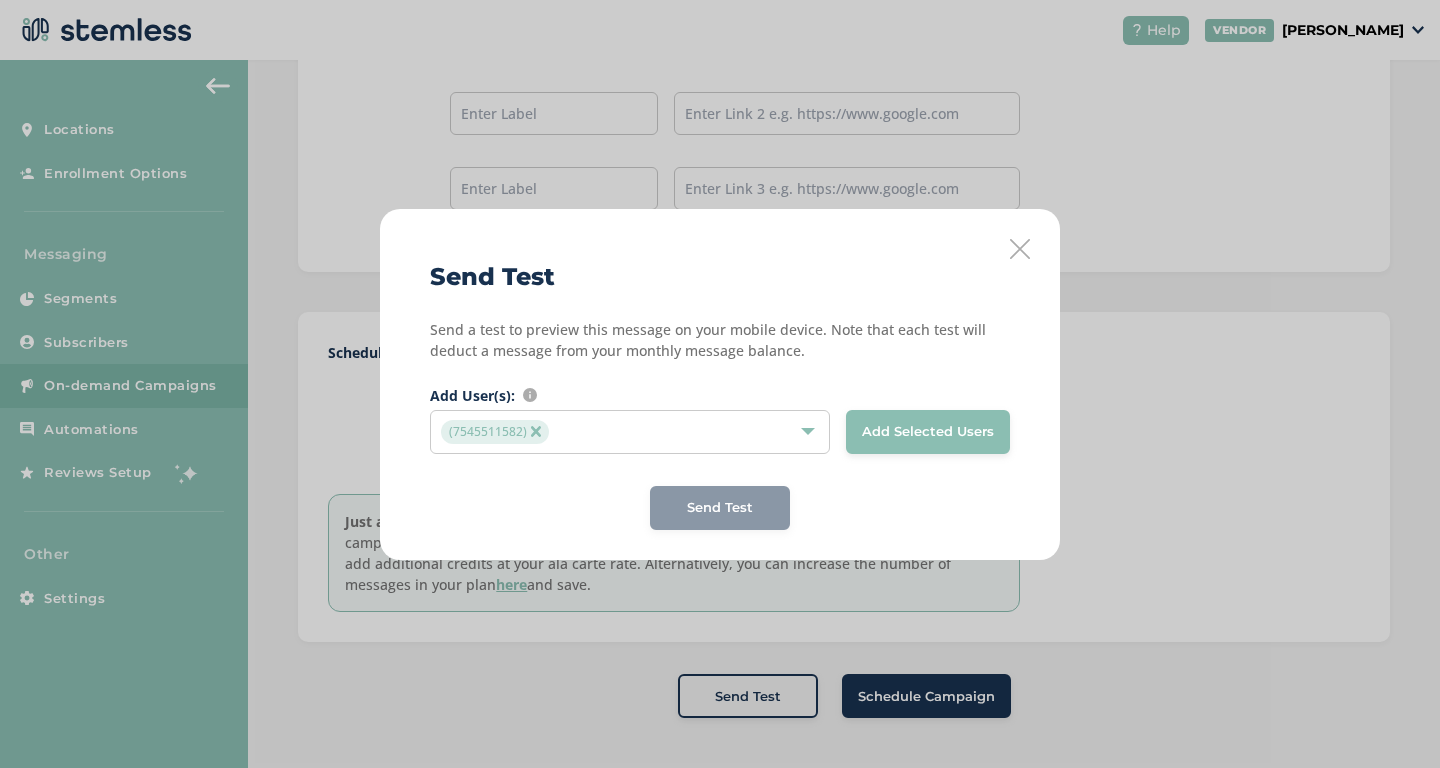 click on "Add Selected Users" at bounding box center [928, 432] 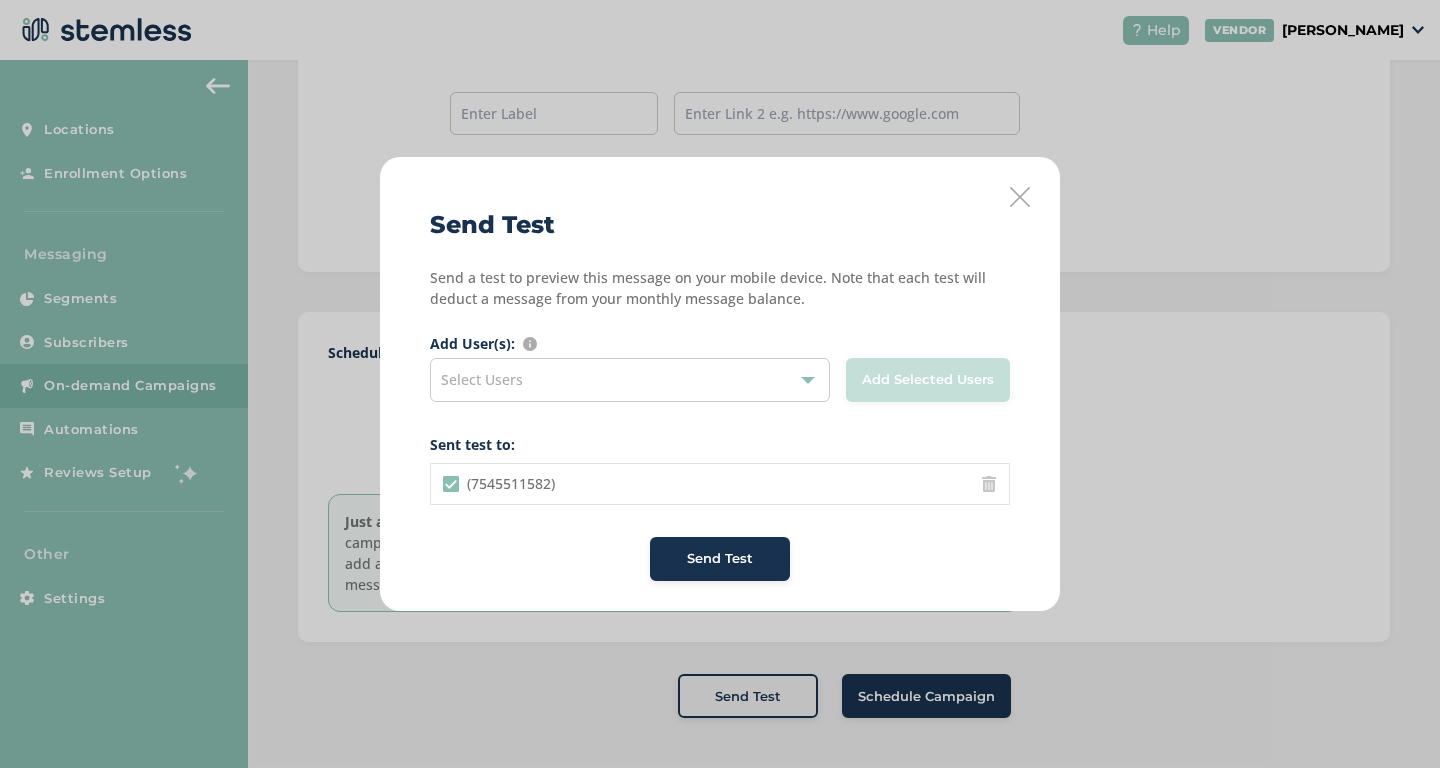 click on "Send Test" at bounding box center (720, 559) 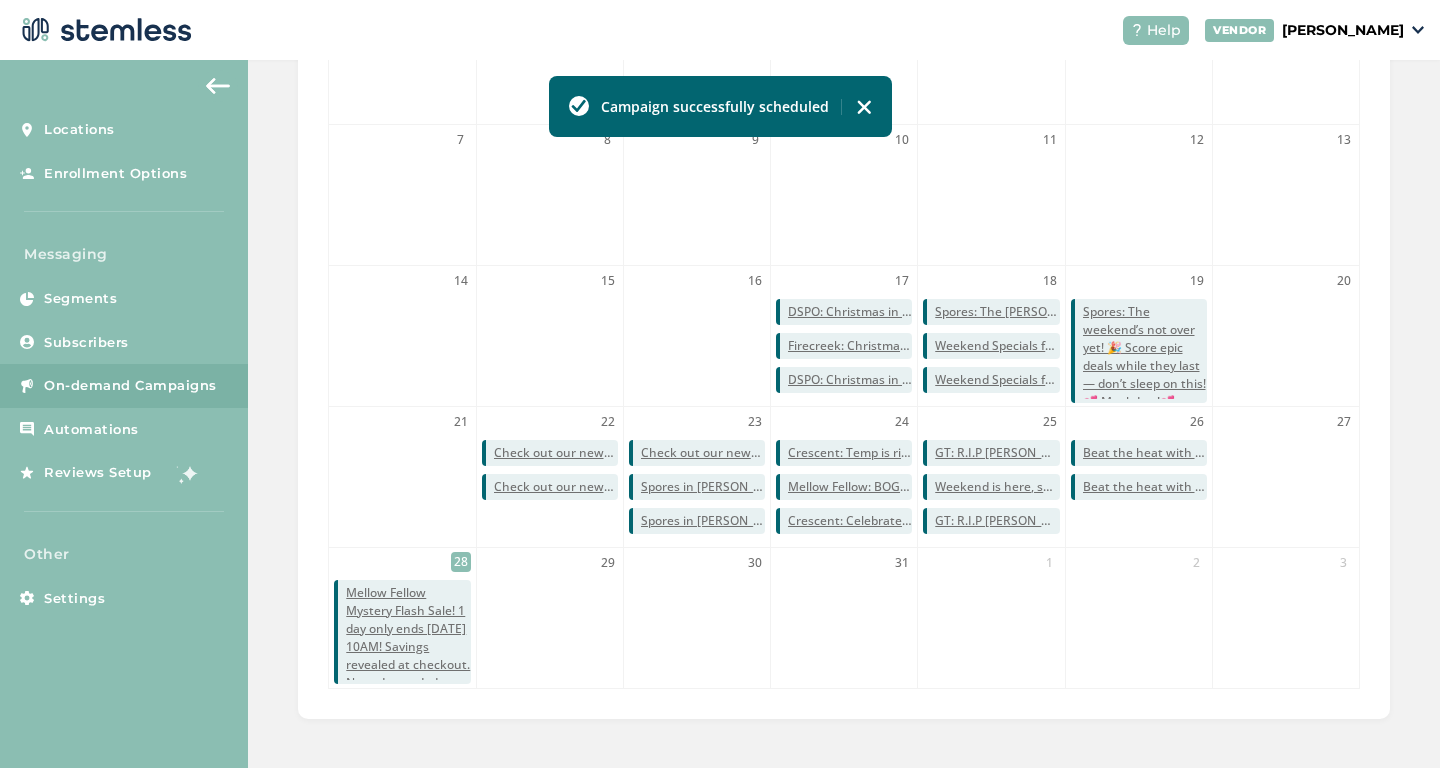 scroll, scrollTop: 0, scrollLeft: 0, axis: both 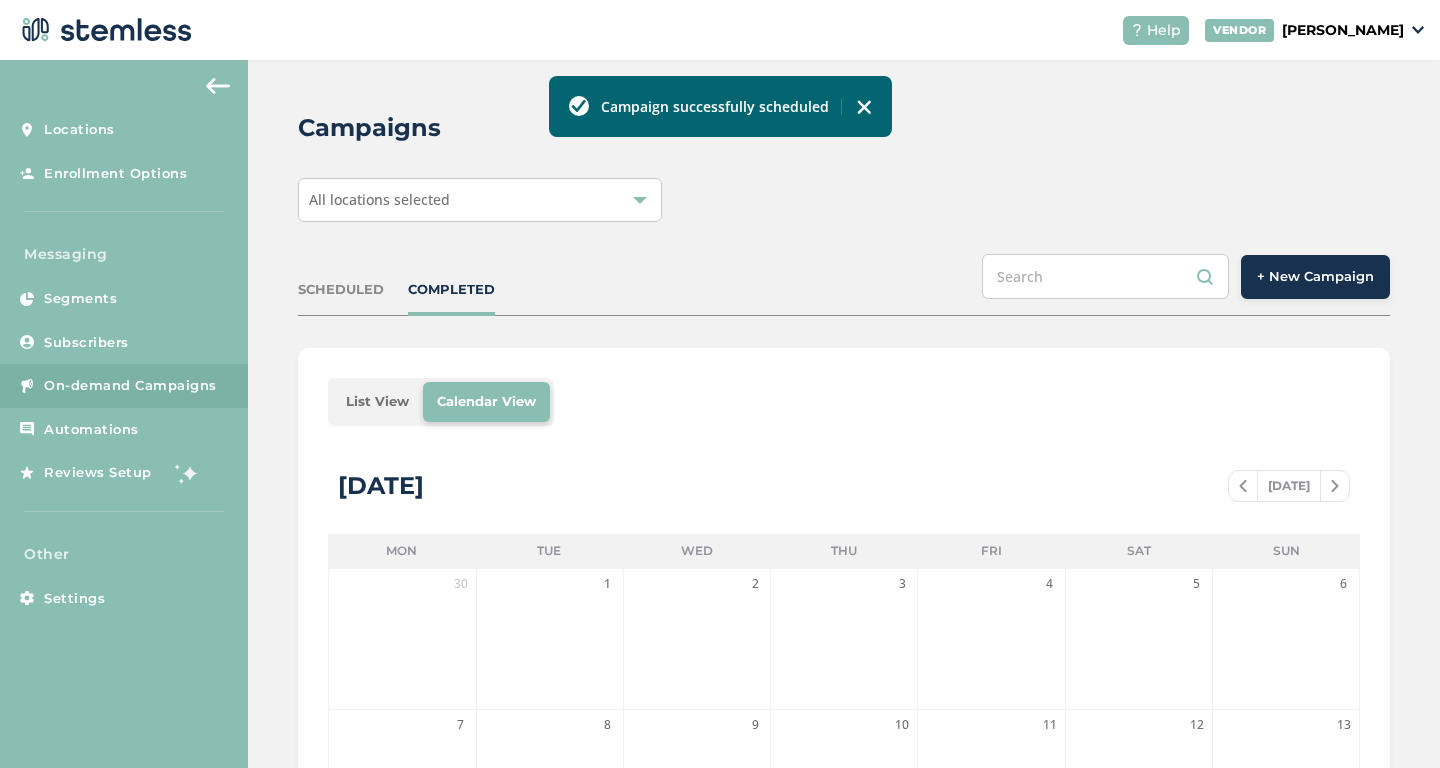 click on "+ New Campaign" at bounding box center (1315, 277) 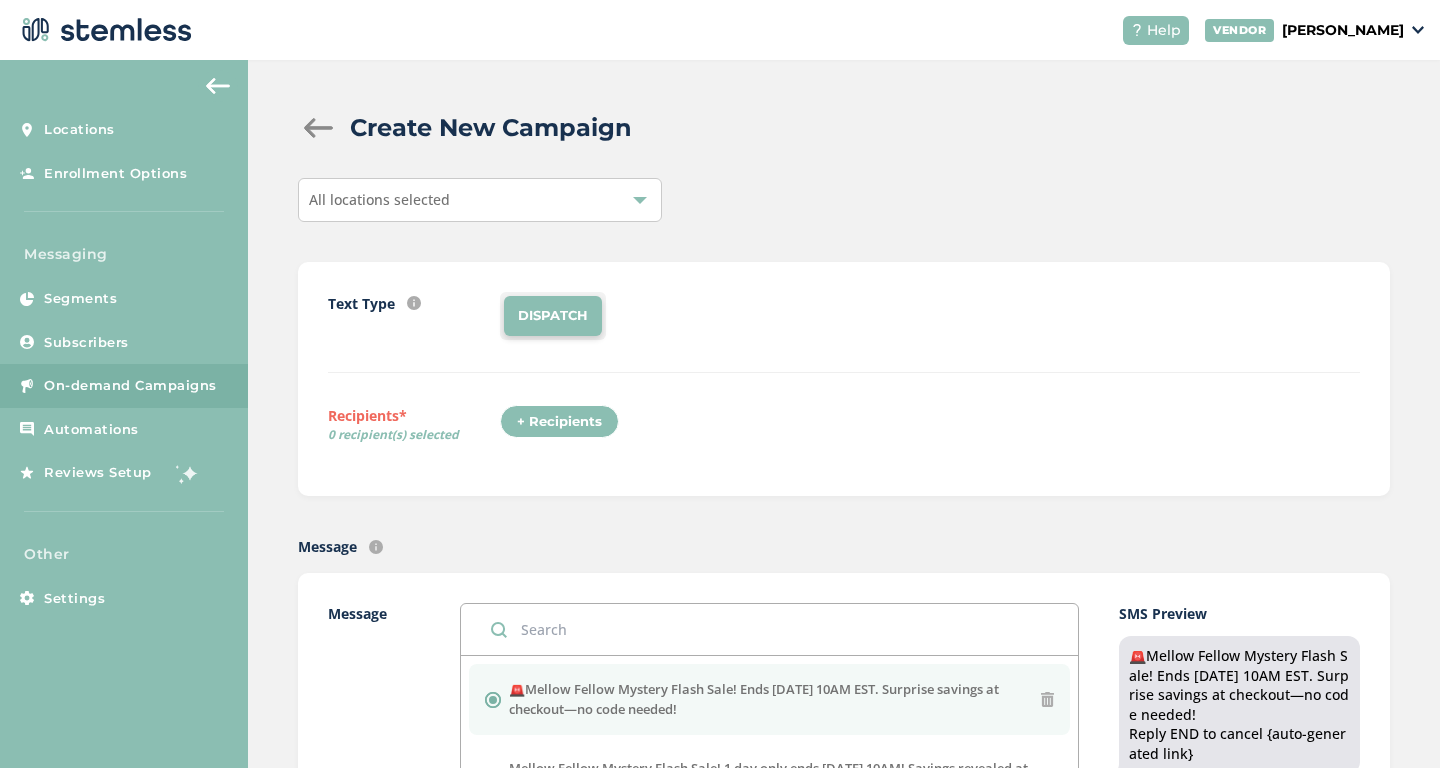 click on "All locations selected" at bounding box center (480, 200) 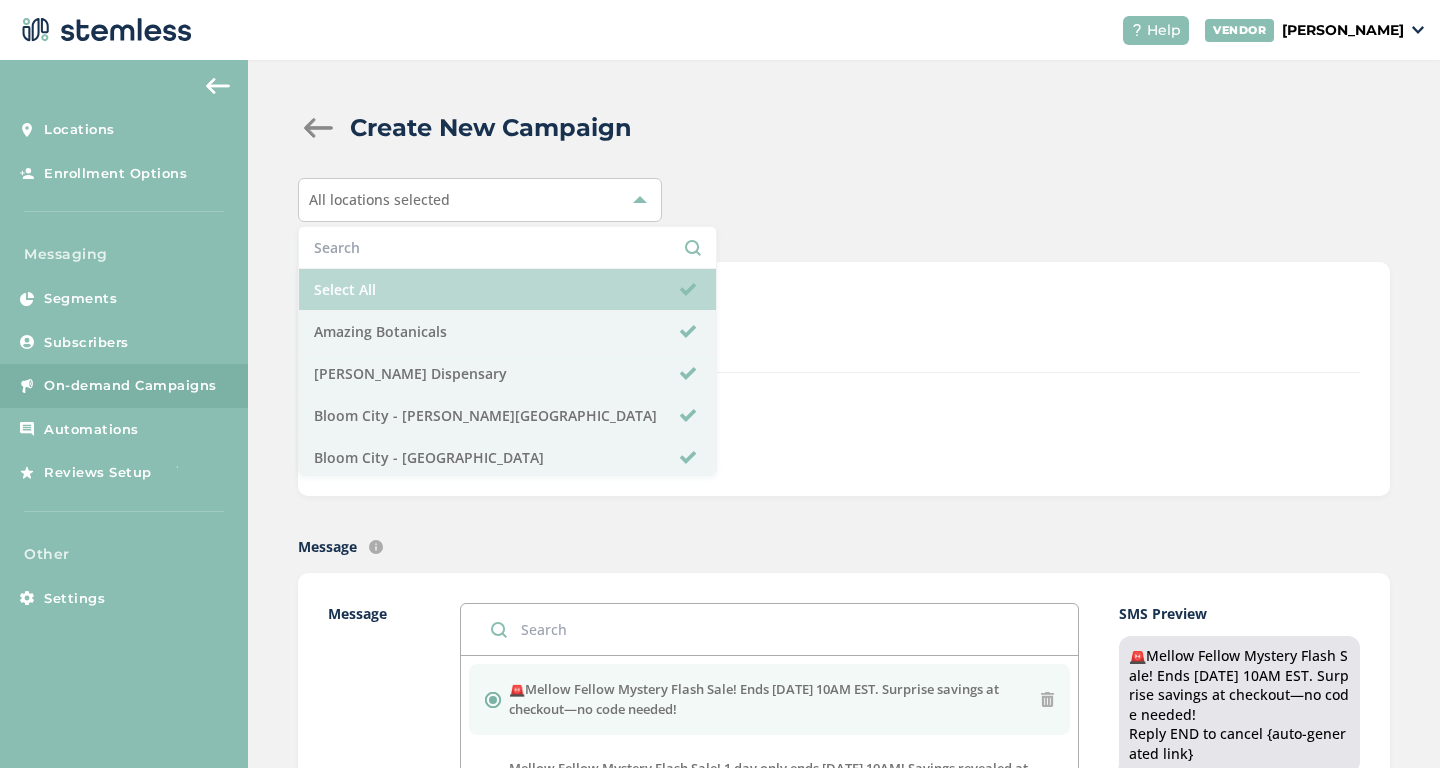 click on "Select All" at bounding box center [507, 290] 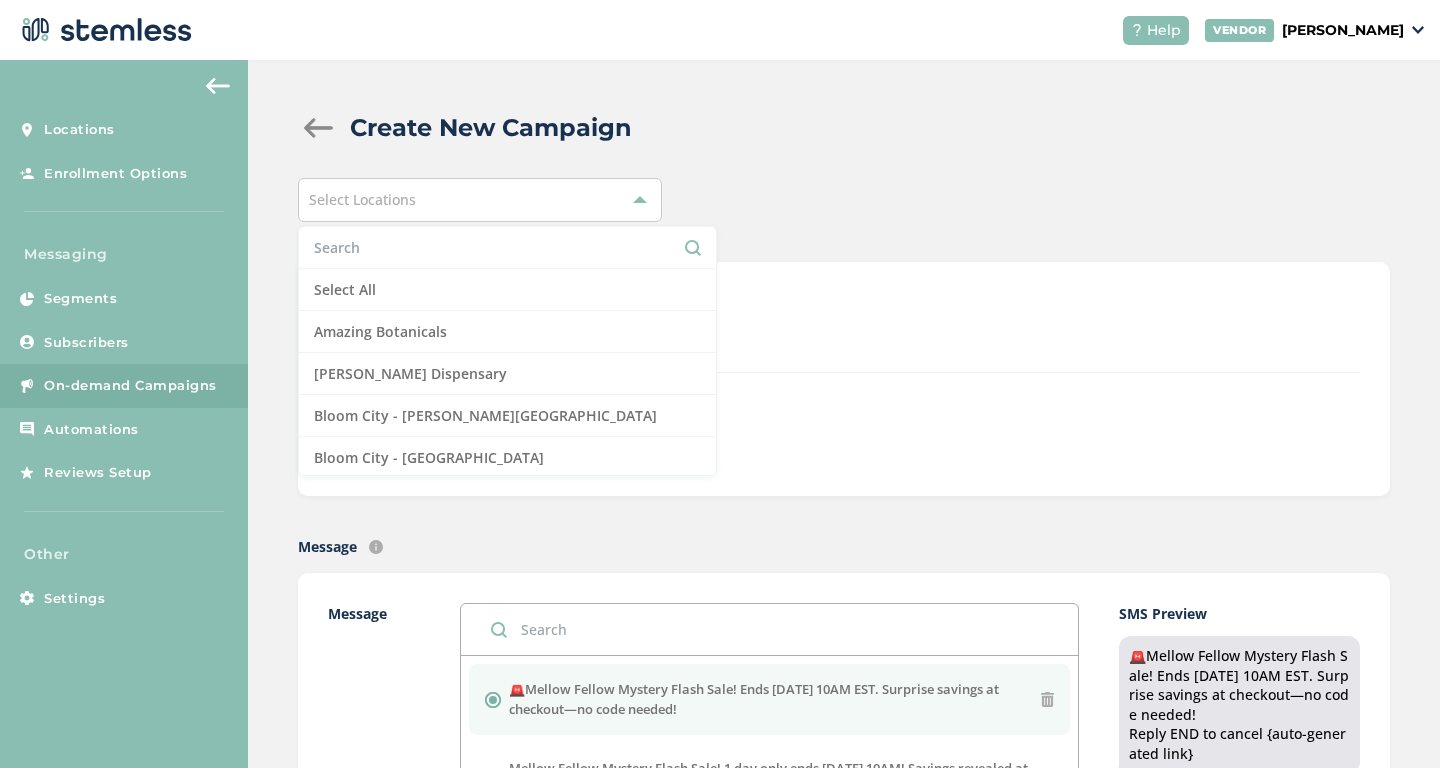 click at bounding box center [507, 247] 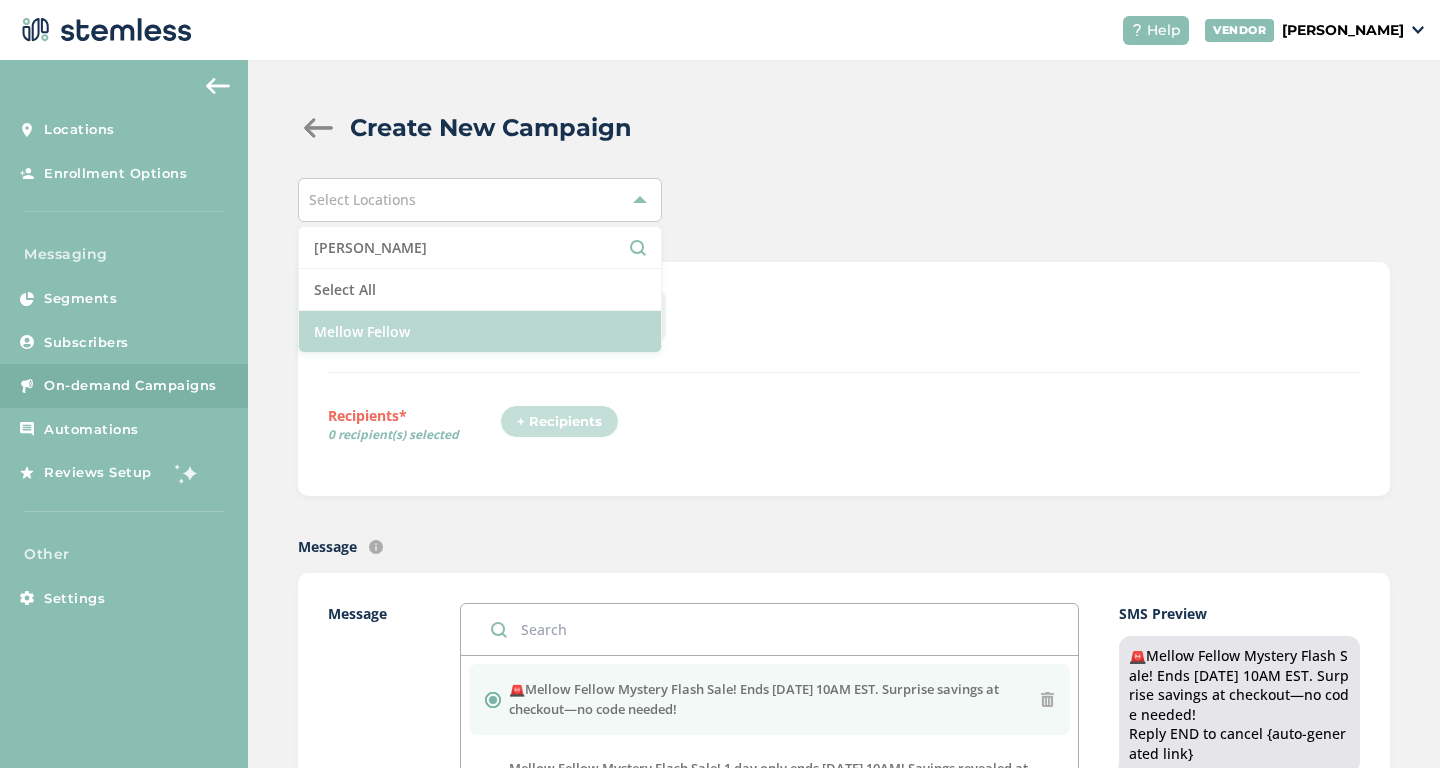 type on "[PERSON_NAME]" 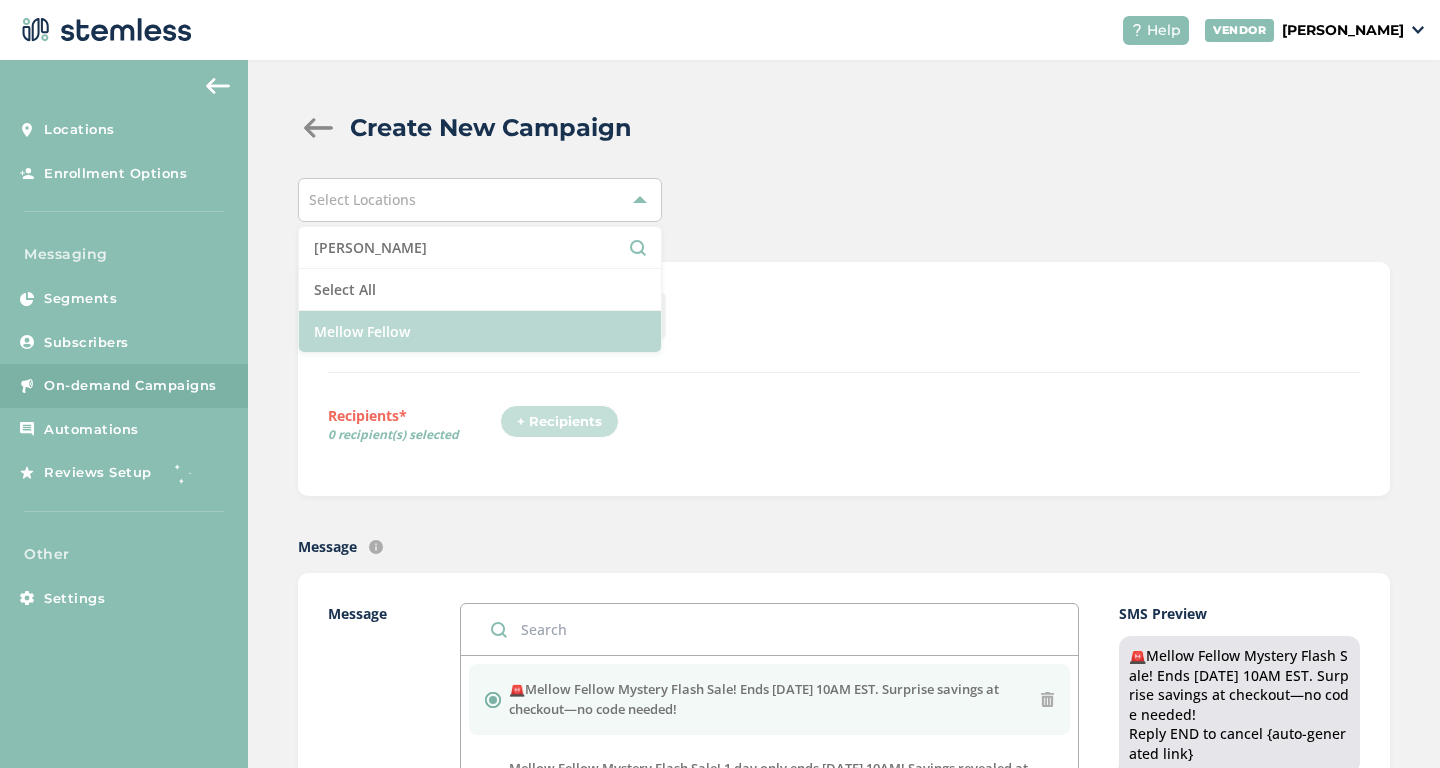 click on "Mellow Fellow" at bounding box center (480, 331) 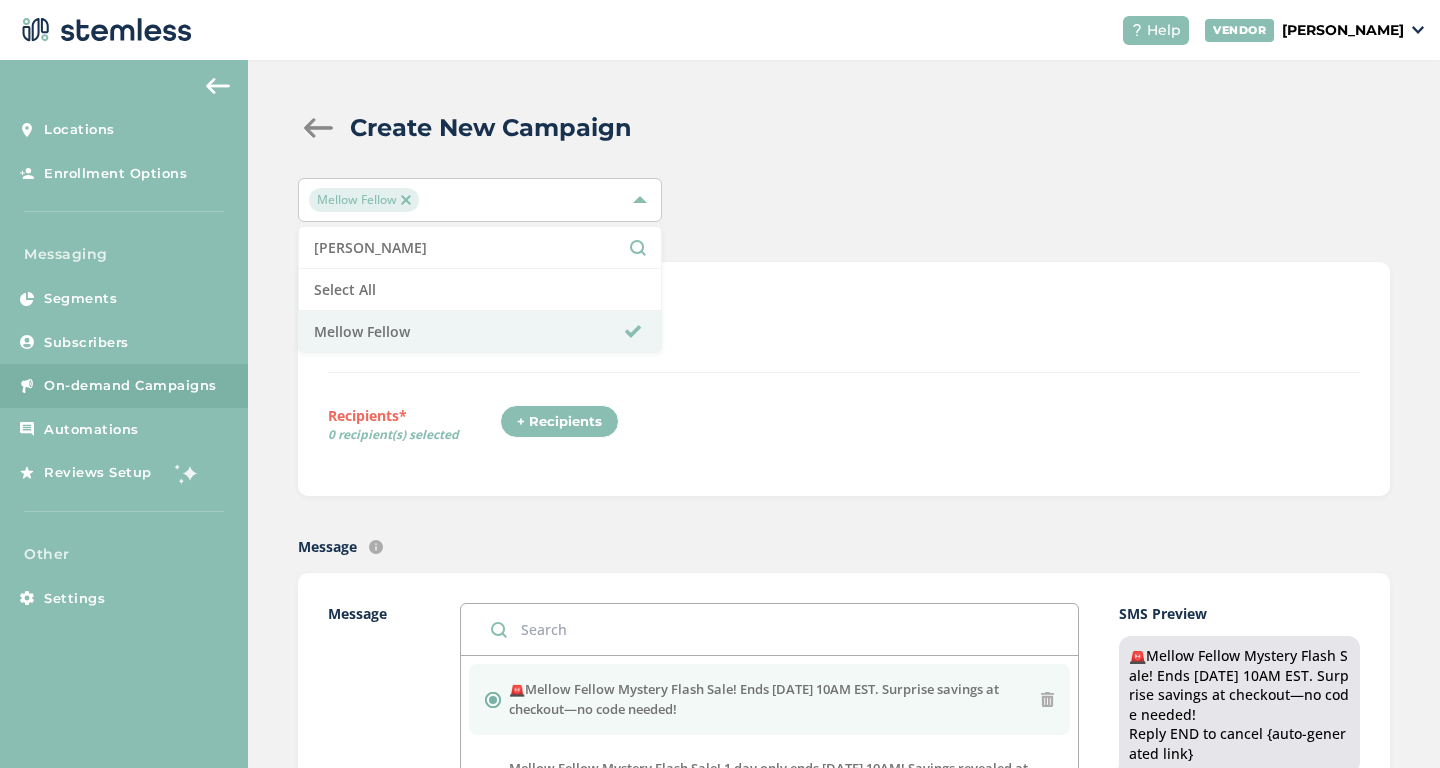 click on "+ Recipients" at bounding box center (559, 422) 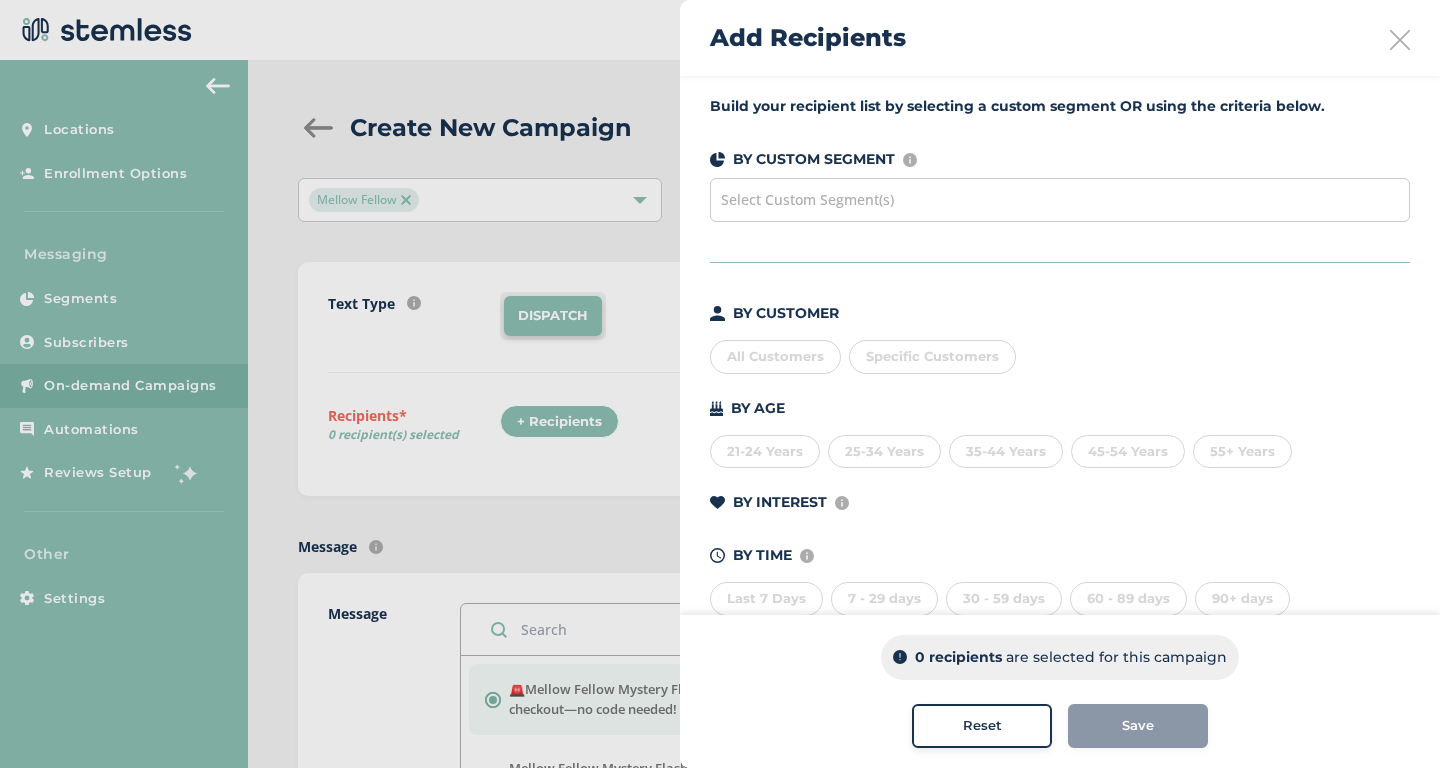 click on "Select Custom Segment(s)" at bounding box center (1060, 200) 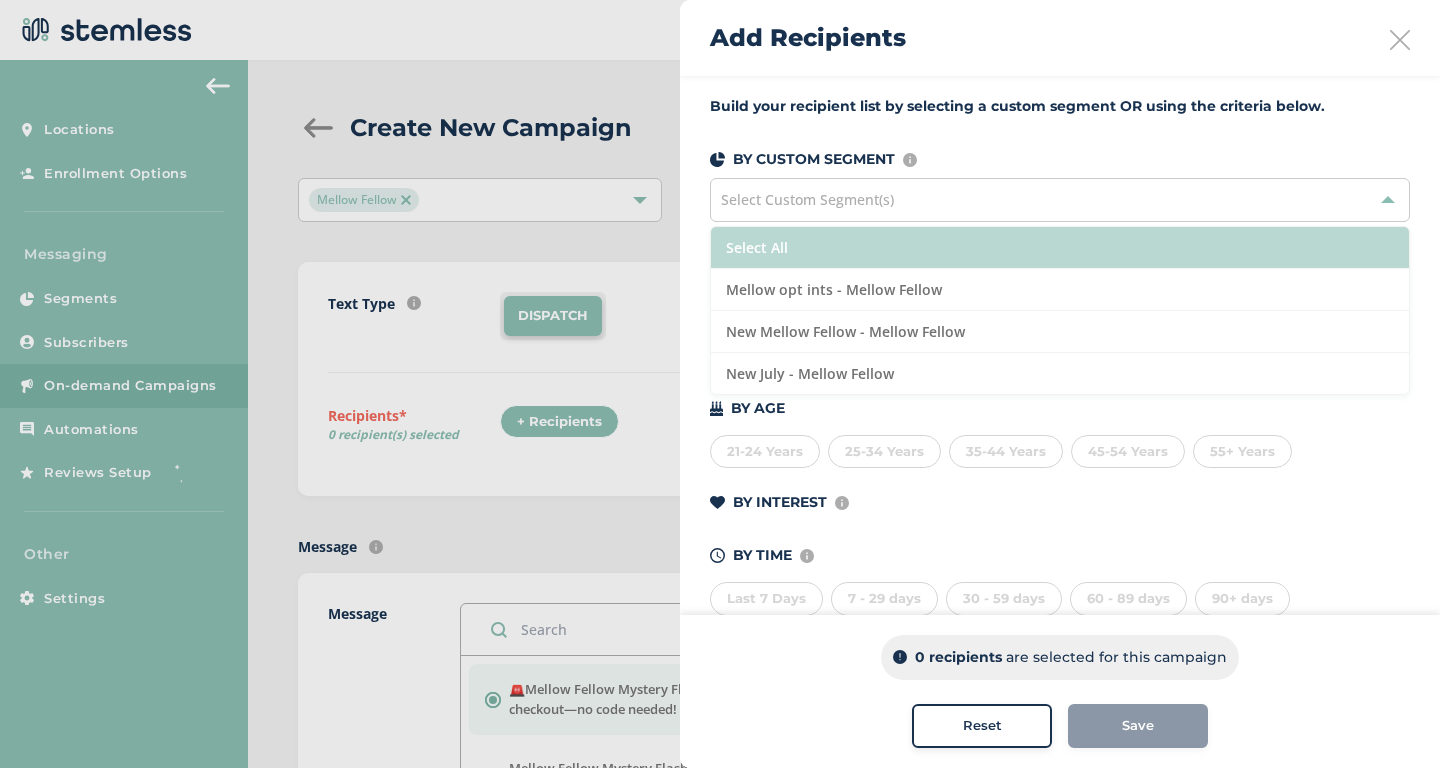 click on "Select All" at bounding box center (1060, 248) 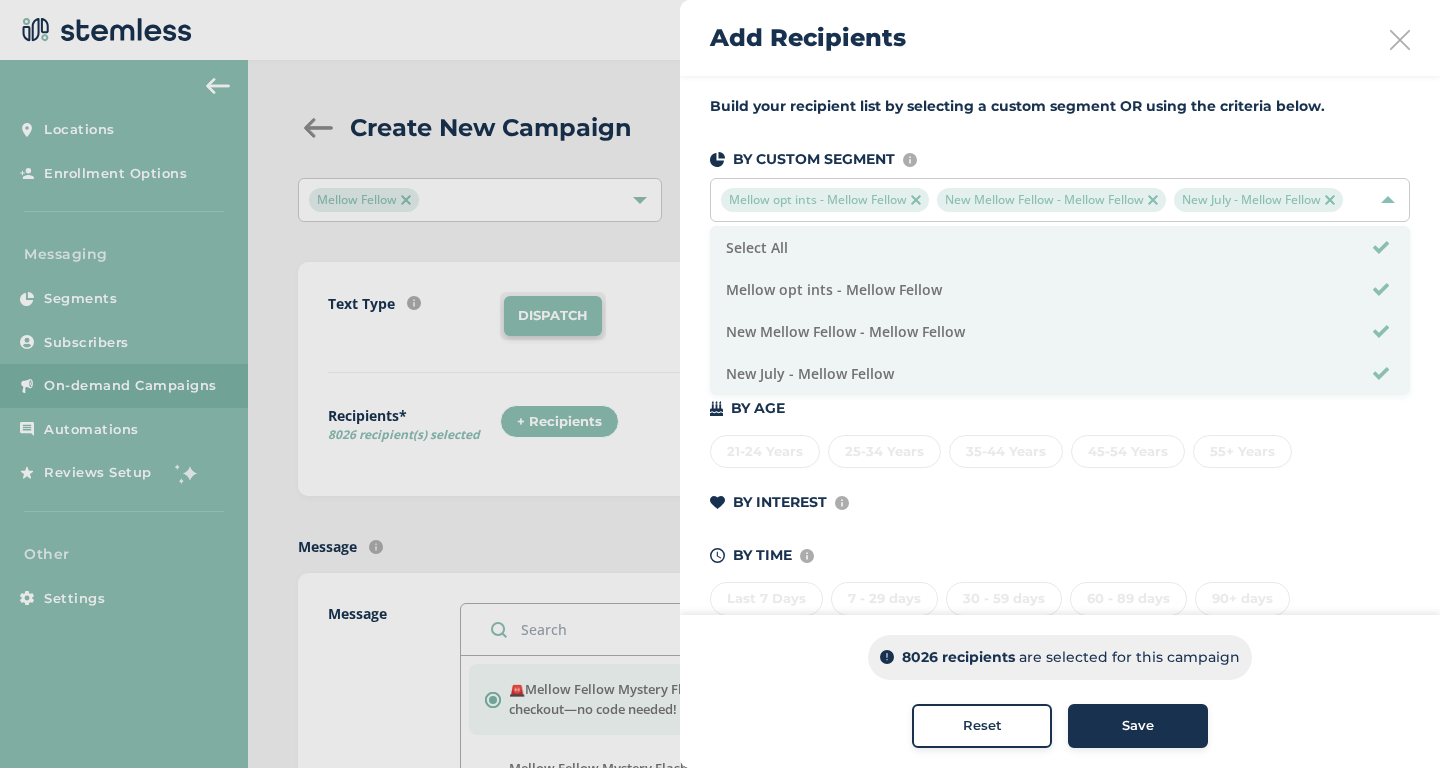 click on "Save" at bounding box center [1138, 726] 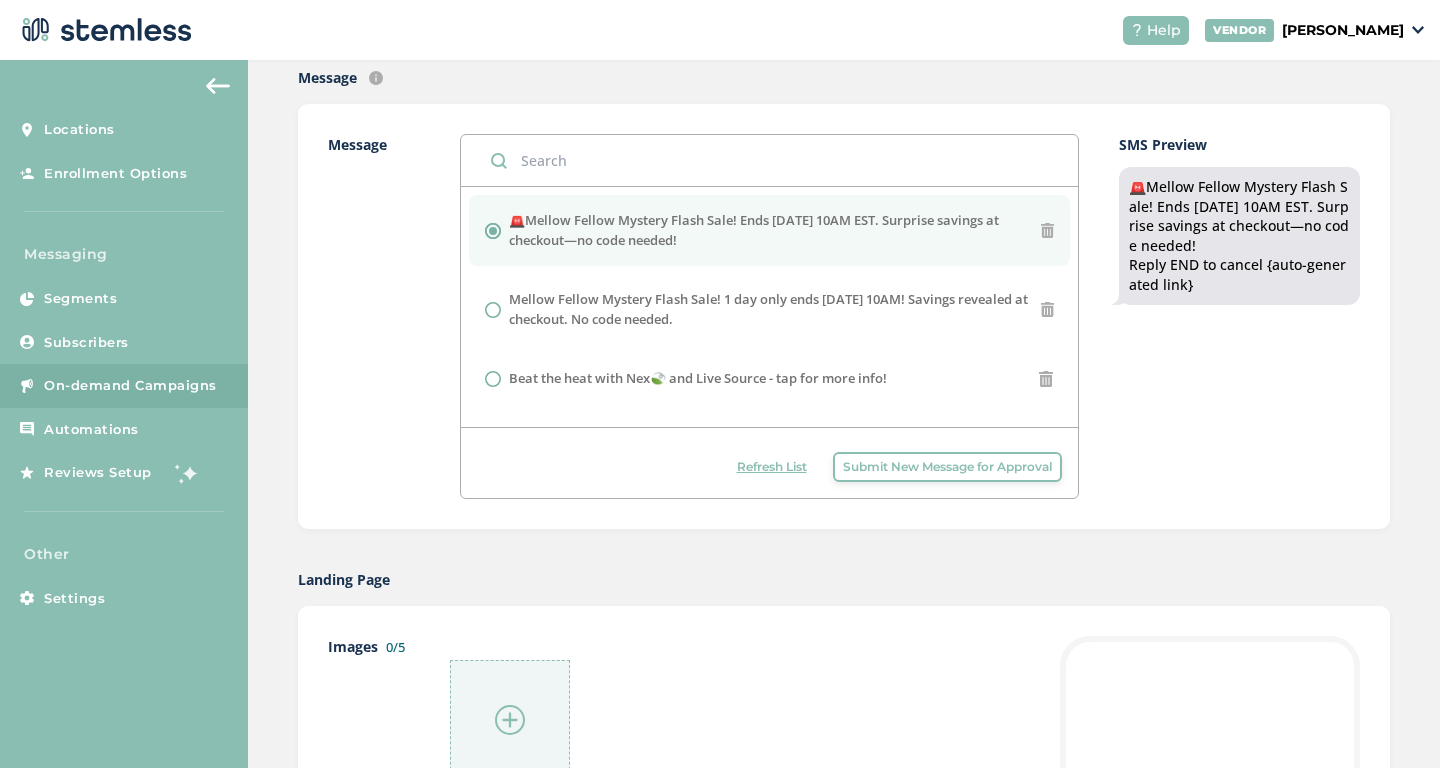 scroll, scrollTop: 508, scrollLeft: 0, axis: vertical 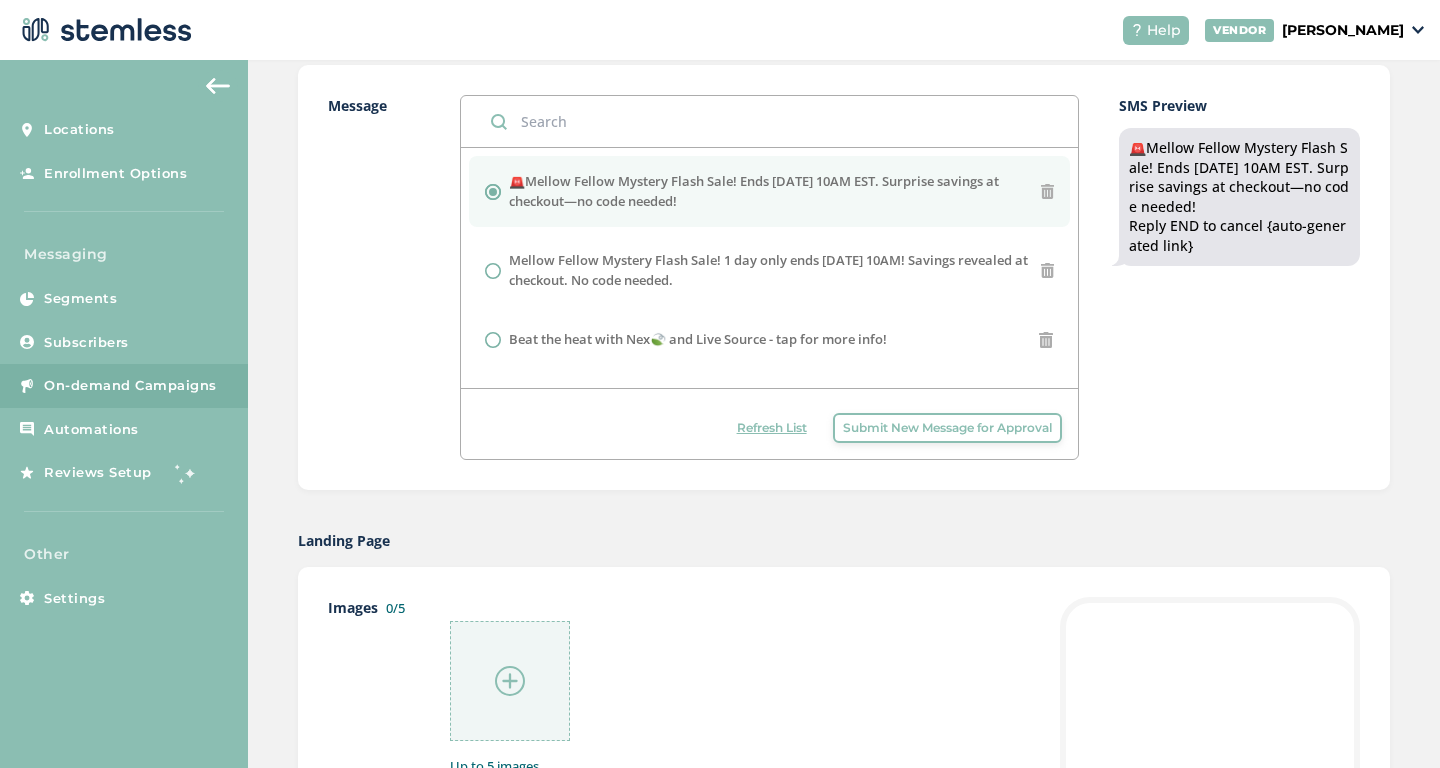 click at bounding box center (510, 681) 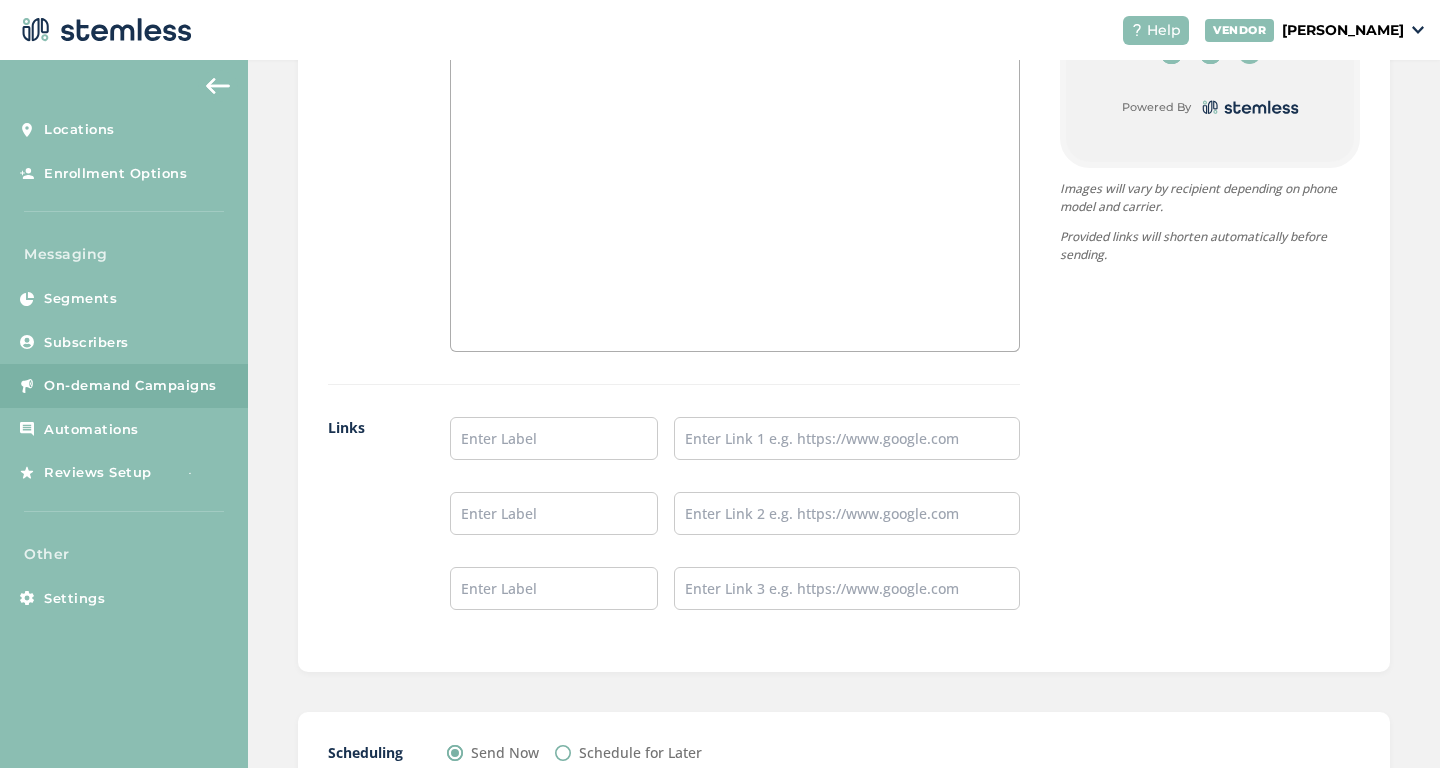 scroll, scrollTop: 1588, scrollLeft: 0, axis: vertical 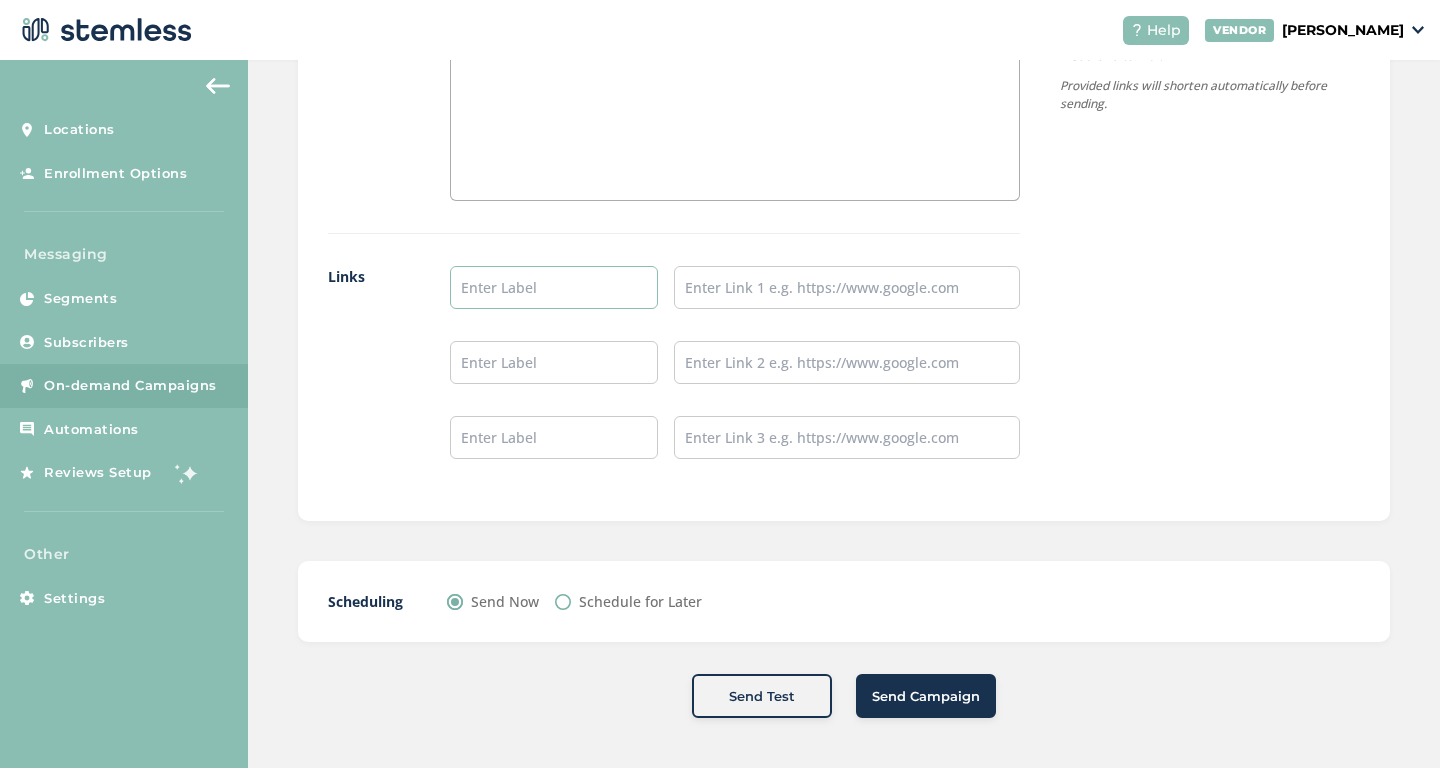 click at bounding box center [554, 287] 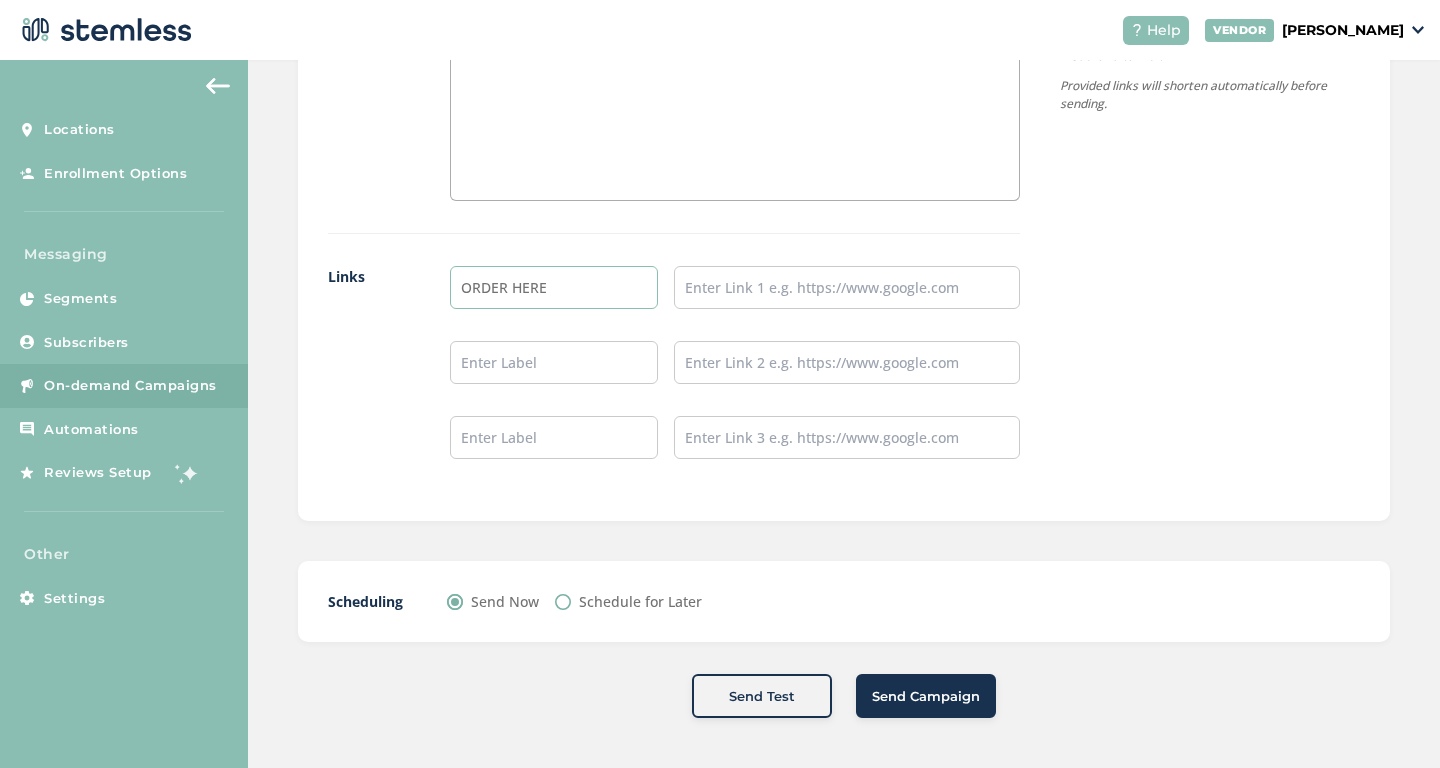 type on "ORDER HERE" 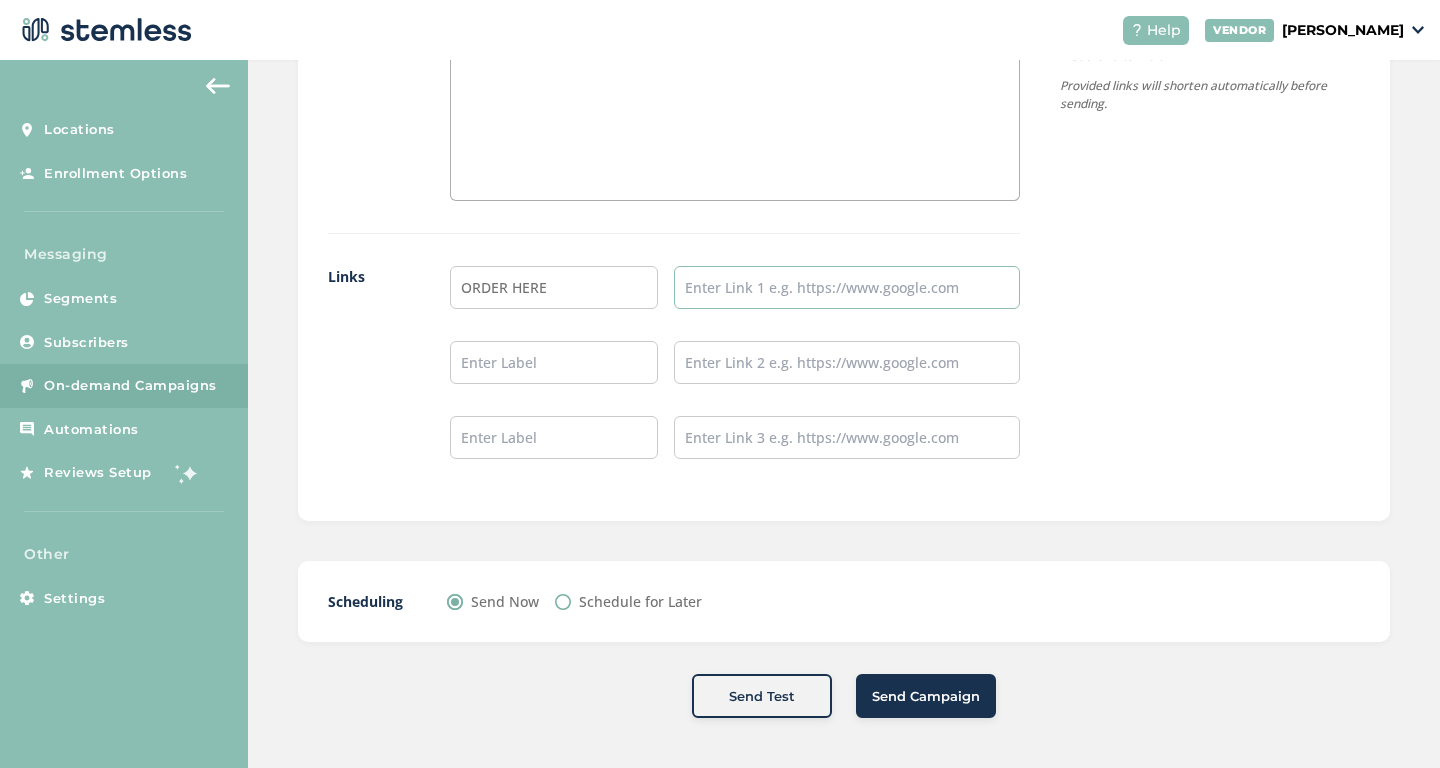 click at bounding box center [847, 287] 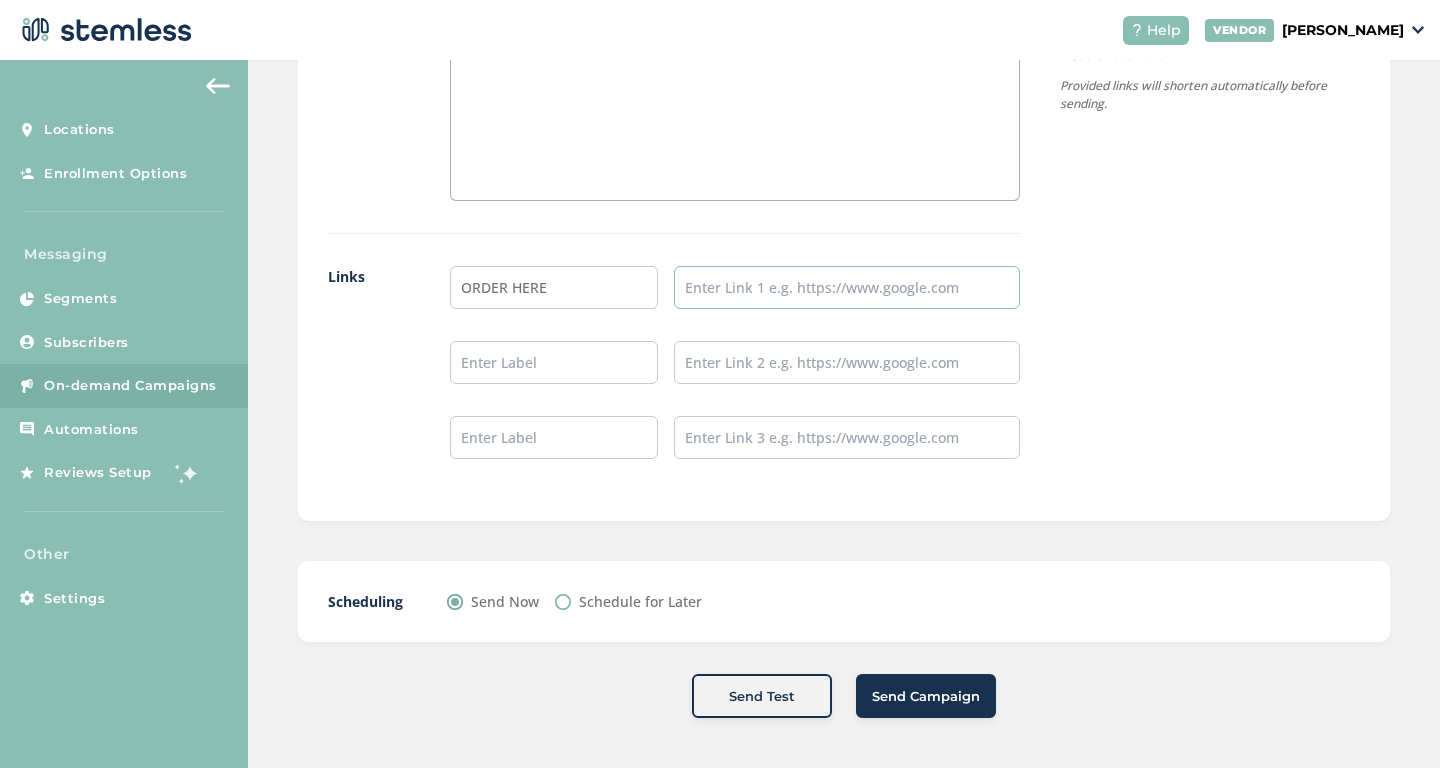 paste on "[URL][DOMAIN_NAME]" 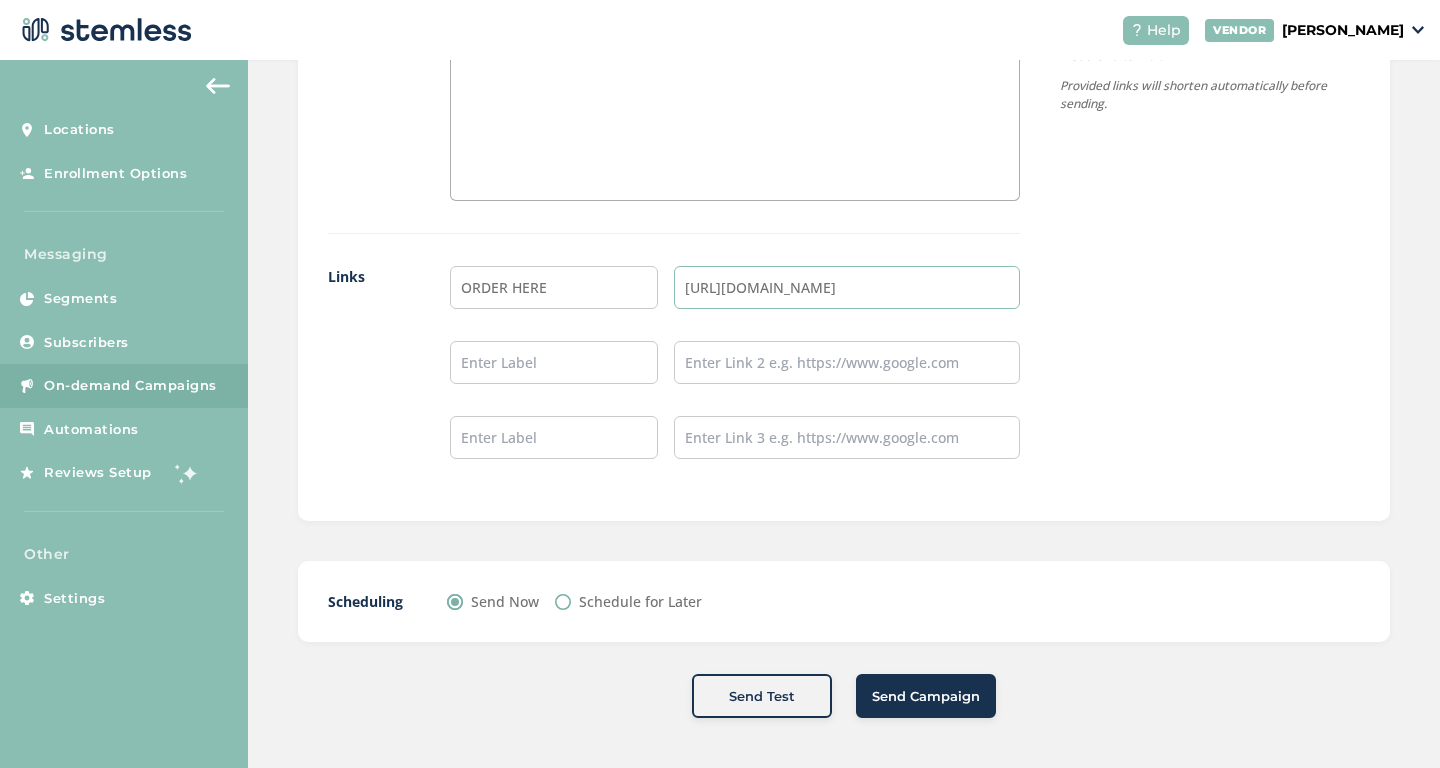 scroll, scrollTop: 0, scrollLeft: 4, axis: horizontal 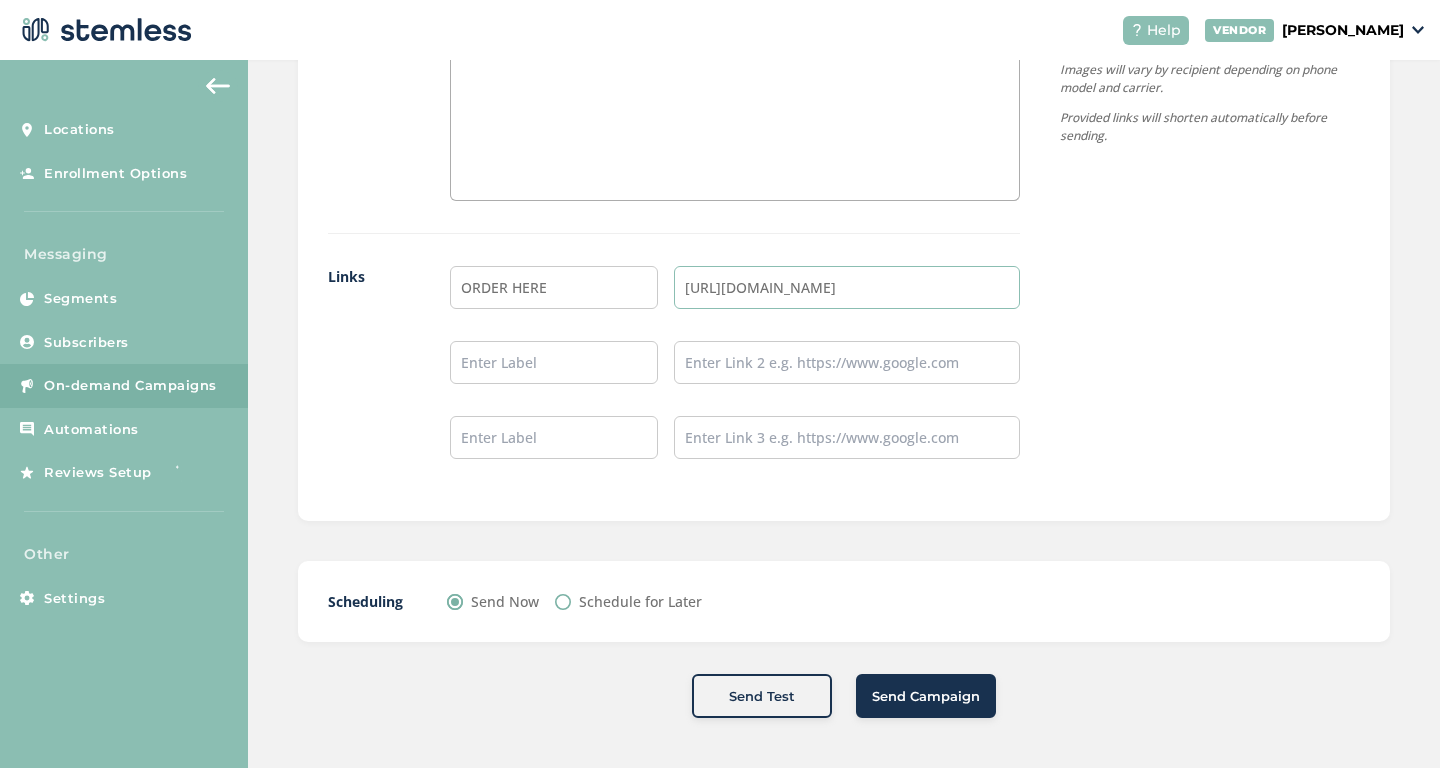 type on "[URL][DOMAIN_NAME]" 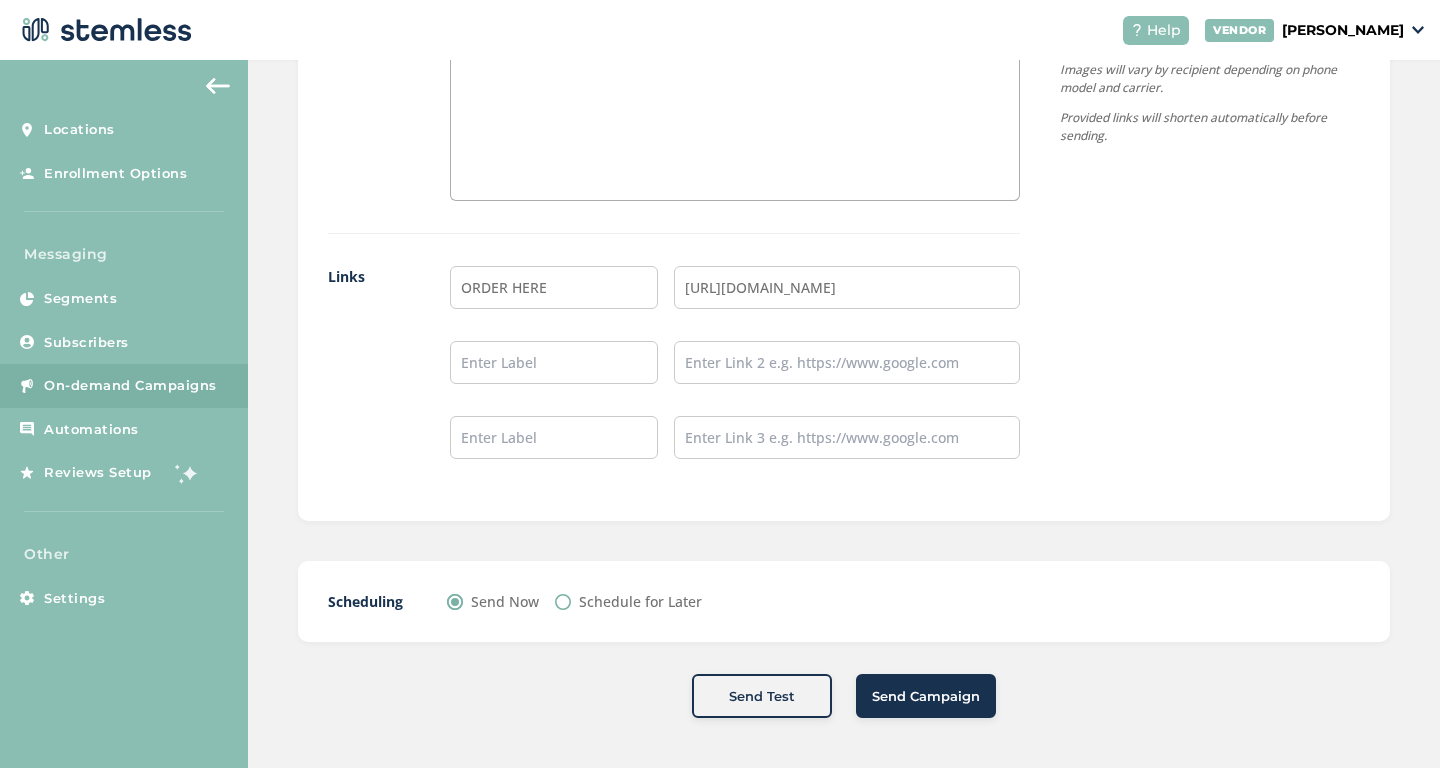 click on "Schedule for Later" at bounding box center (563, 602) 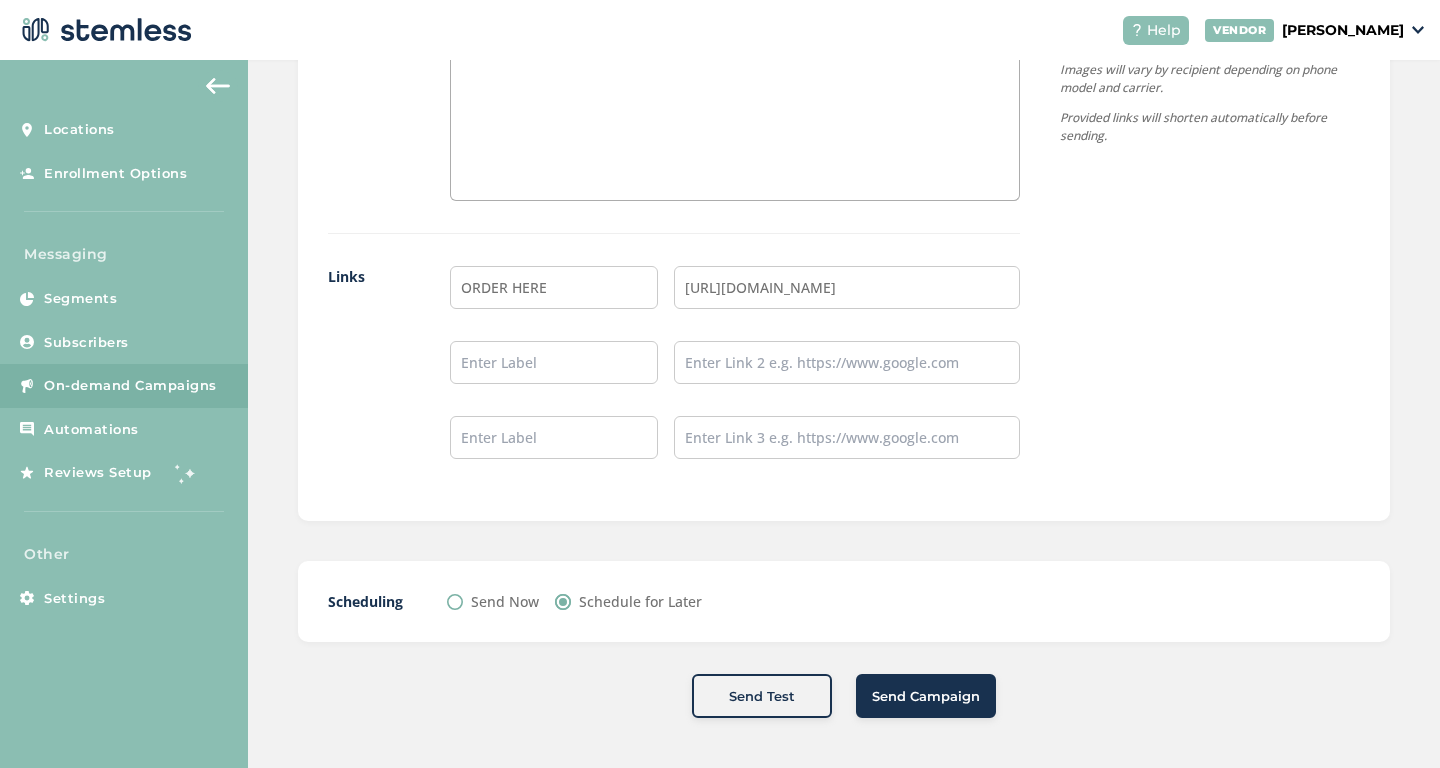 scroll, scrollTop: 0, scrollLeft: 0, axis: both 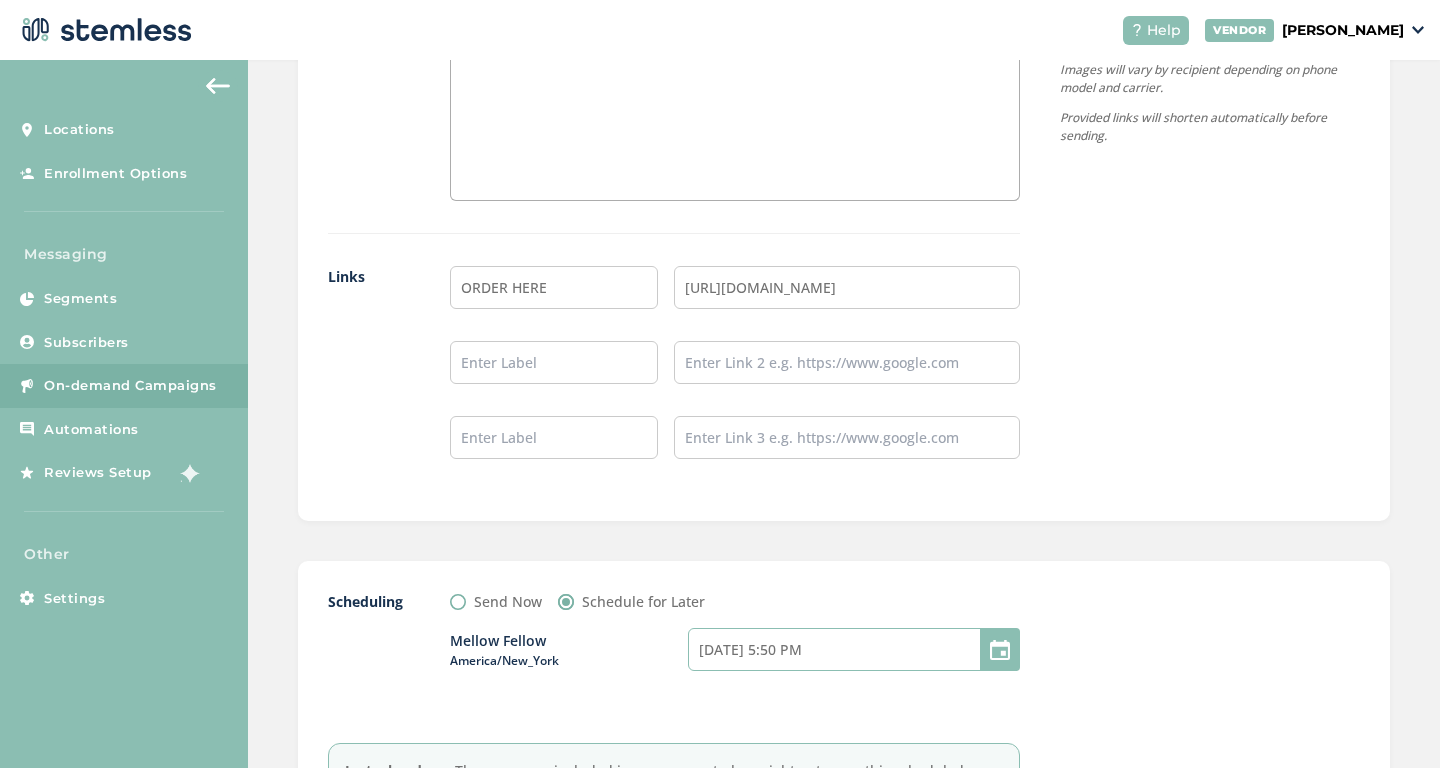 click on "[DATE] 5:50 PM" at bounding box center [854, 649] 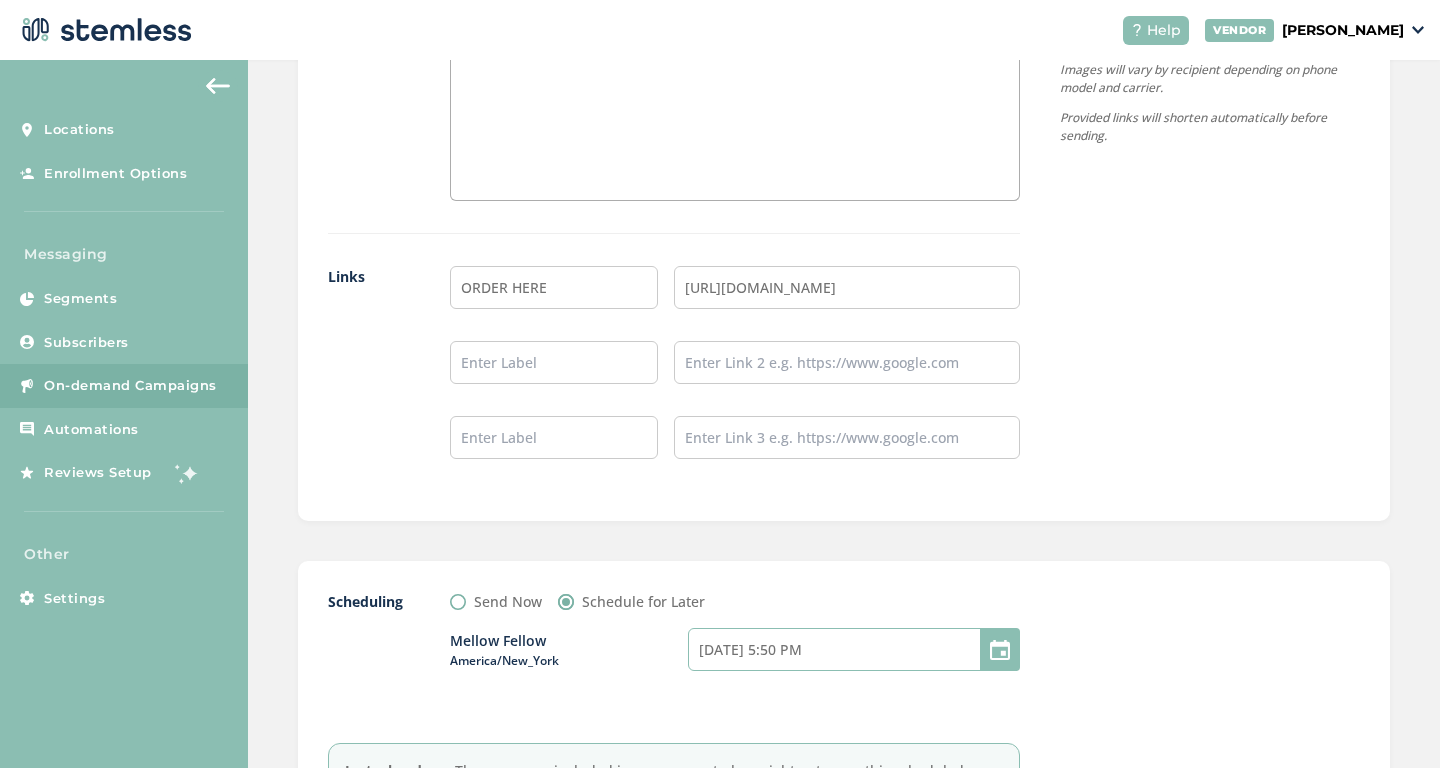 select on "20" 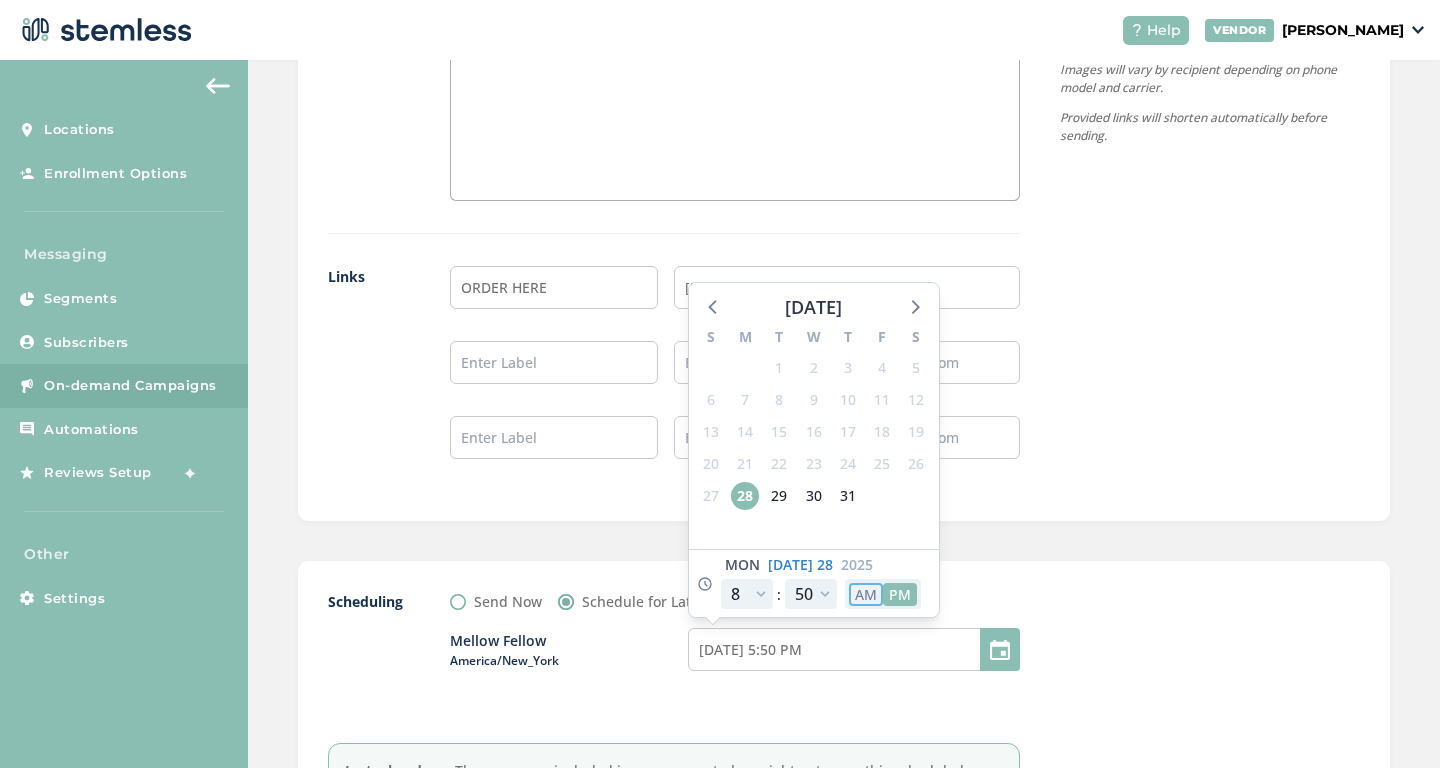 click on "AM" at bounding box center [866, 594] 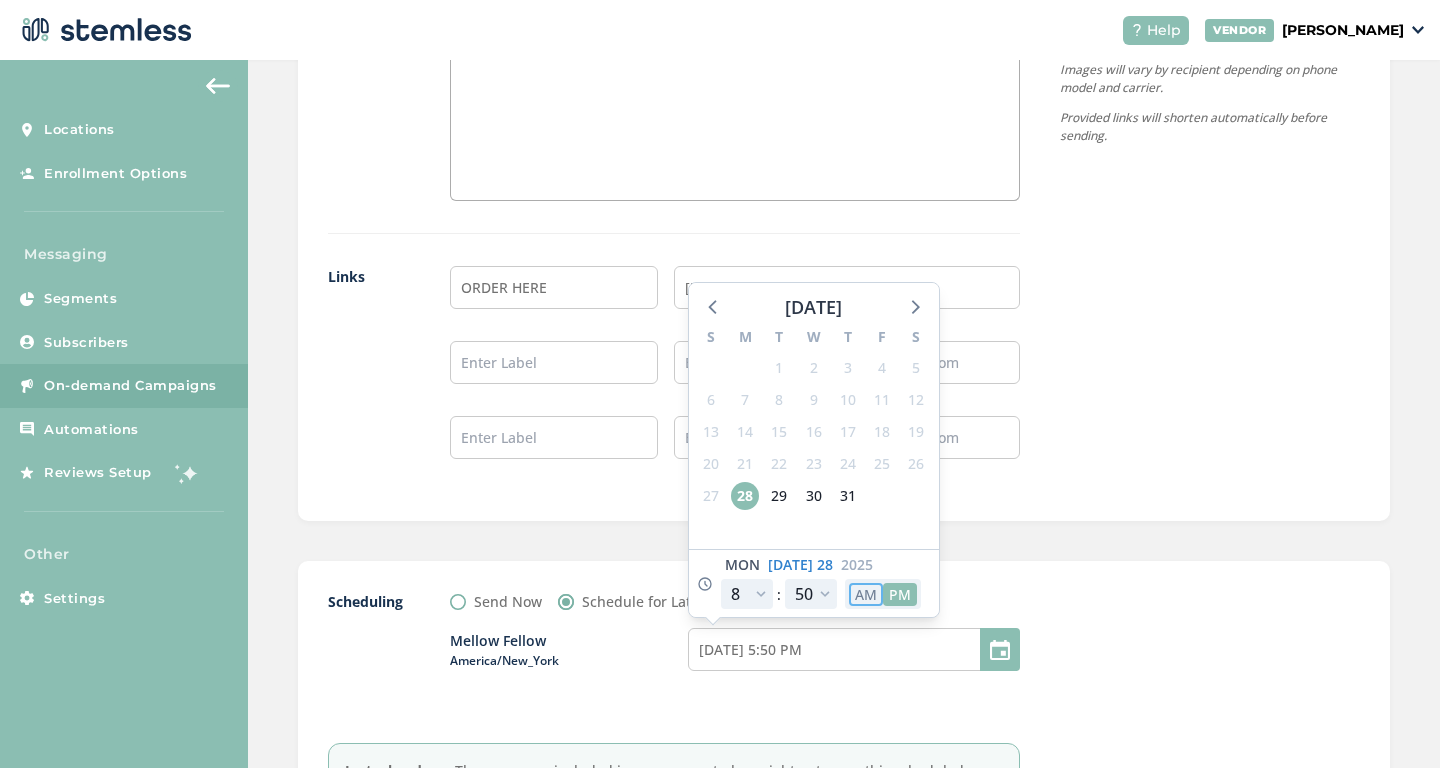 type on "[DATE] 5:50 AM" 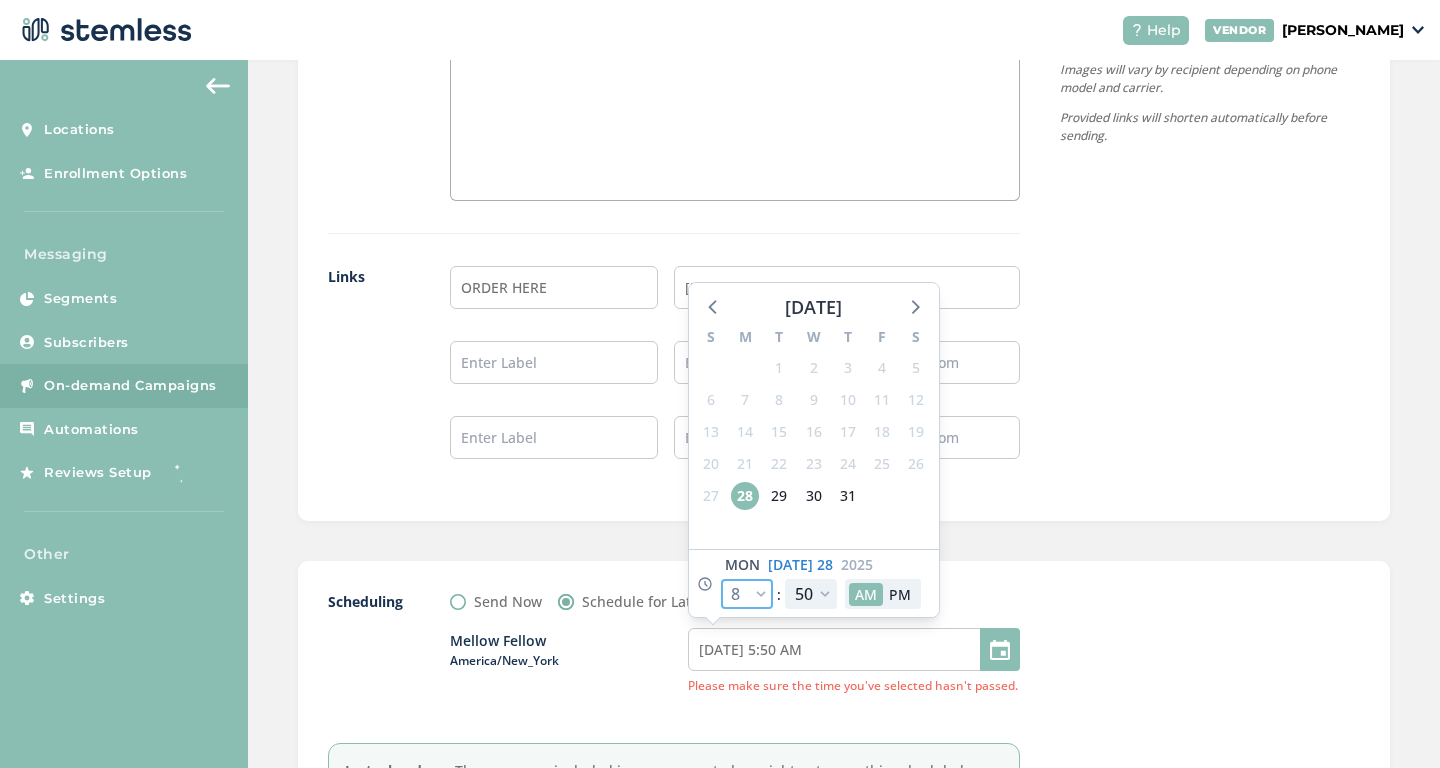 click on "12   1   2   3   4   5   6   7   8   9   10   11" at bounding box center (747, 594) 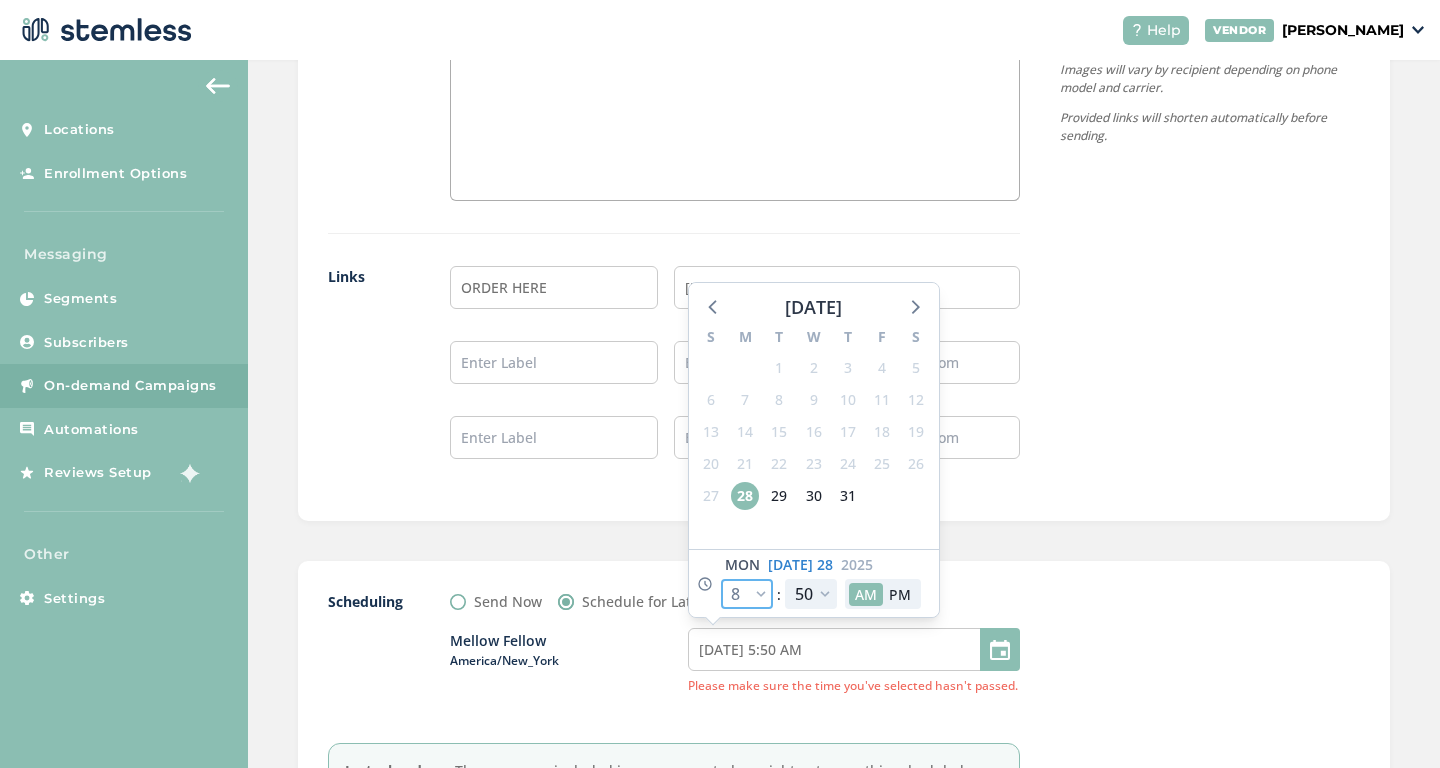 select on "10" 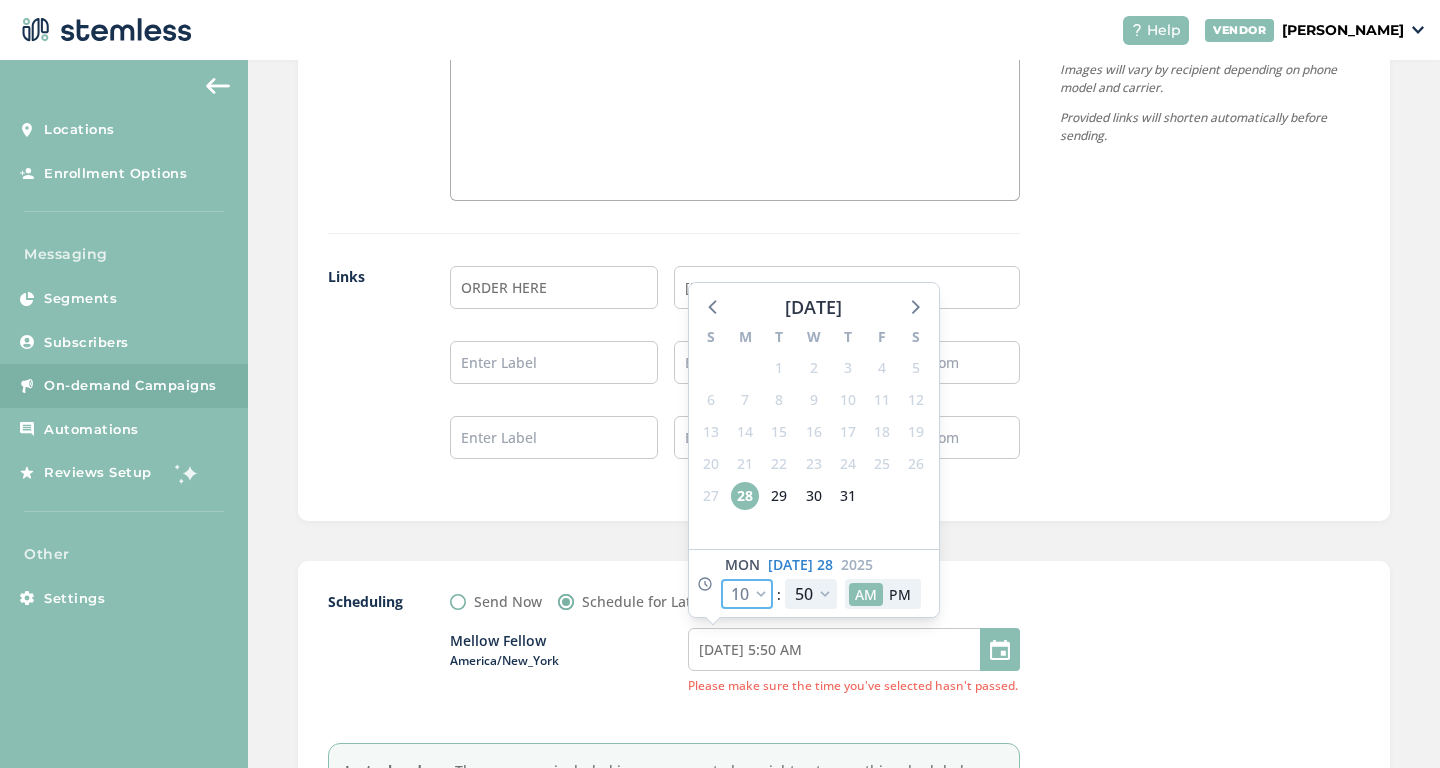 type on "[DATE] 7:50 AM" 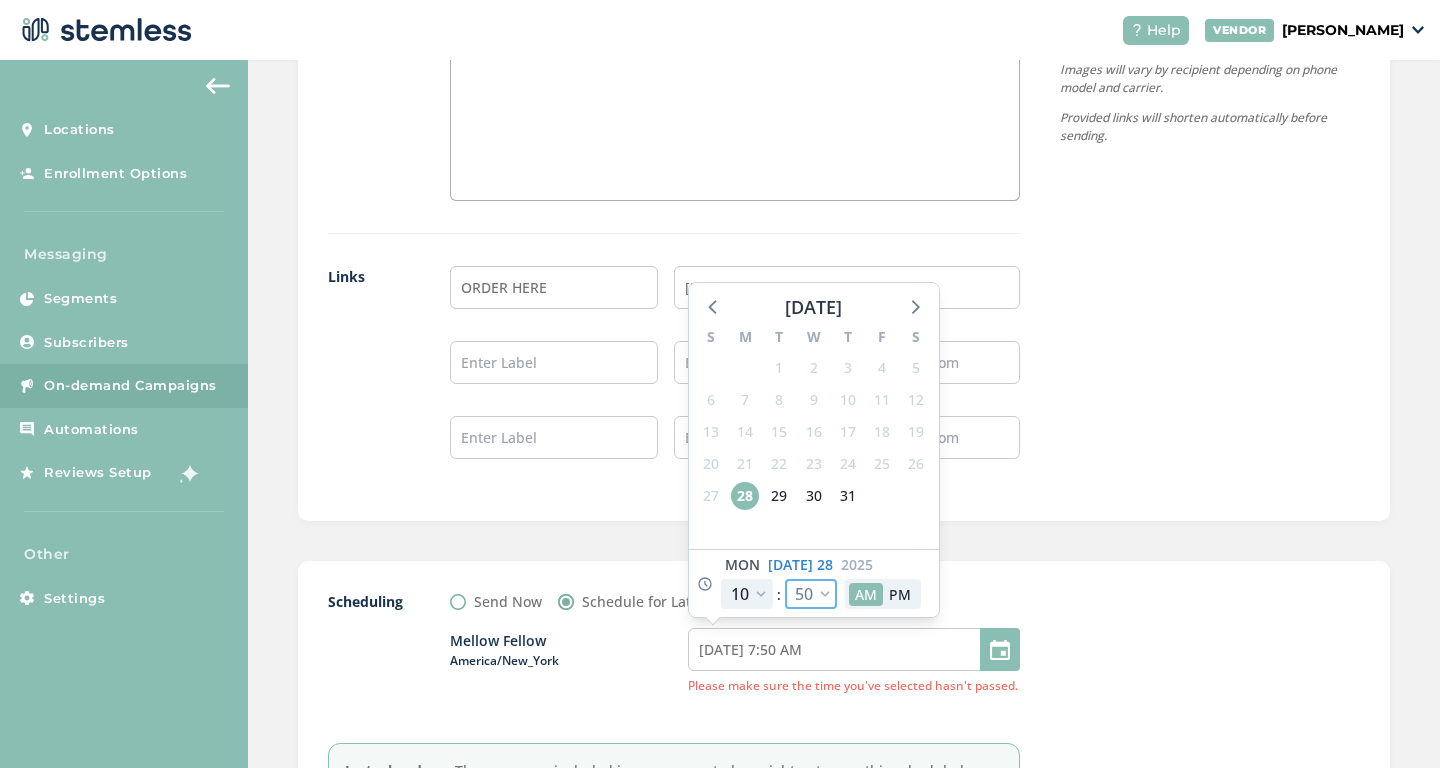 click on "00   05   10   15   20   25   30   35   40   45   50   55" at bounding box center (811, 594) 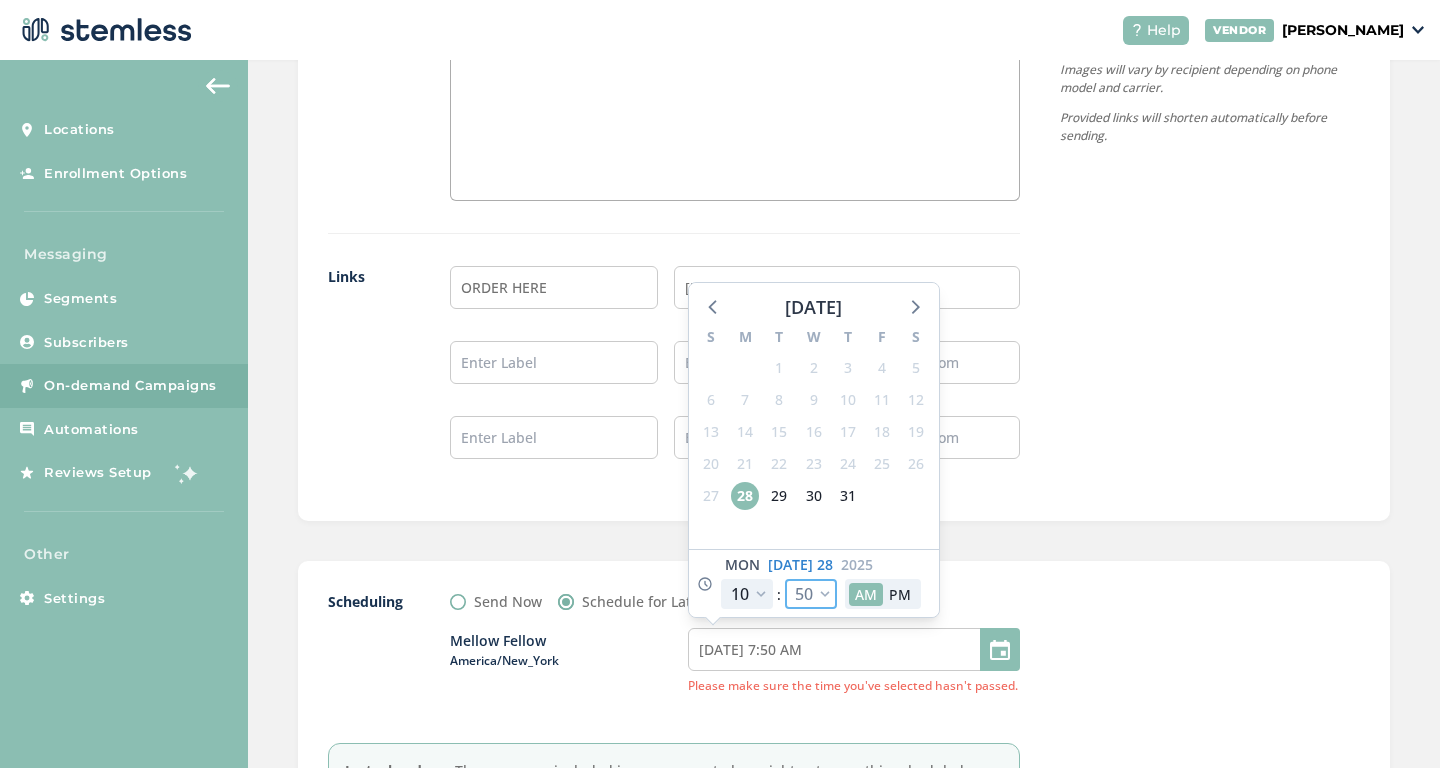select on "0" 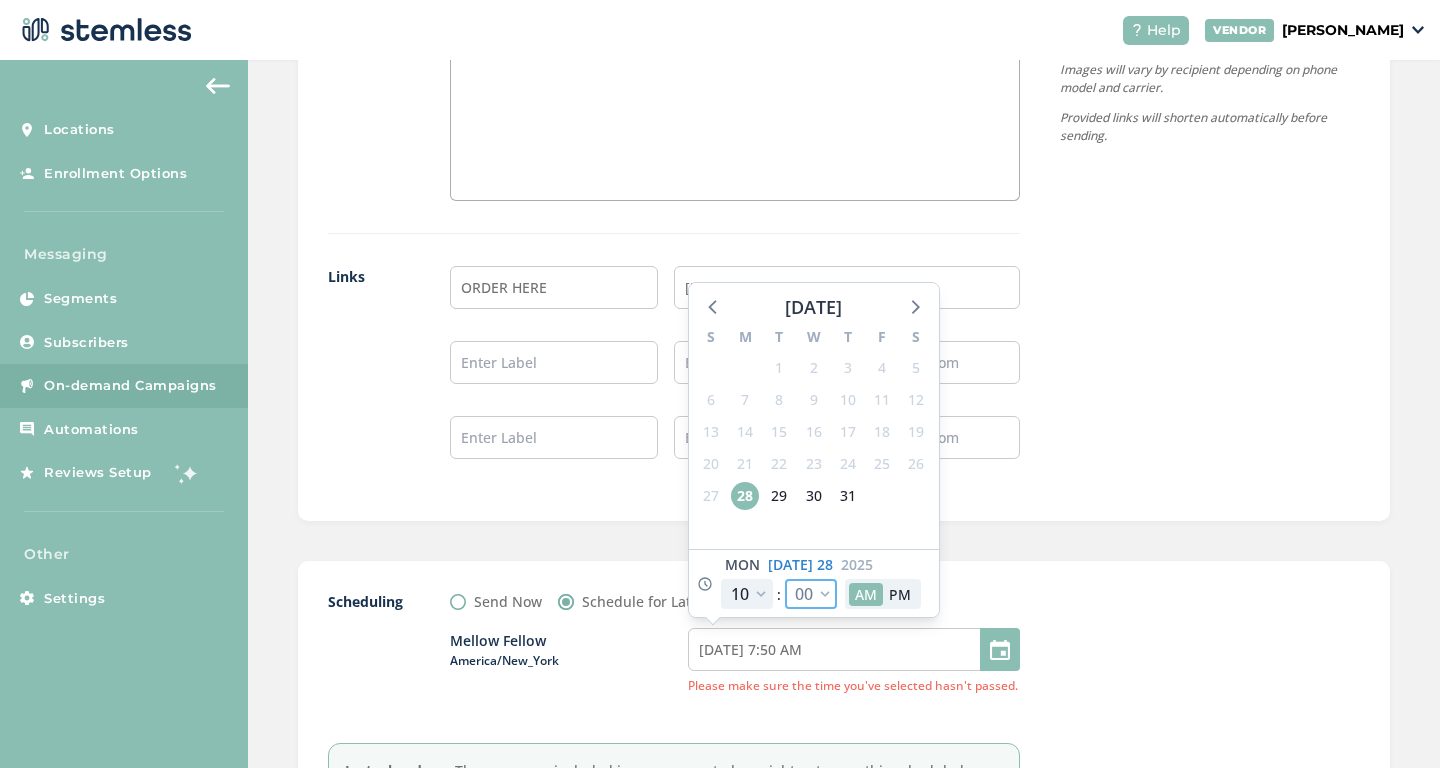 type on "[DATE] 7:00 AM" 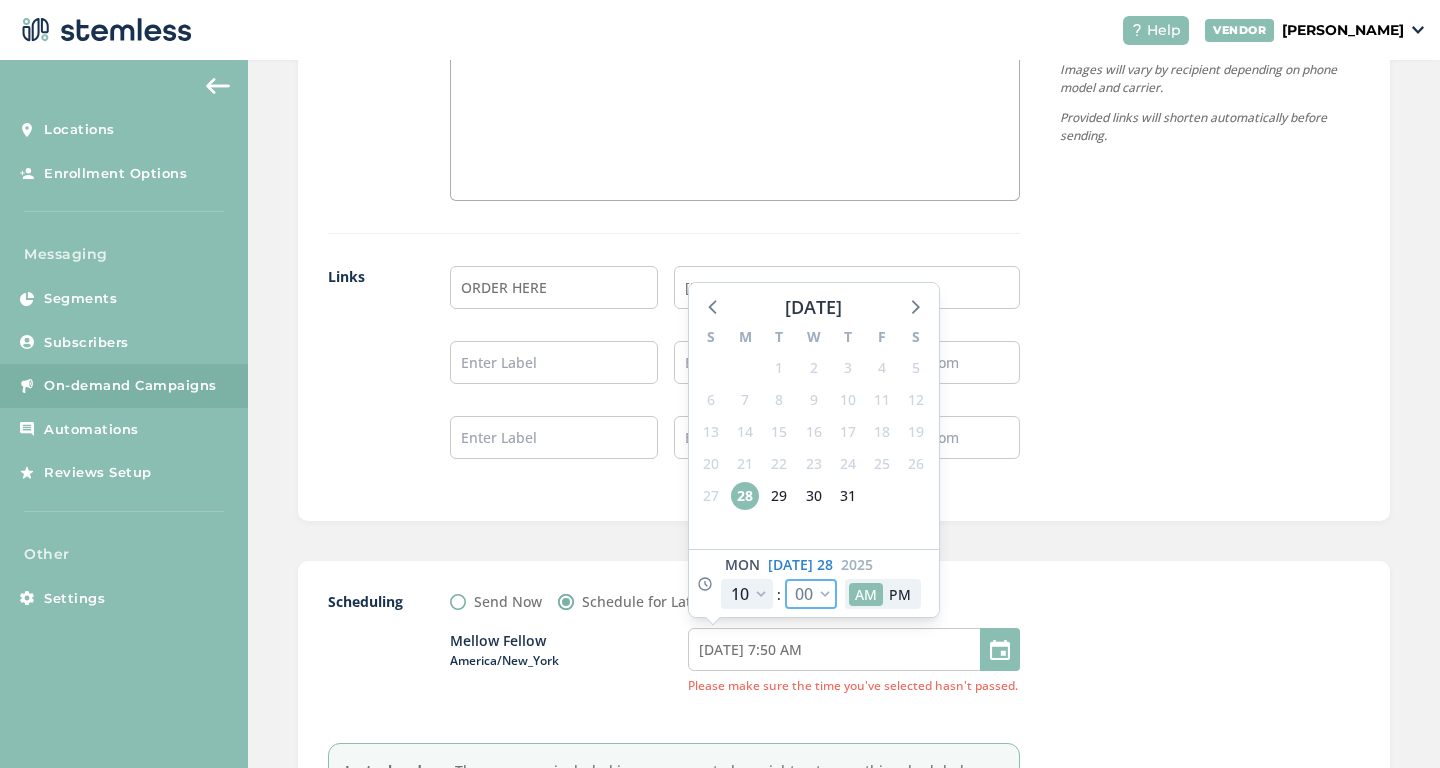 select on "0" 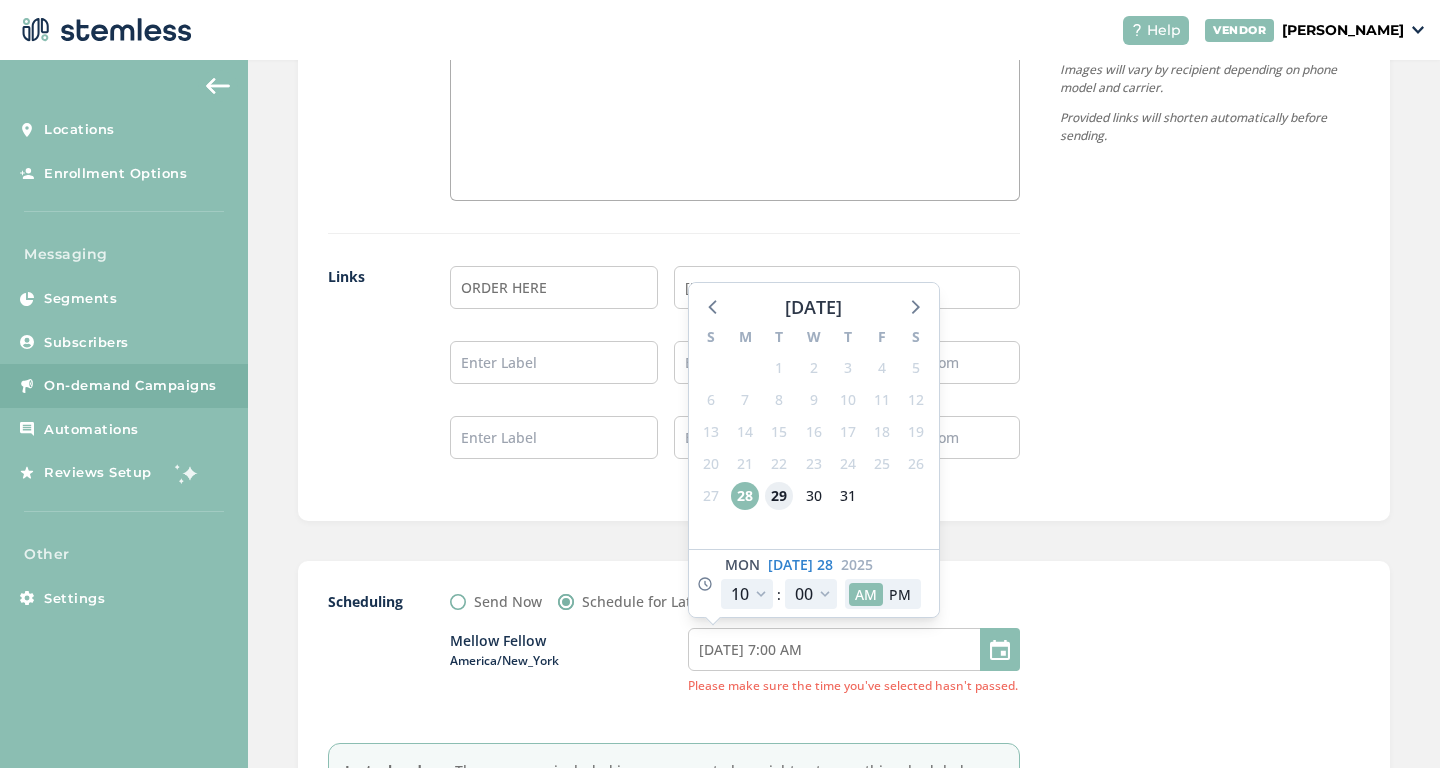click on "29" at bounding box center [779, 496] 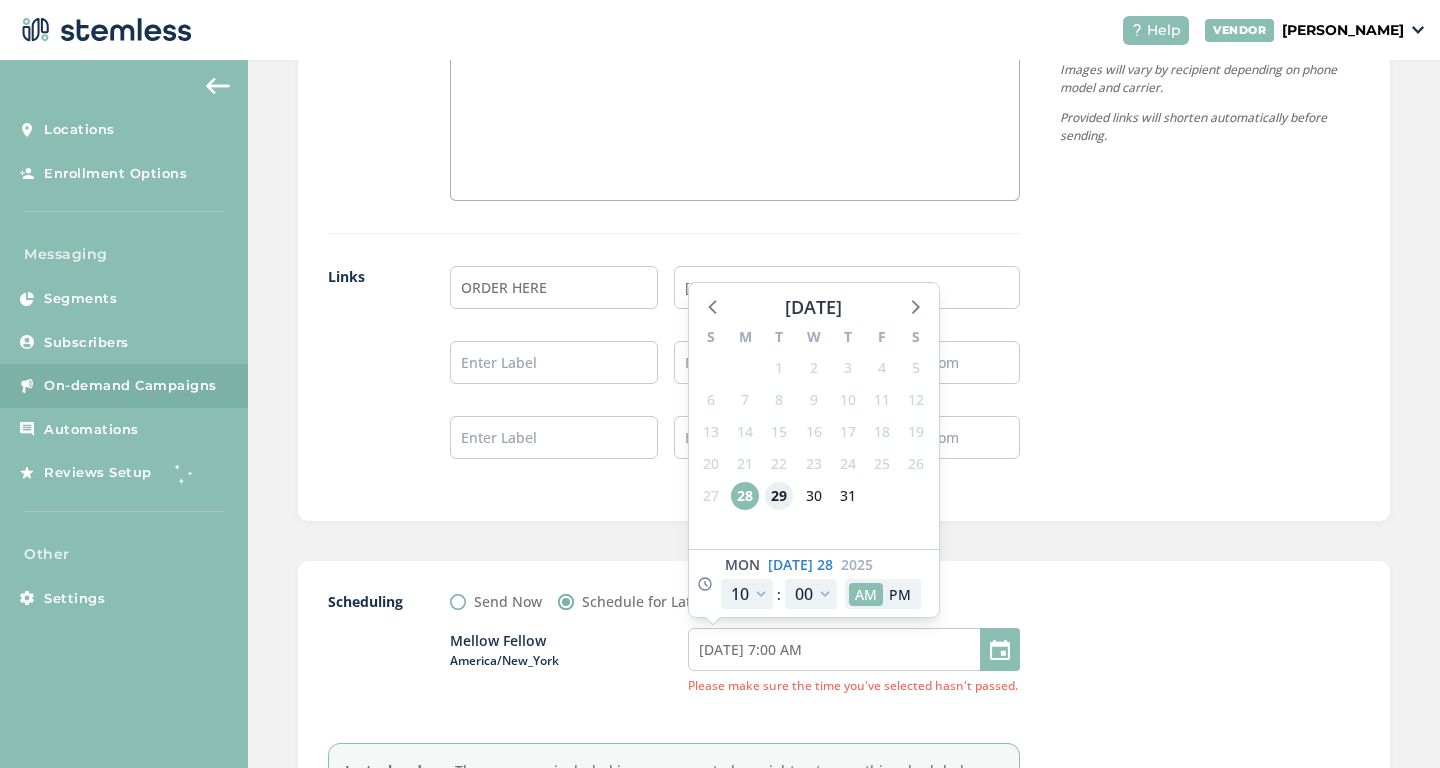 type on "[DATE] 7:00 AM" 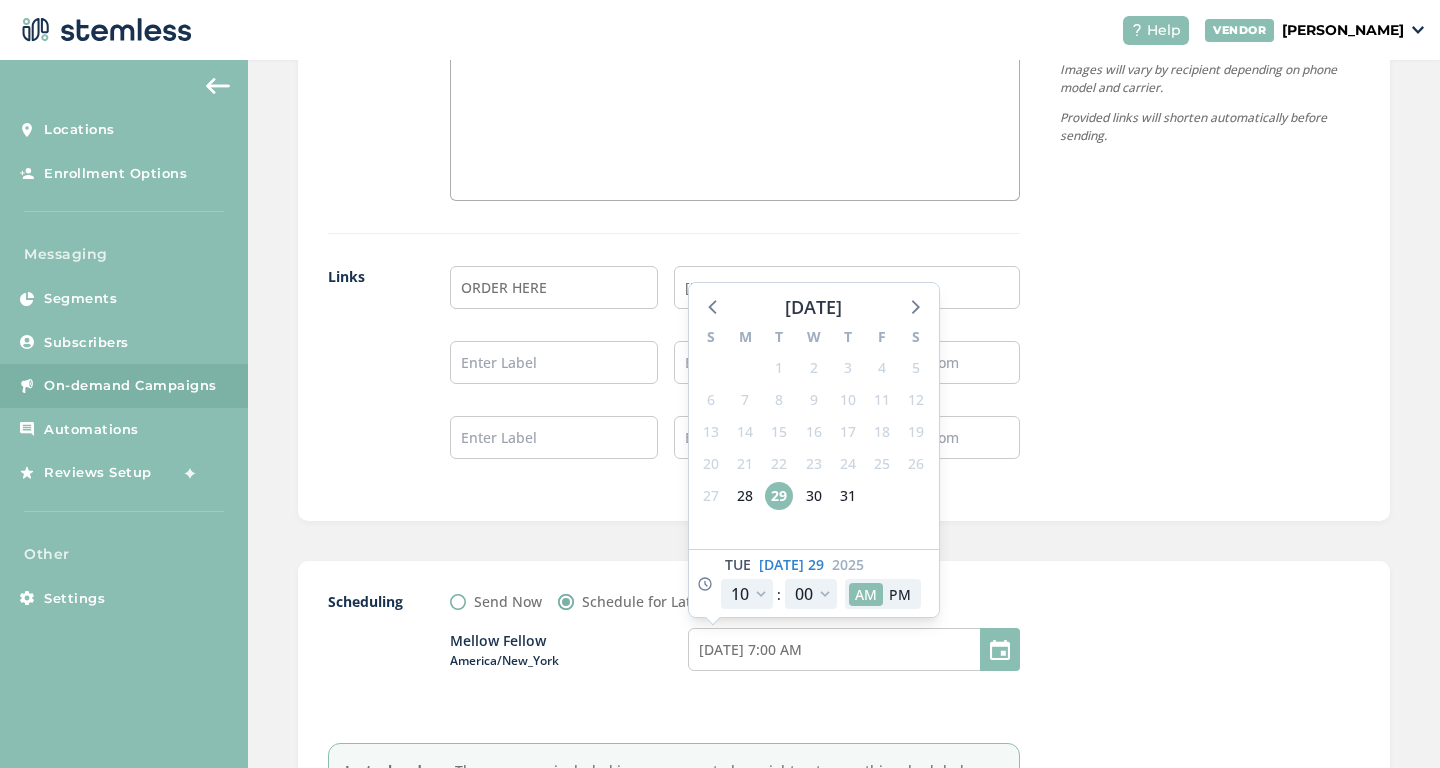 click on "Scheduling Send Now Schedule for Later  Mellow Fellow  [GEOGRAPHIC_DATA]/New_York [DATE] 7:00 AM [DATE] S M T W T F S 29 30 1 2 3 4 5 6 7 8 9 10 11 12 13 14 15 16 17 18 19 20 21 22 23 24 25 26 27 28 29 30 31 1 2 3 4 5 6 7 8 9  [DATE]   12   1   2   3   4   5   6   7   8   9   10   11  :  00   05   10   15   20   25   30   35   40   45   50   55   AM   PM  Just a heads up:   The messages included in your current plan might not cover this scheduled campaign at the time it goes out. But don't worry - if that happens, Stemless will automatically add additional credits at your ala carte rate. Alternatively, you can increase the number of messages in your plan  here  and save." at bounding box center (844, 726) 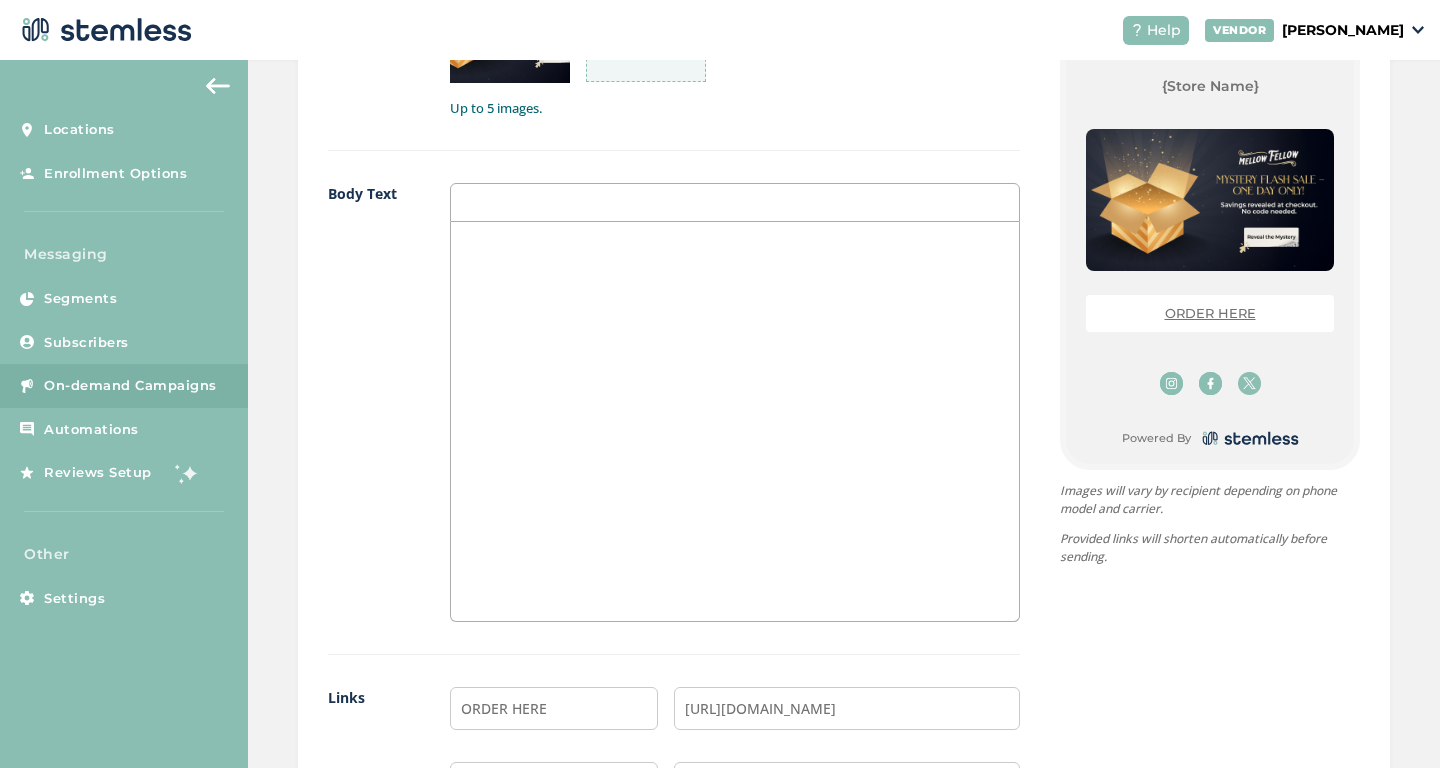 scroll, scrollTop: 1837, scrollLeft: 0, axis: vertical 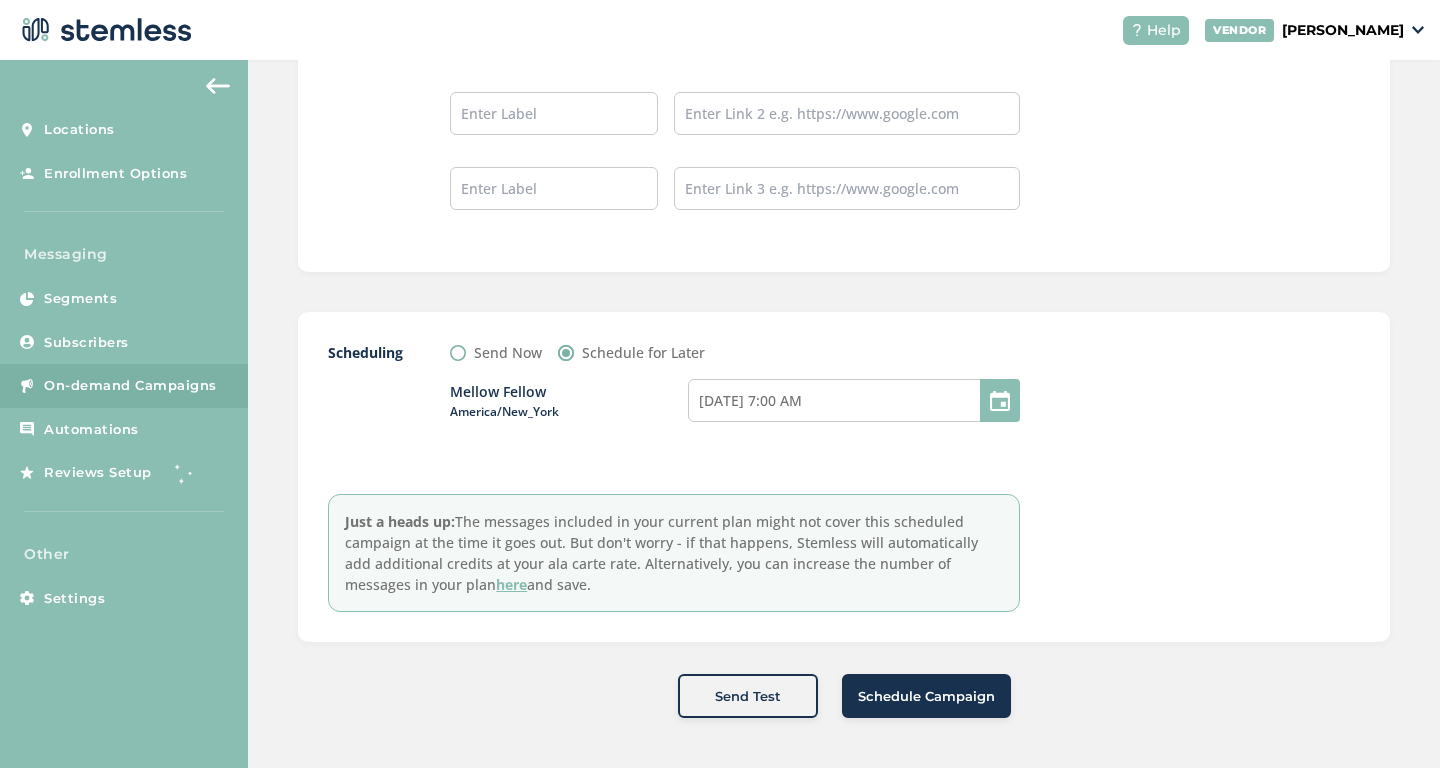 click on "Schedule Campaign" at bounding box center (926, 696) 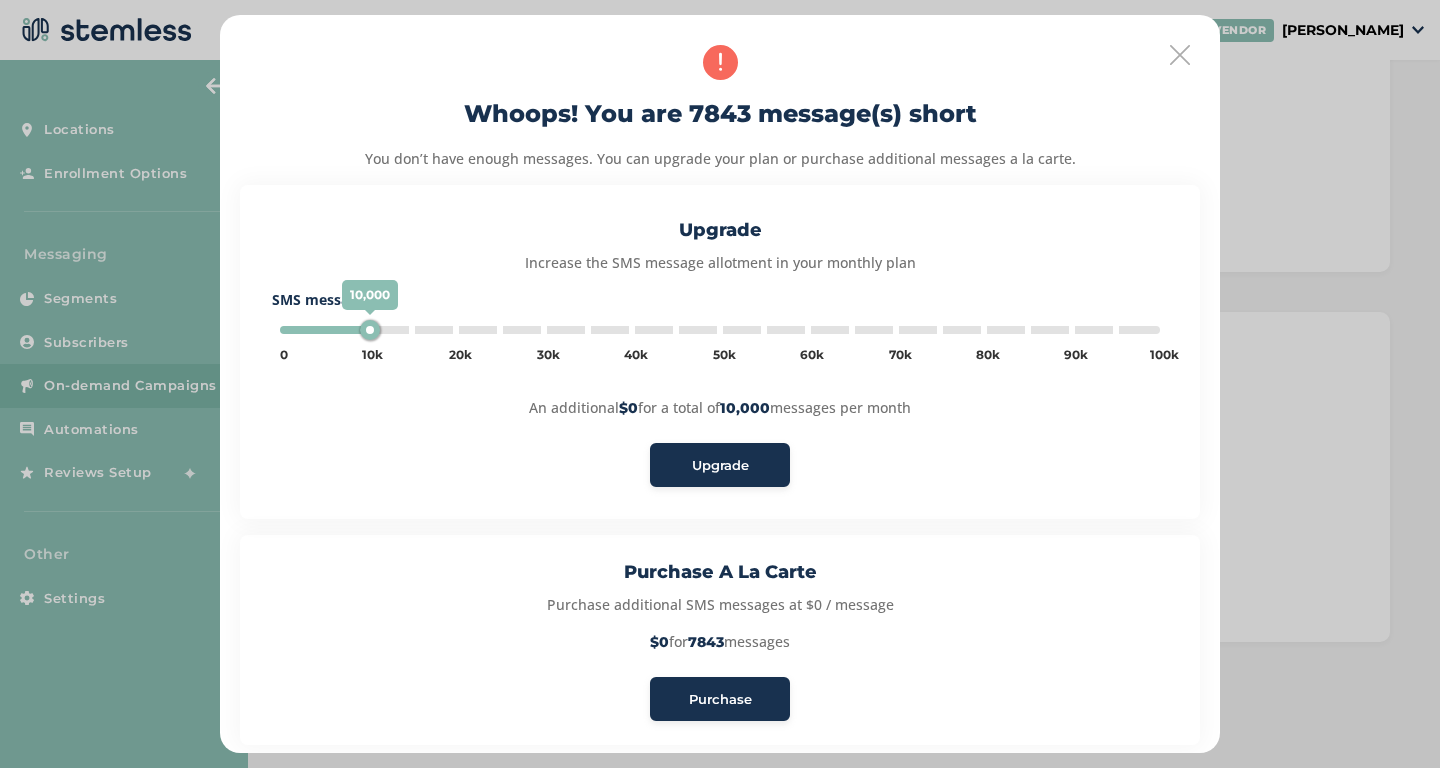 type on "5000" 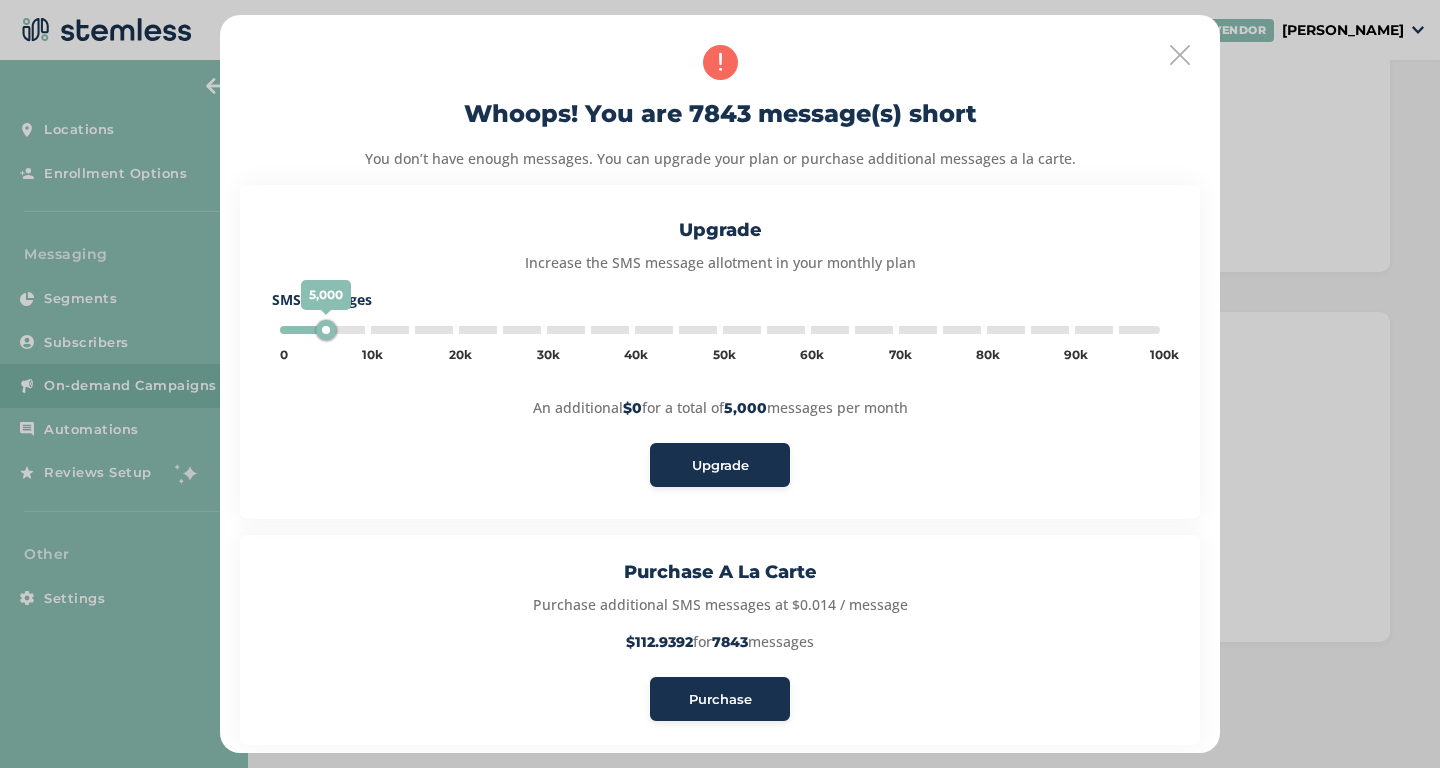 click on "Purchase" at bounding box center (720, 700) 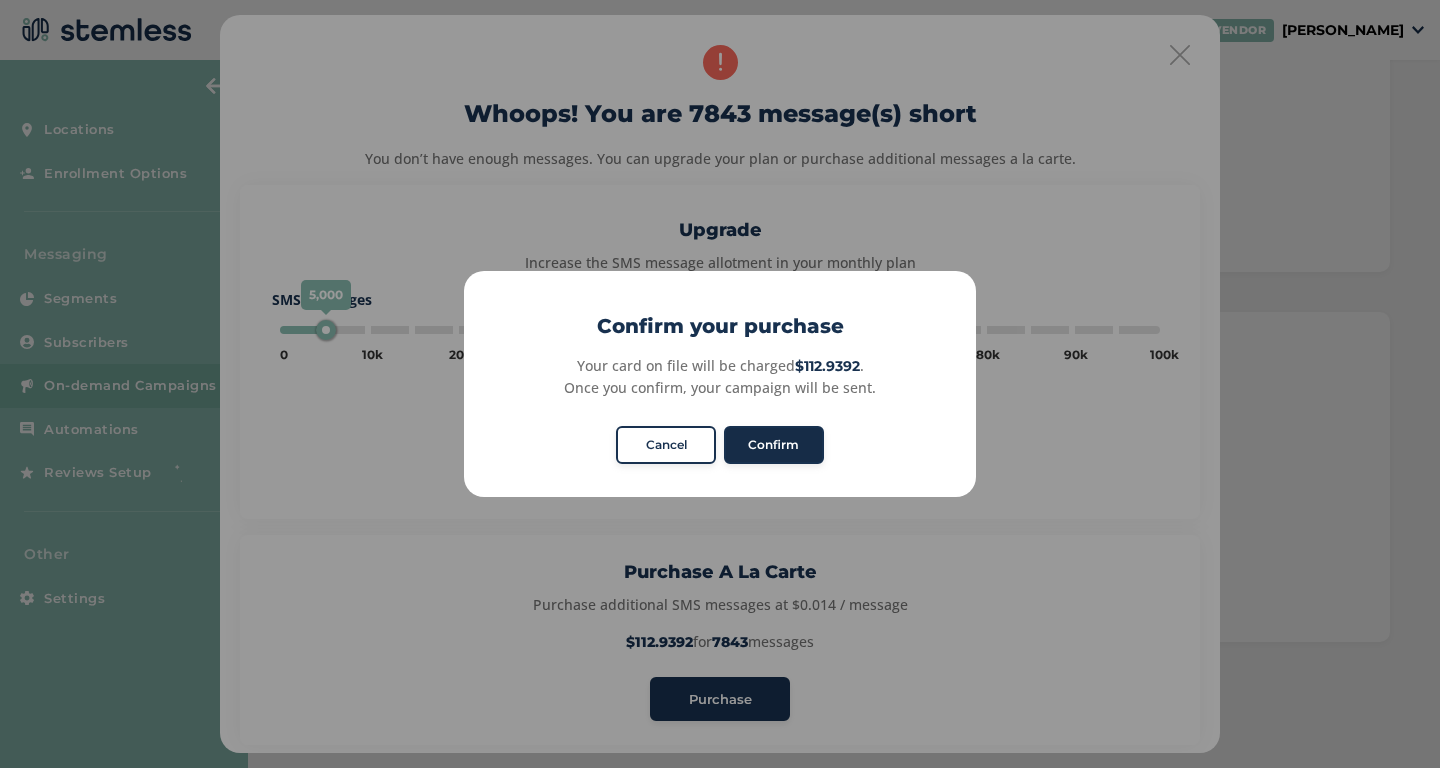 click on "Confirm" at bounding box center [774, 445] 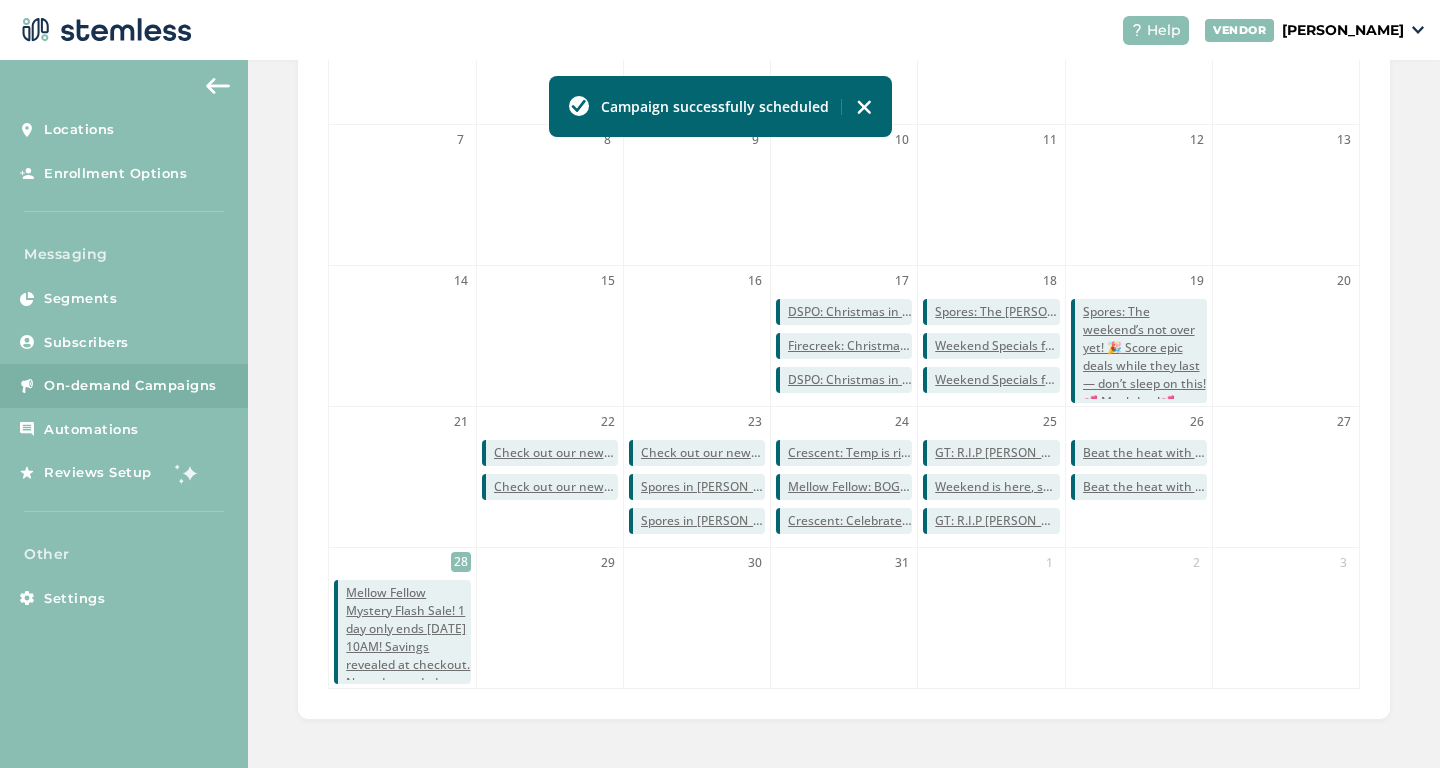 scroll, scrollTop: 0, scrollLeft: 0, axis: both 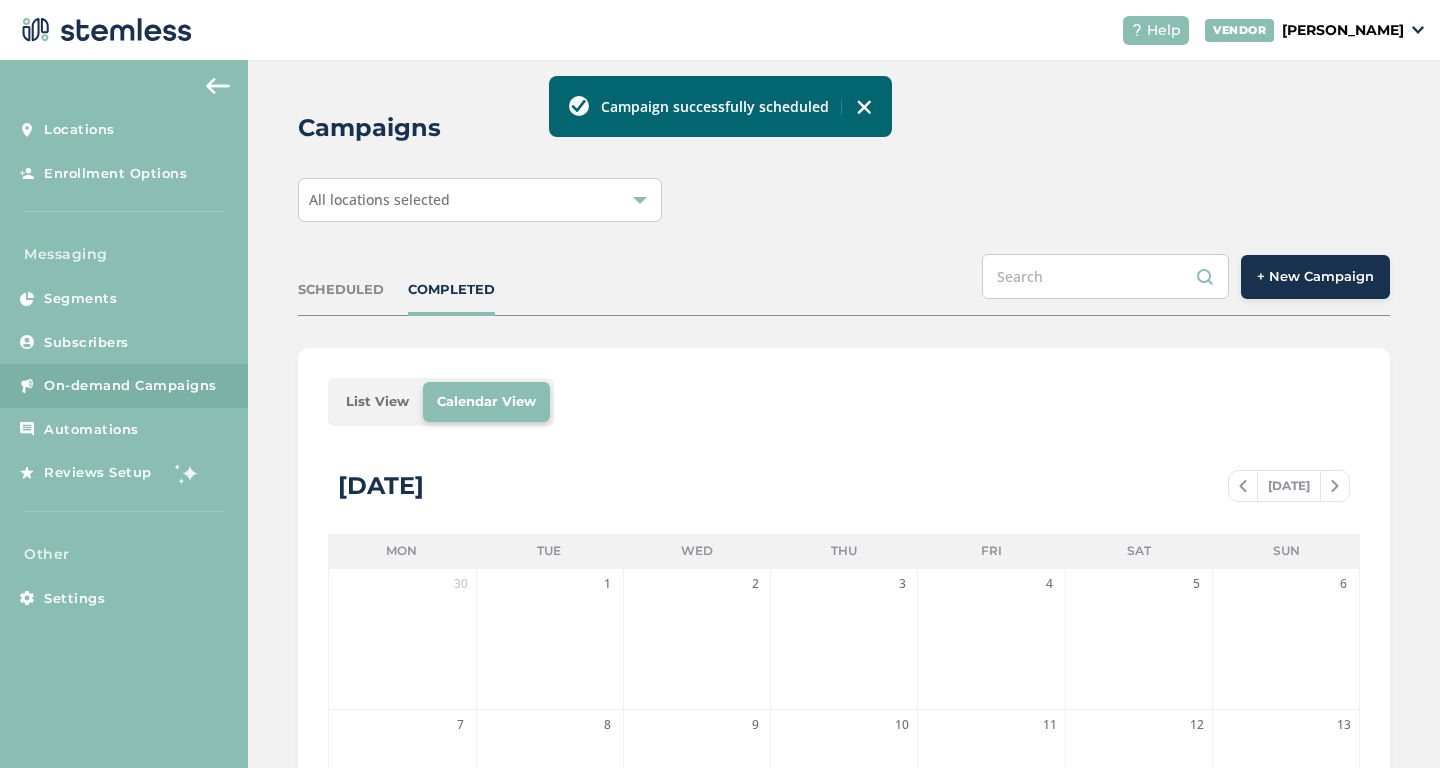click on "SCHEDULED" at bounding box center (341, 290) 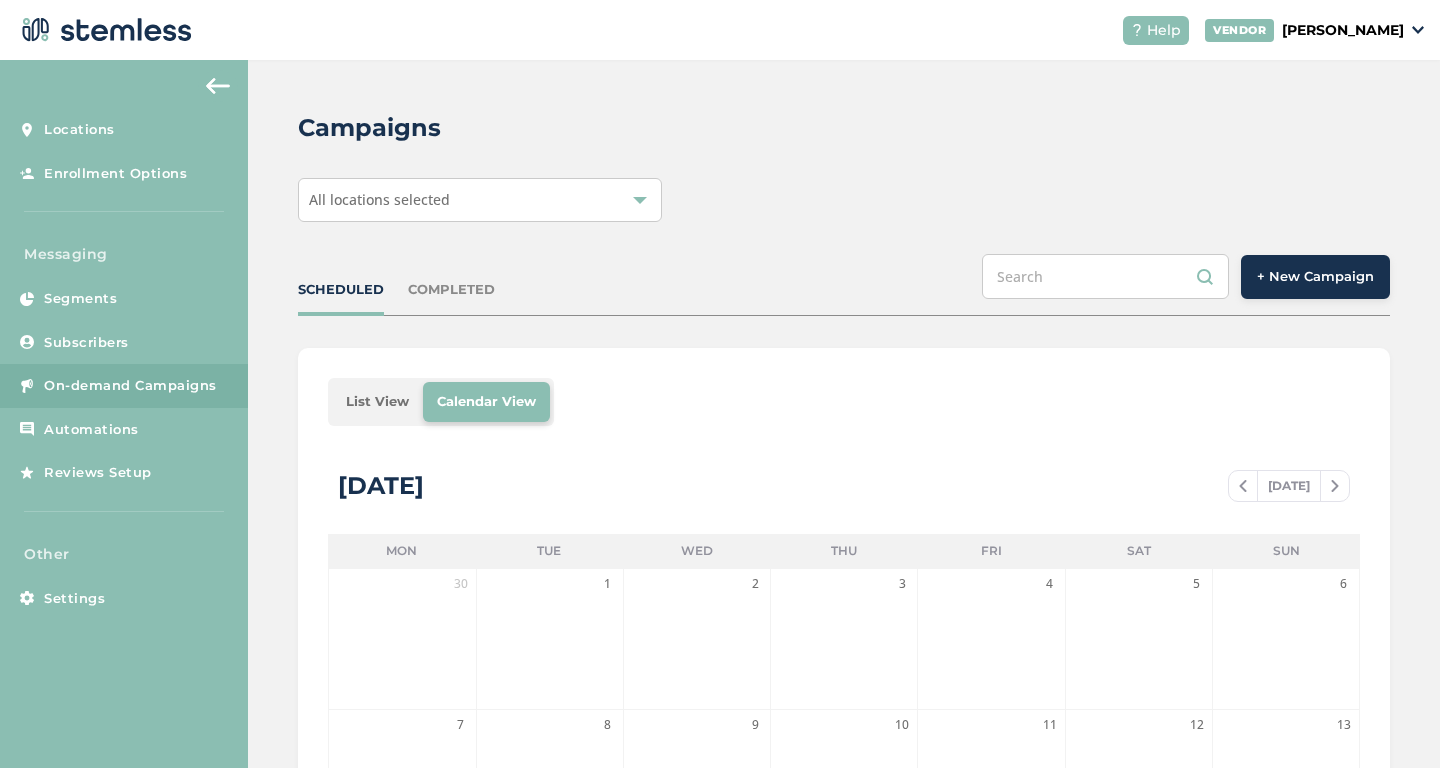click on "All locations selected" at bounding box center [379, 199] 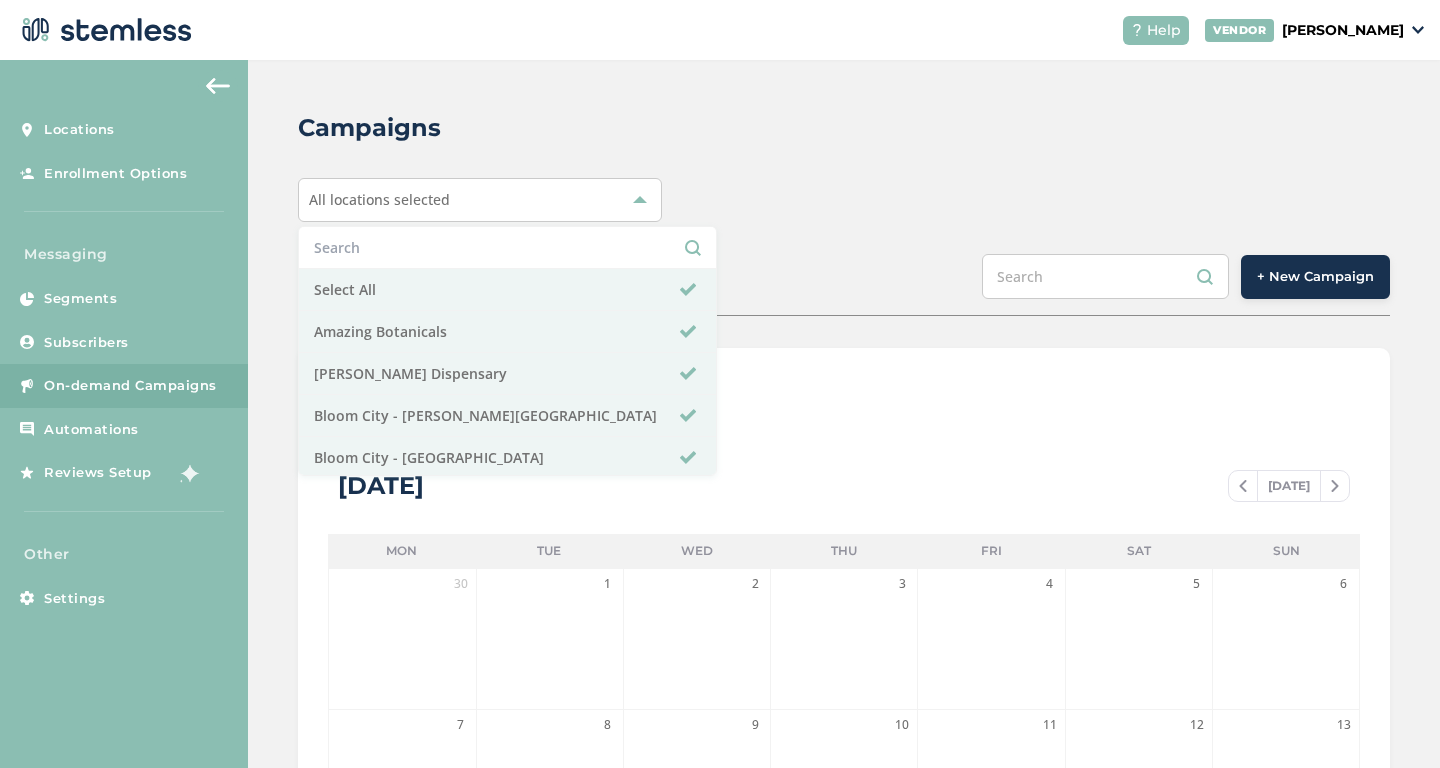click on "SCHEDULED   COMPLETED  + New Campaign" at bounding box center (844, 285) 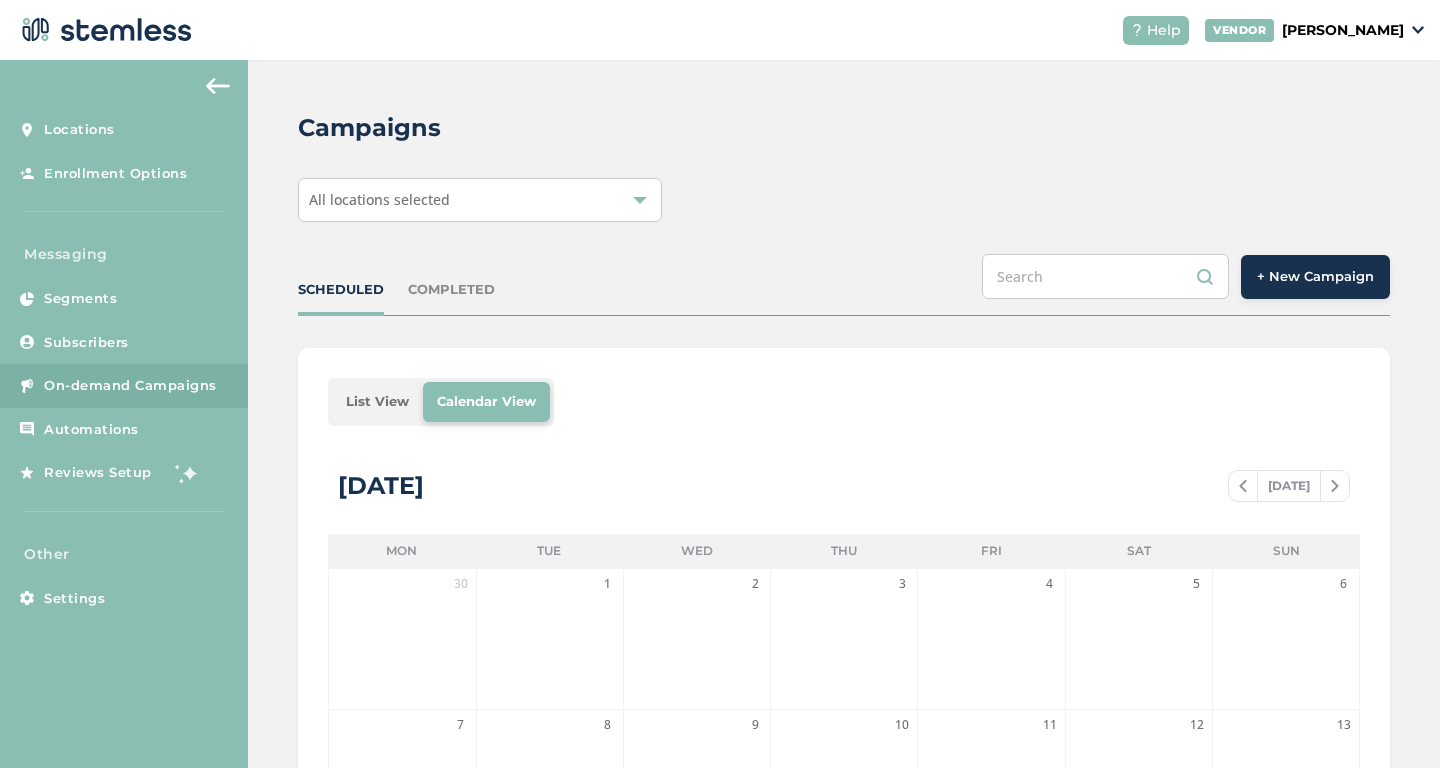 click on "List View" at bounding box center [377, 402] 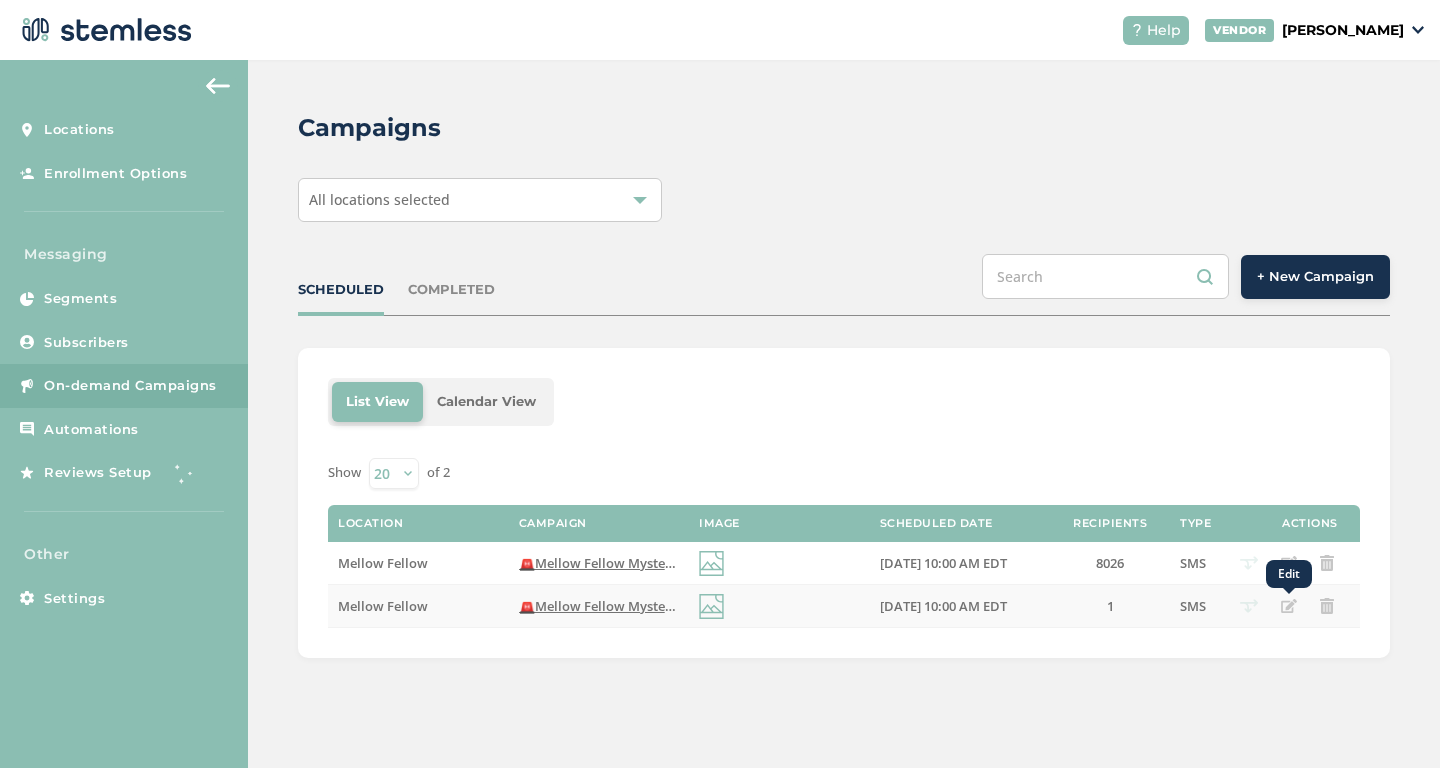 click on "Edit" at bounding box center (1289, 606) 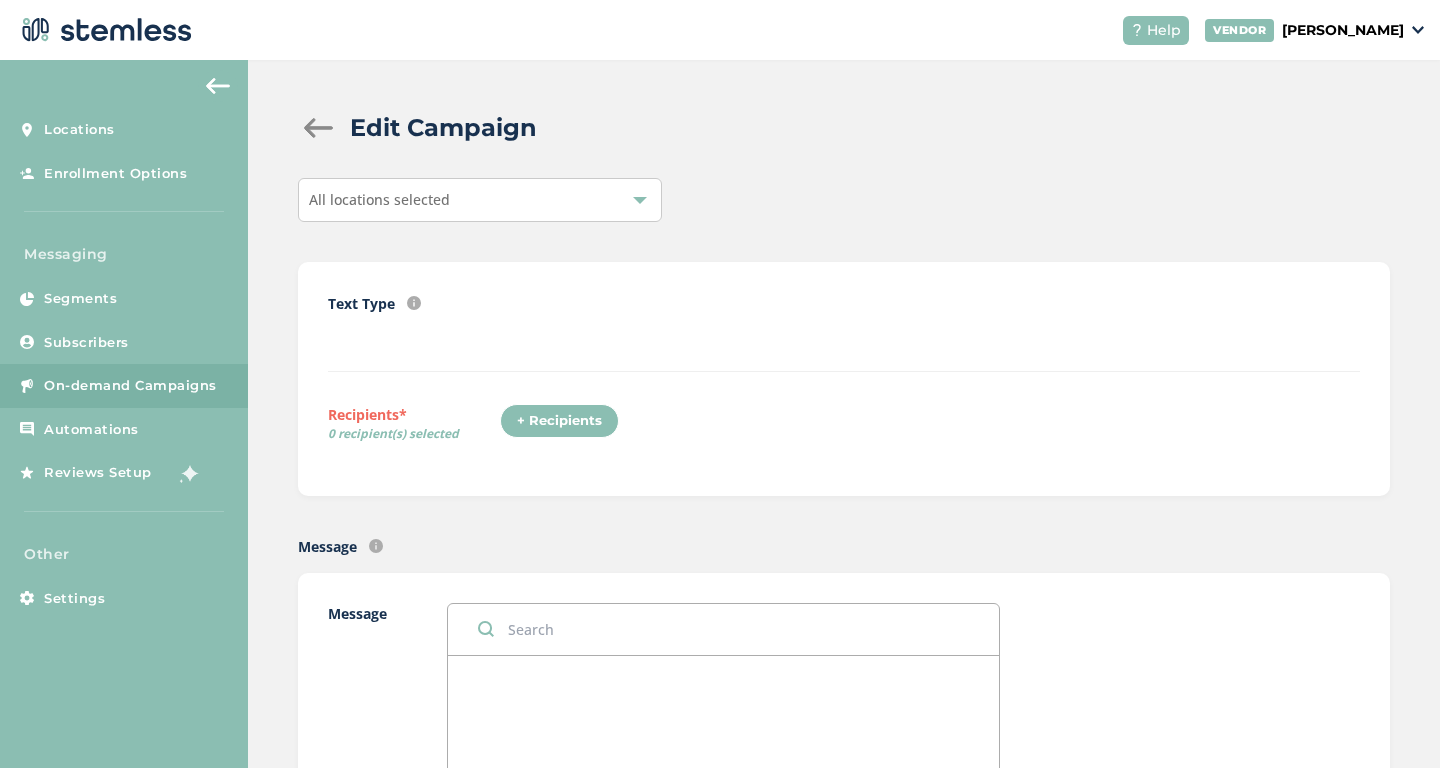 radio on "false" 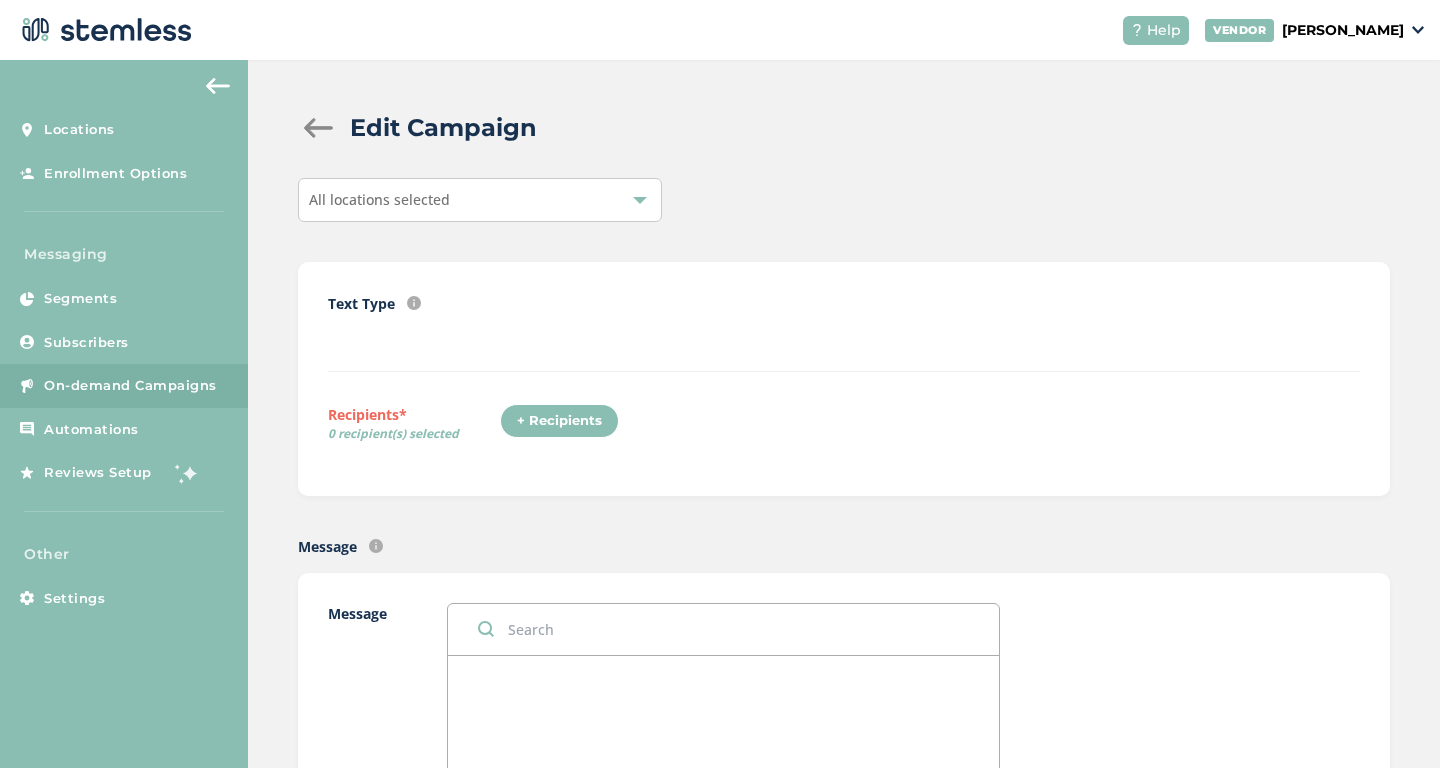 radio on "true" 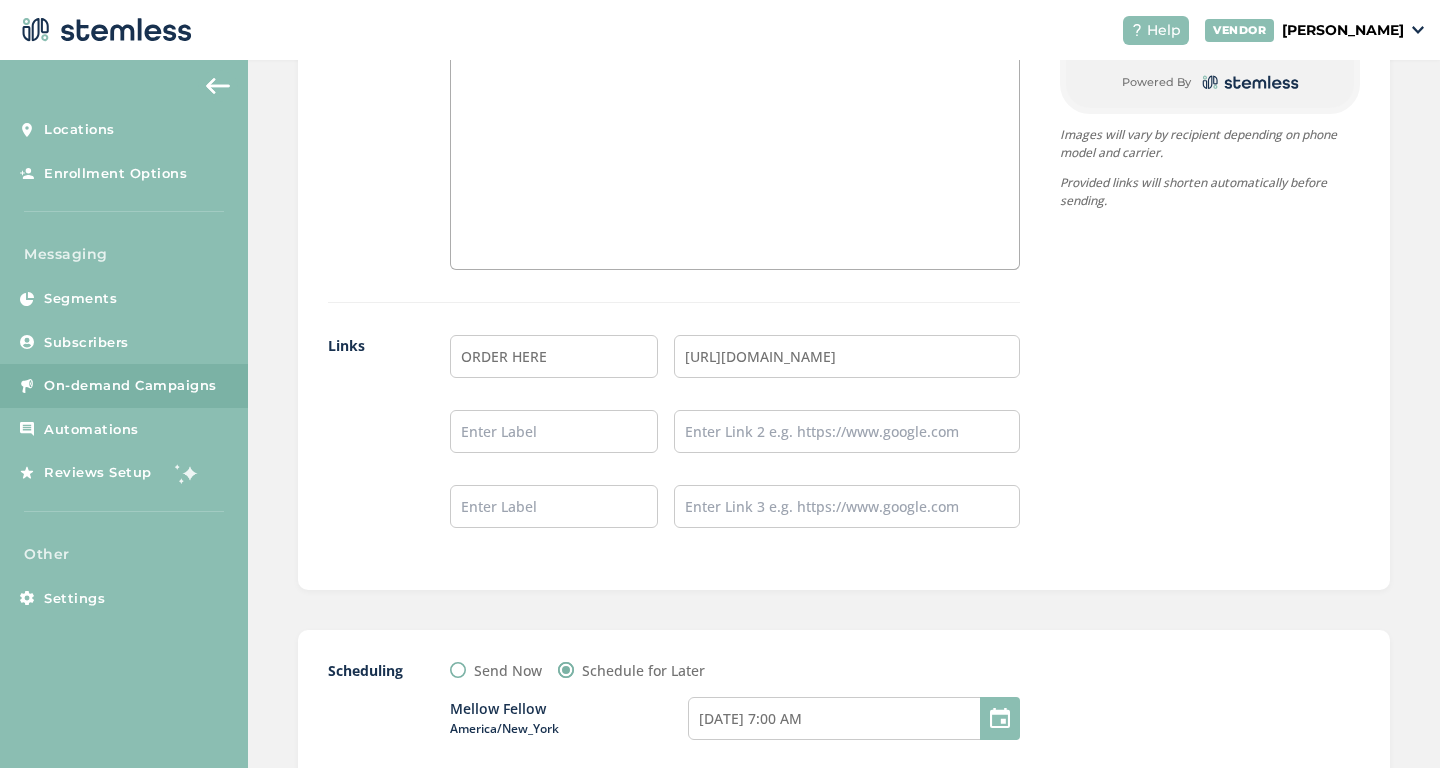 scroll, scrollTop: 1534, scrollLeft: 0, axis: vertical 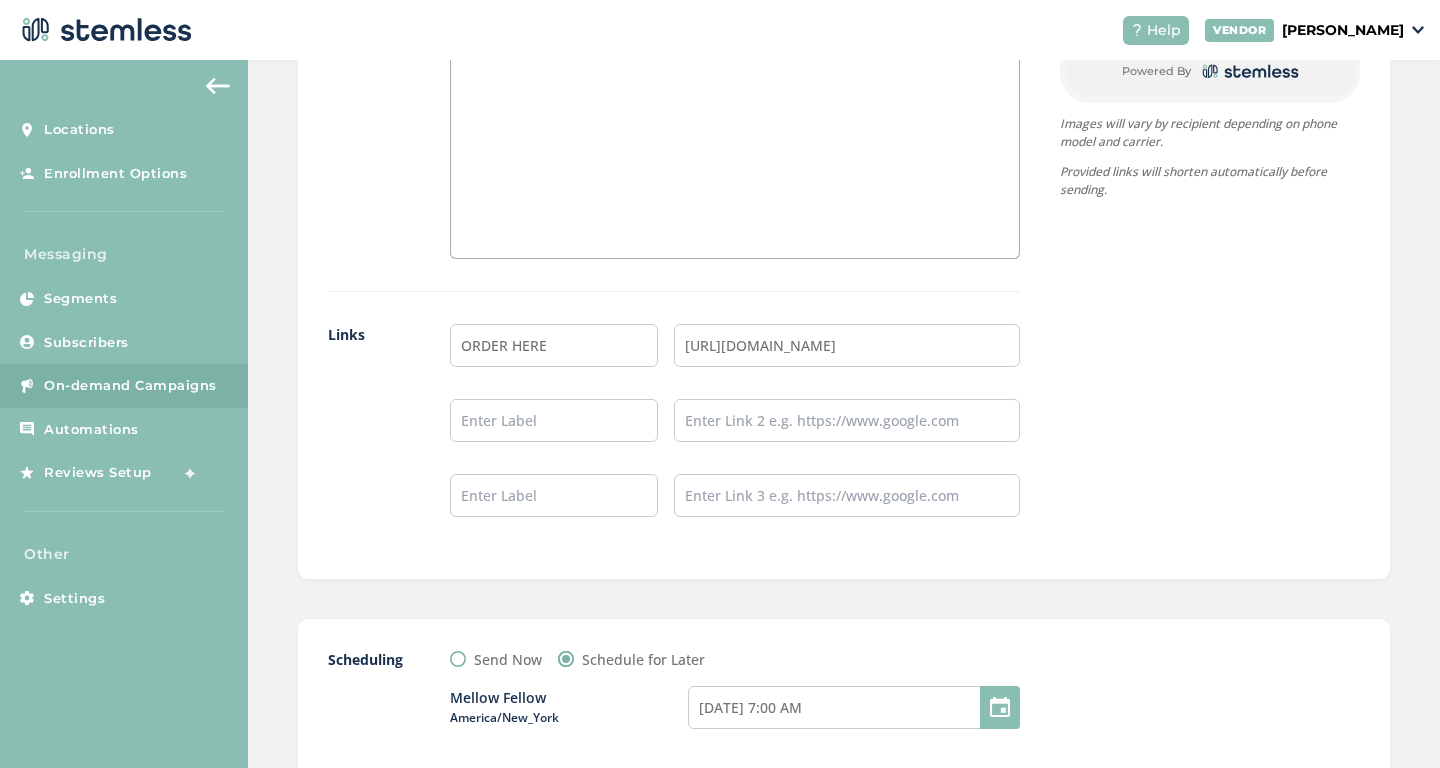 click on "Send Now" at bounding box center (458, 659) 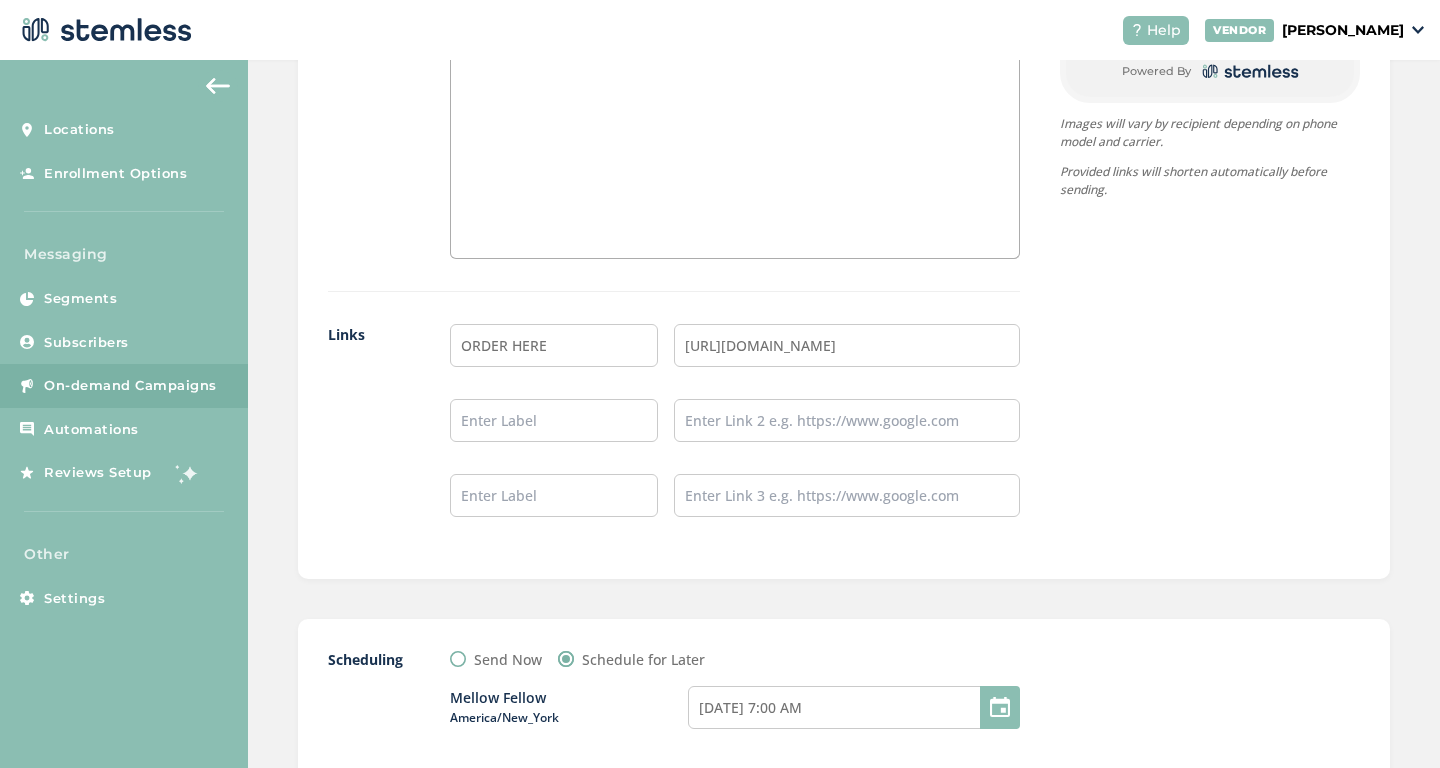 radio on "true" 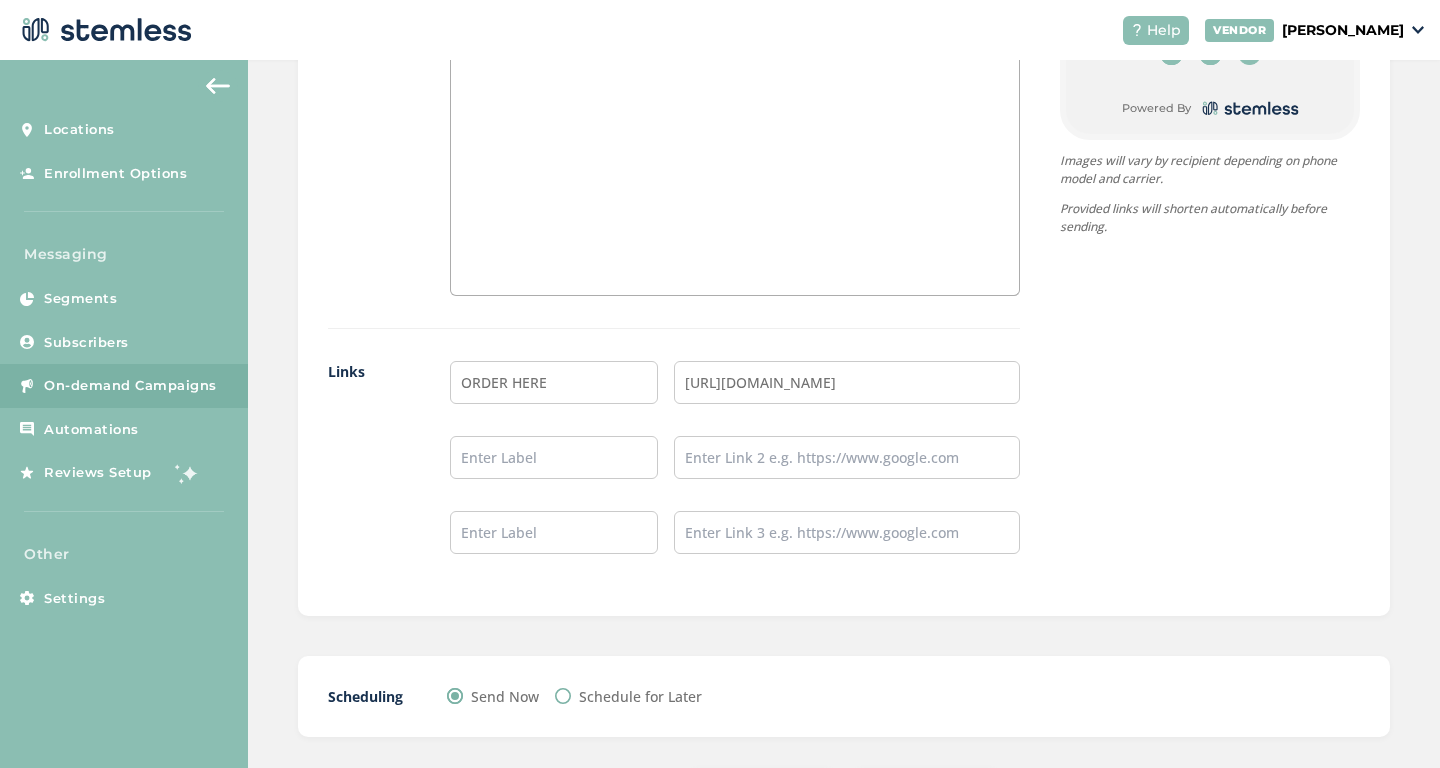 scroll, scrollTop: 1591, scrollLeft: 0, axis: vertical 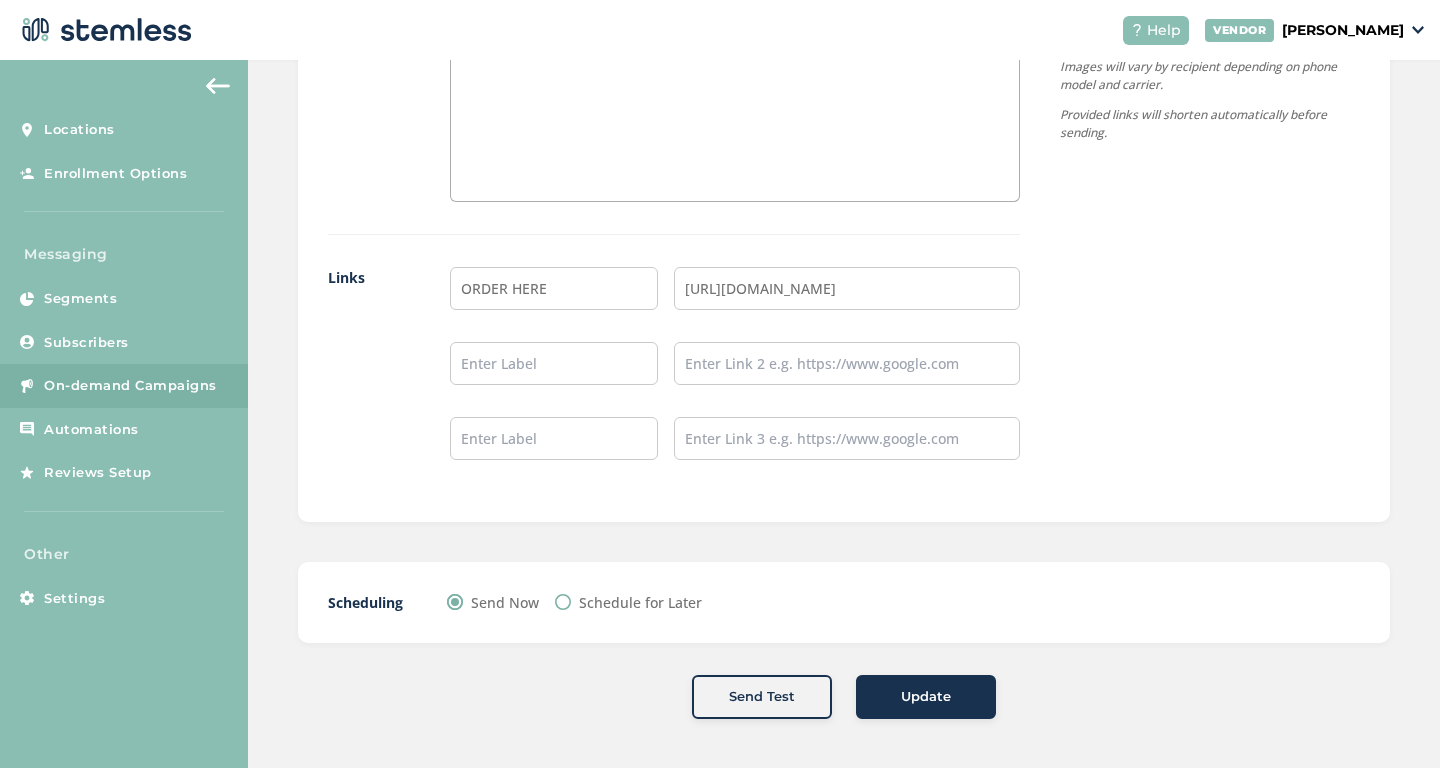 click on "Update" at bounding box center (926, 697) 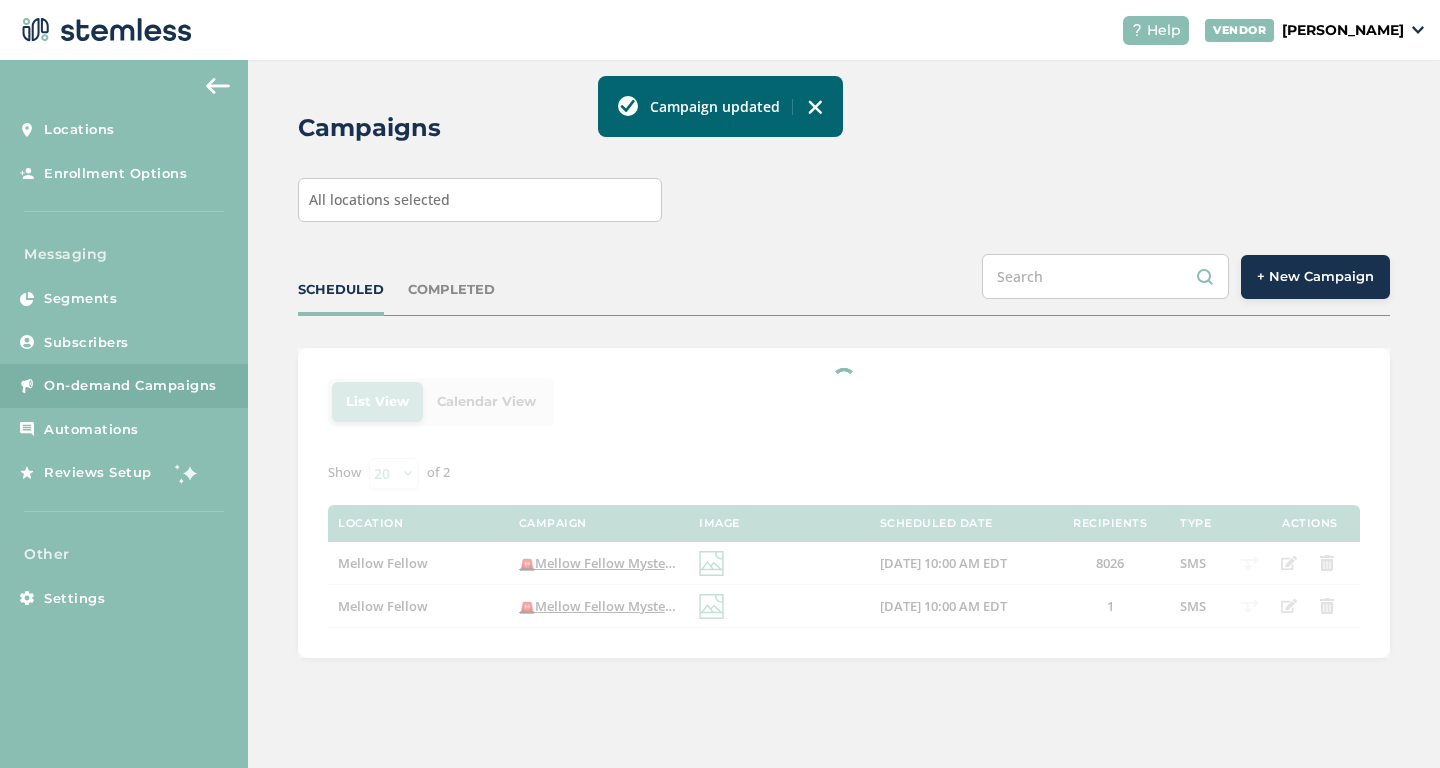scroll, scrollTop: 0, scrollLeft: 0, axis: both 